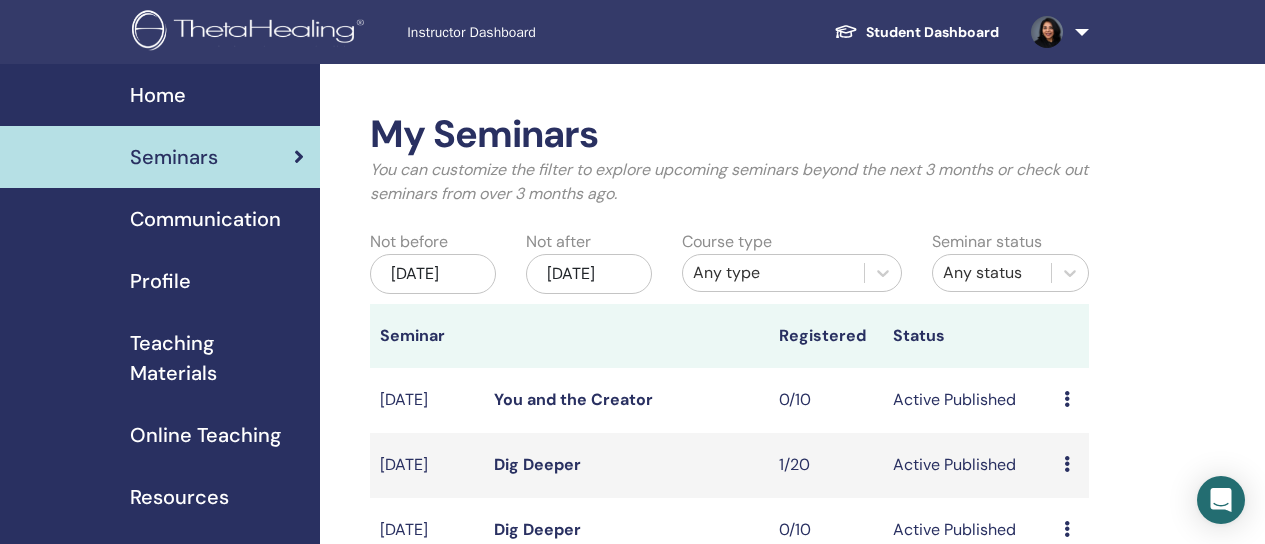 scroll, scrollTop: 519, scrollLeft: 0, axis: vertical 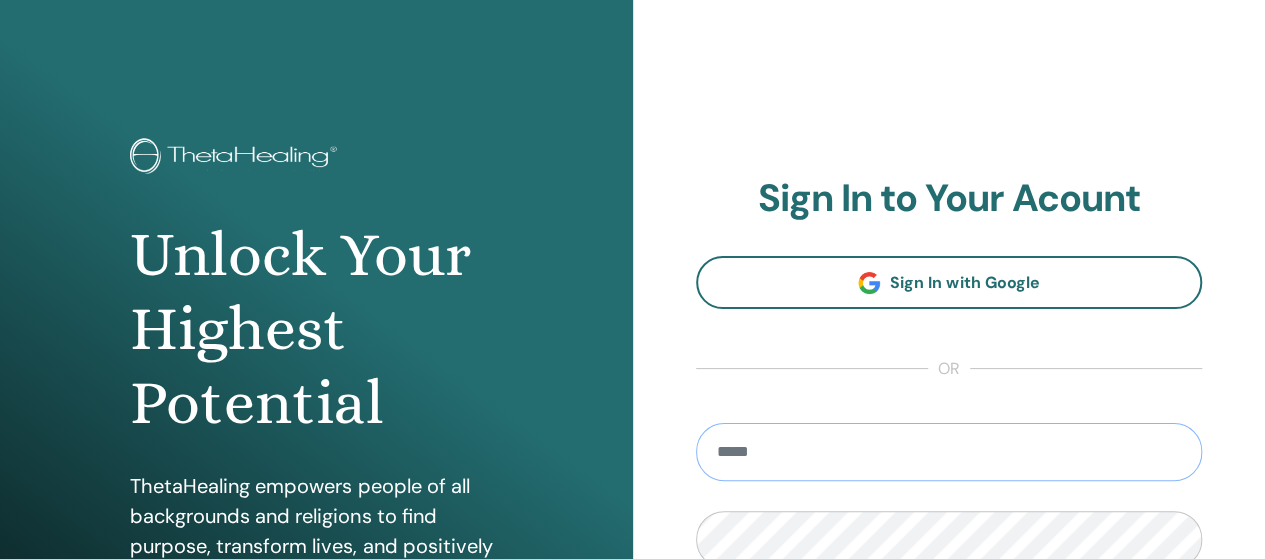click at bounding box center [949, 452] 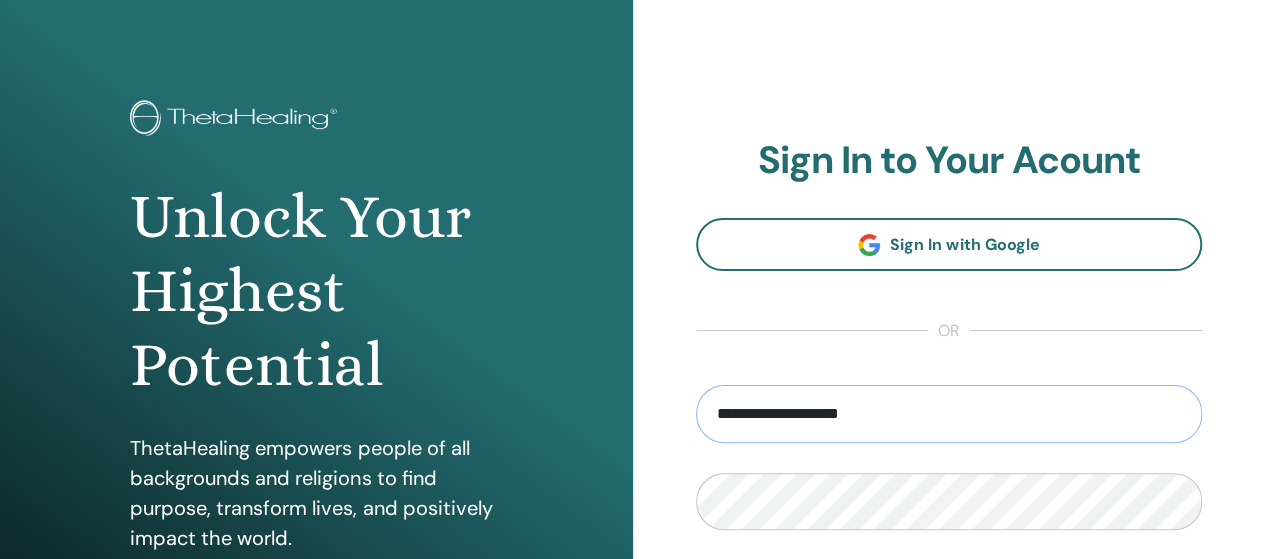 scroll, scrollTop: 293, scrollLeft: 0, axis: vertical 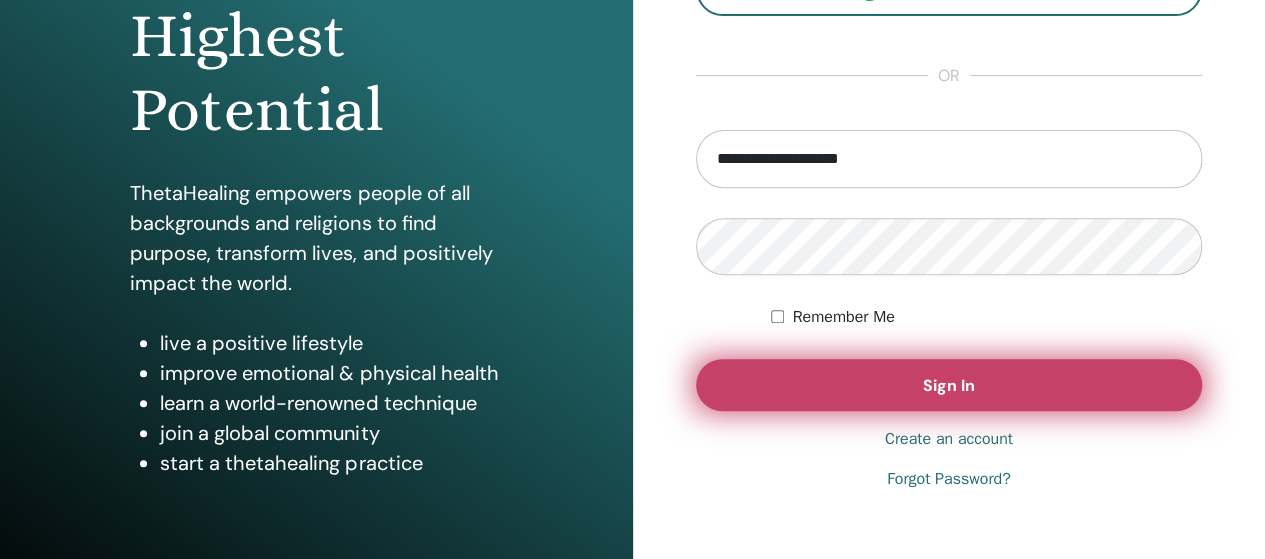 click on "Sign In" at bounding box center [949, 385] 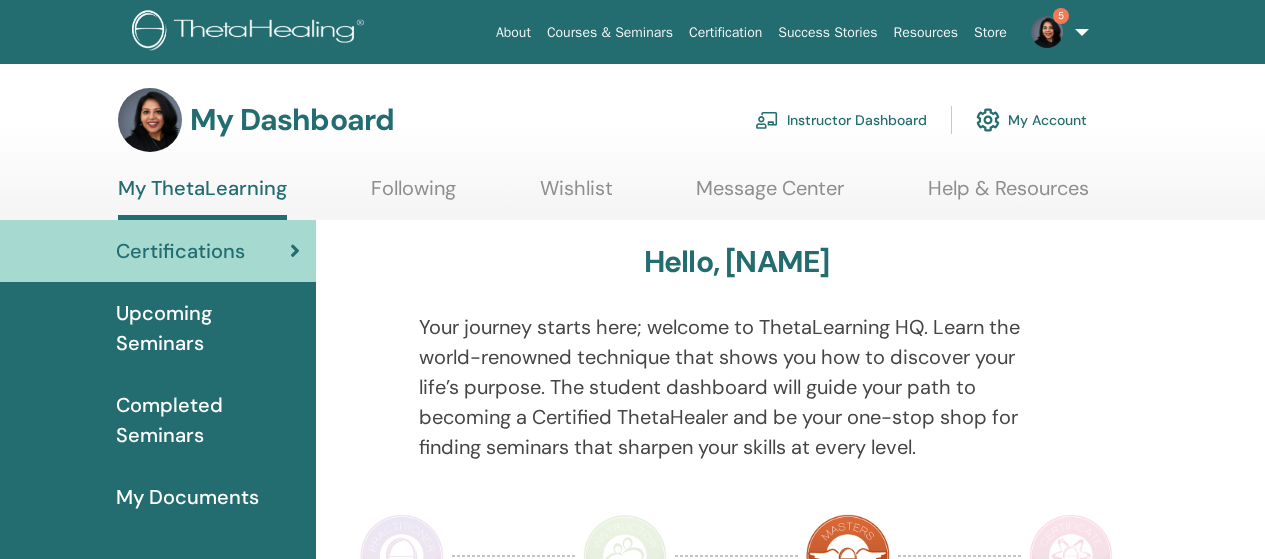 scroll, scrollTop: 0, scrollLeft: 0, axis: both 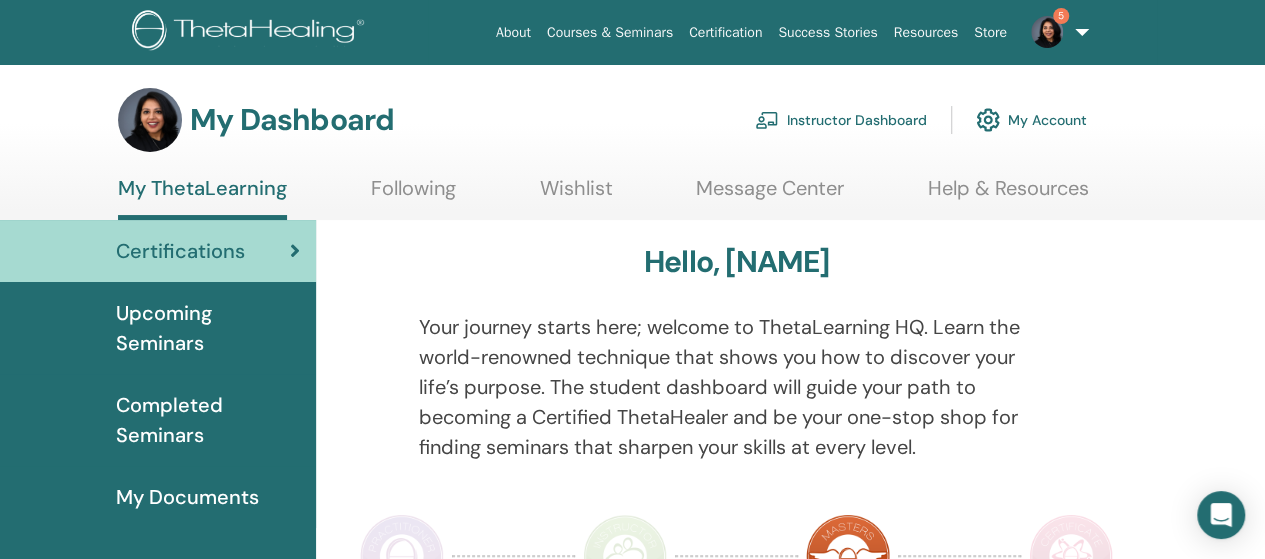 click at bounding box center [1047, 32] 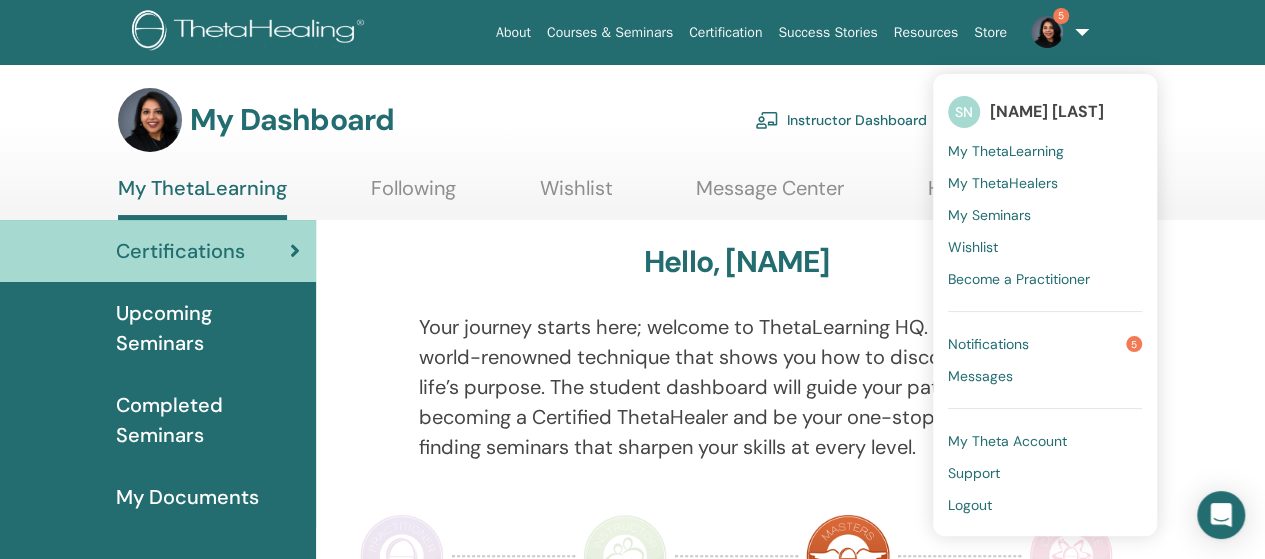 click on "Notifications" at bounding box center [988, 344] 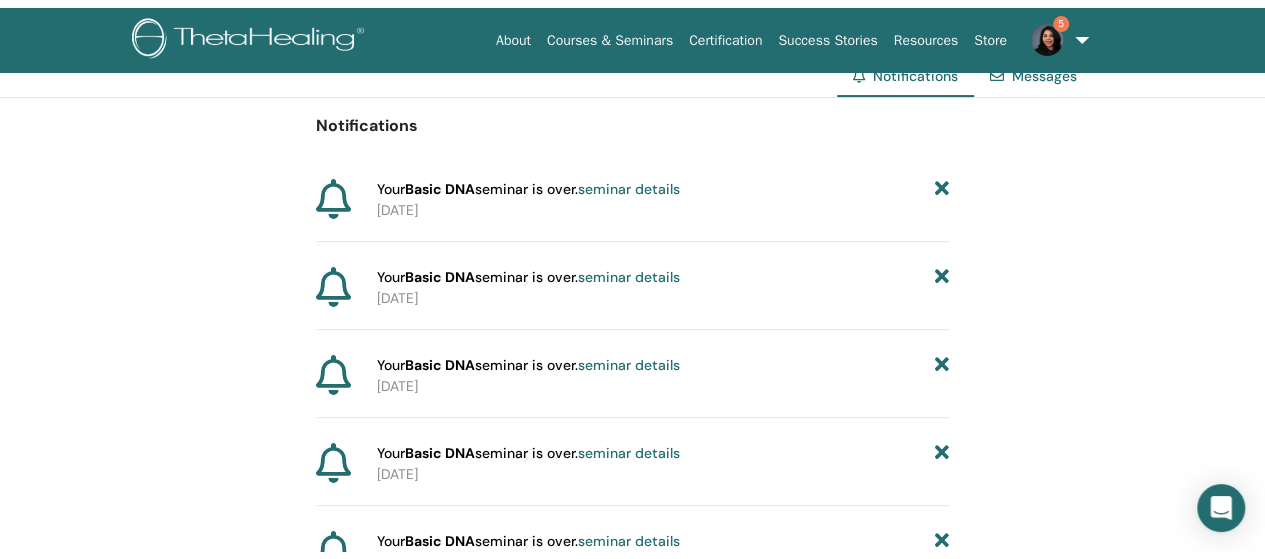scroll, scrollTop: 0, scrollLeft: 0, axis: both 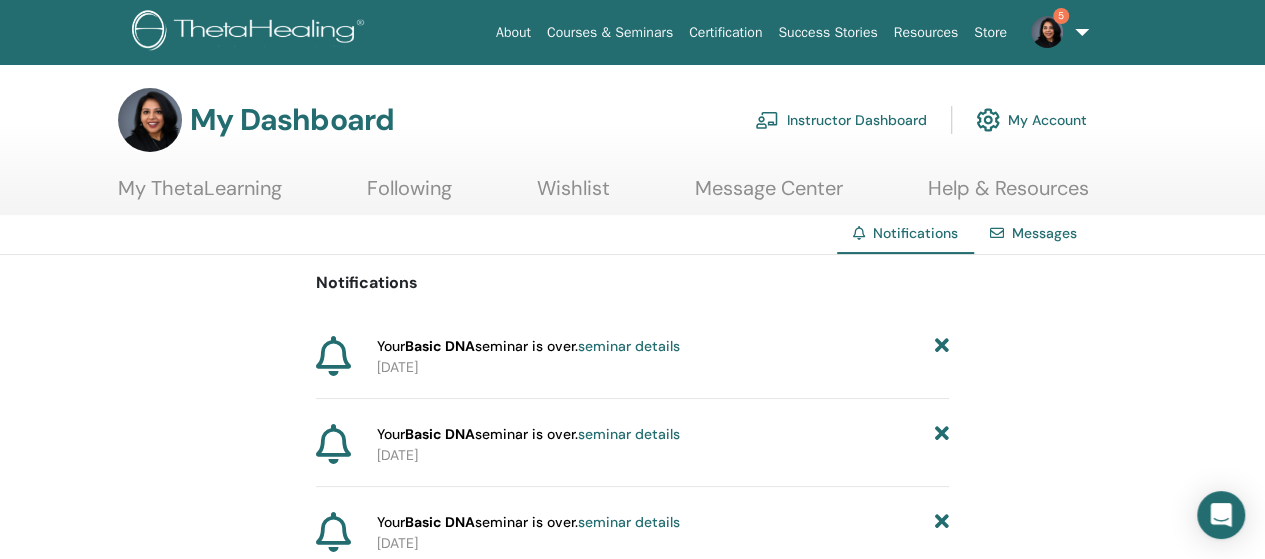click on "Instructor Dashboard" at bounding box center (841, 120) 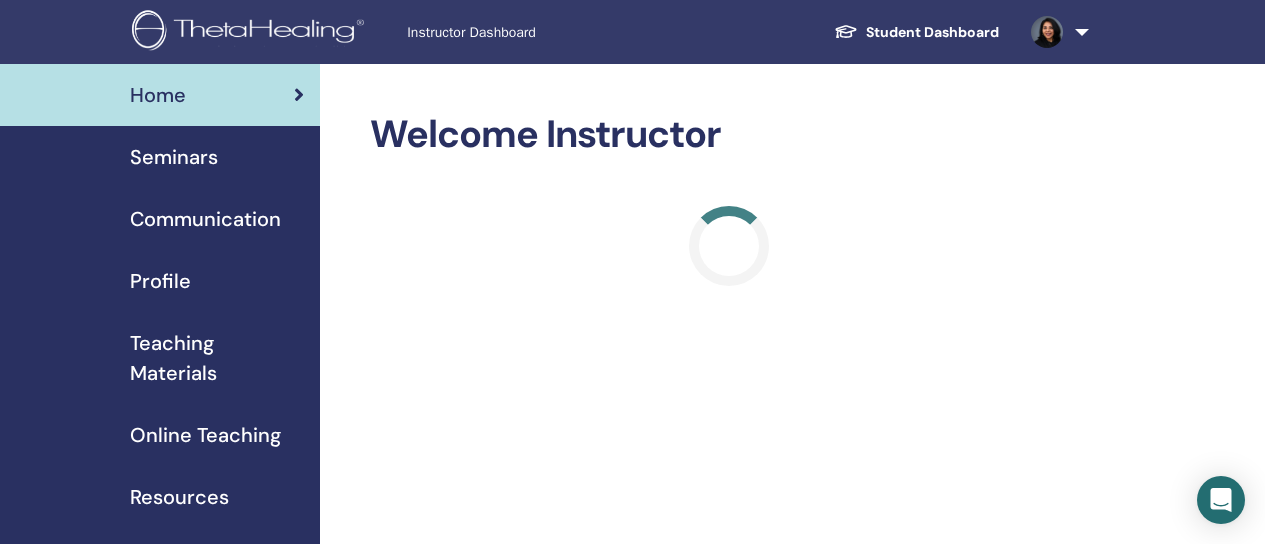 scroll, scrollTop: 0, scrollLeft: 0, axis: both 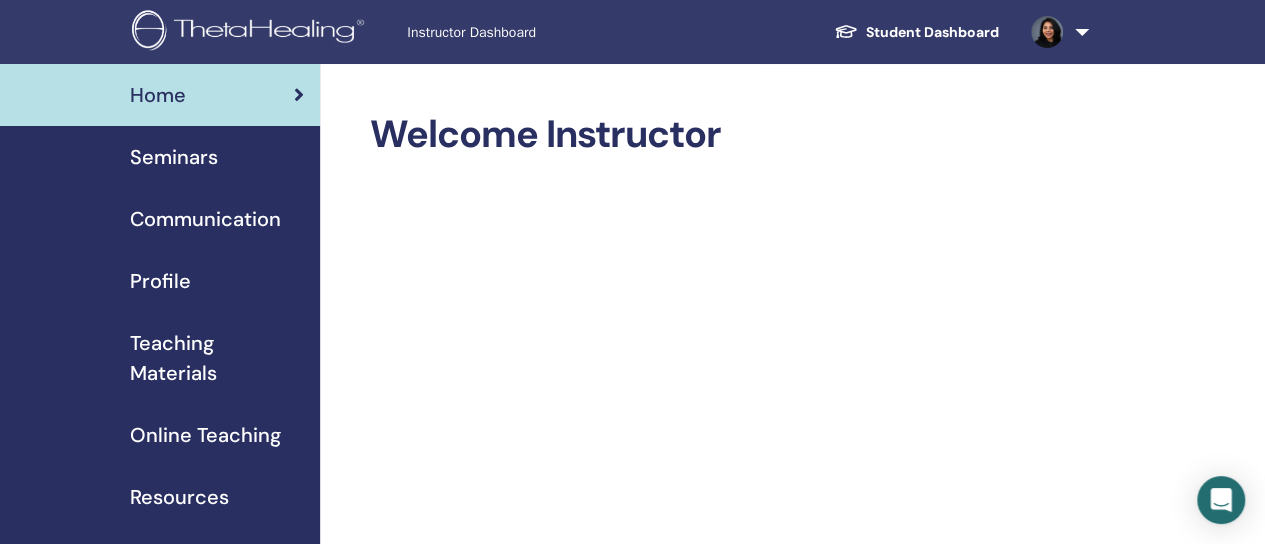 click on "Seminars" at bounding box center [174, 157] 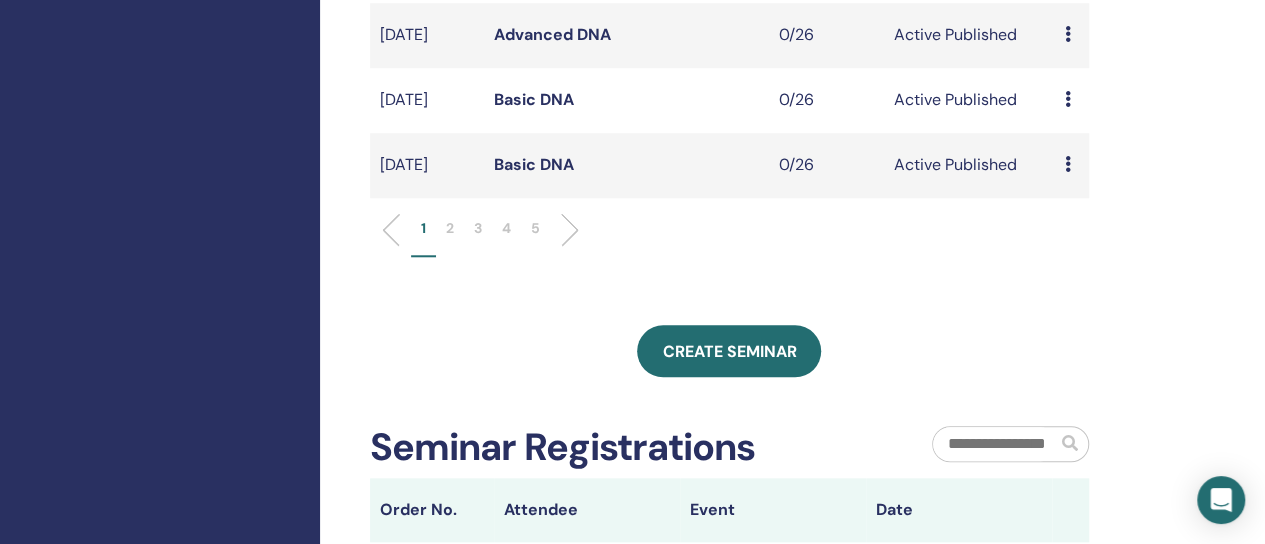 scroll, scrollTop: 857, scrollLeft: 0, axis: vertical 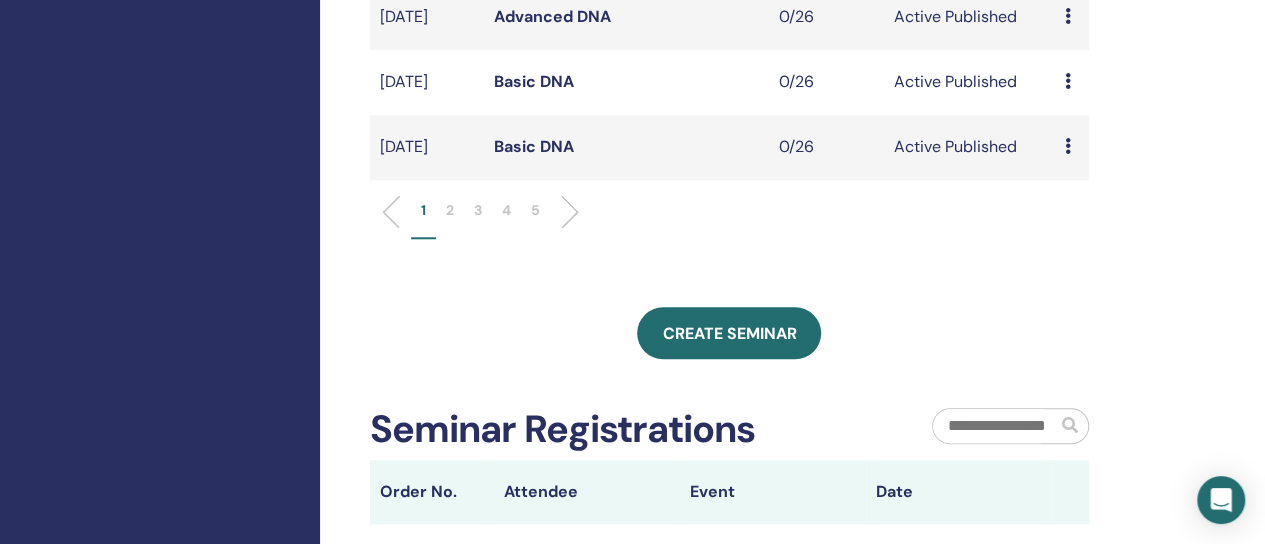 click on "2" at bounding box center [450, 219] 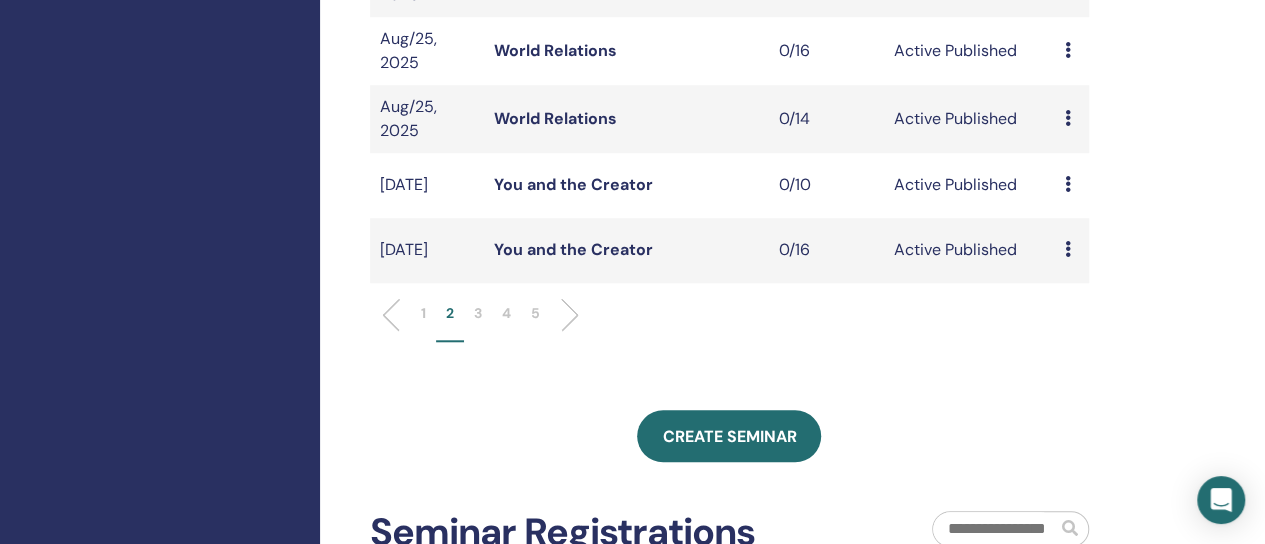 scroll, scrollTop: 686, scrollLeft: 0, axis: vertical 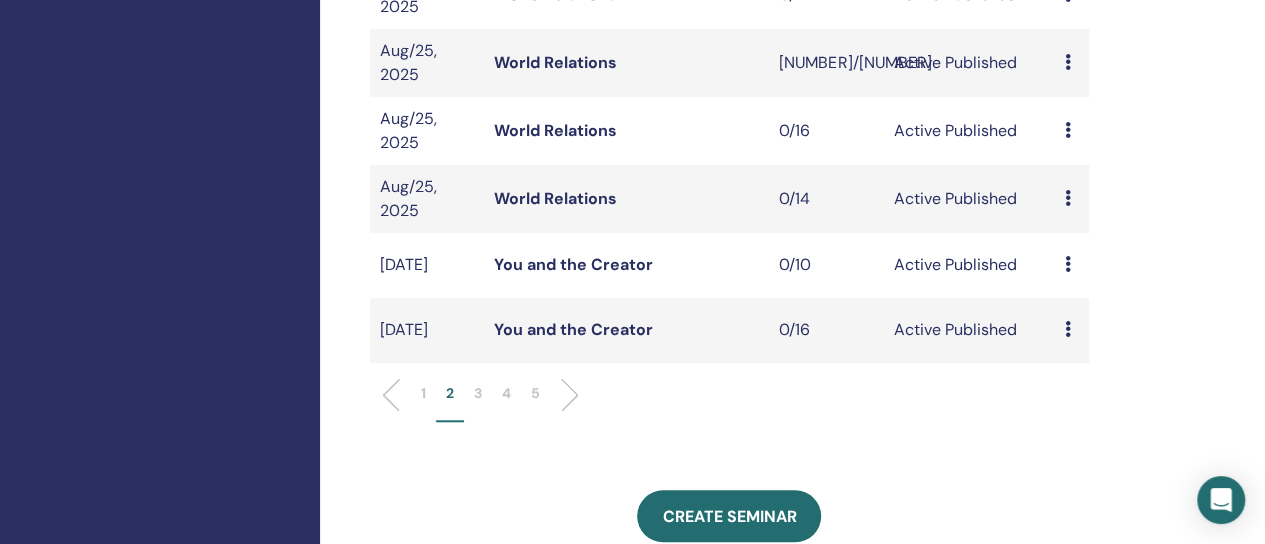 click at bounding box center (1067, 264) 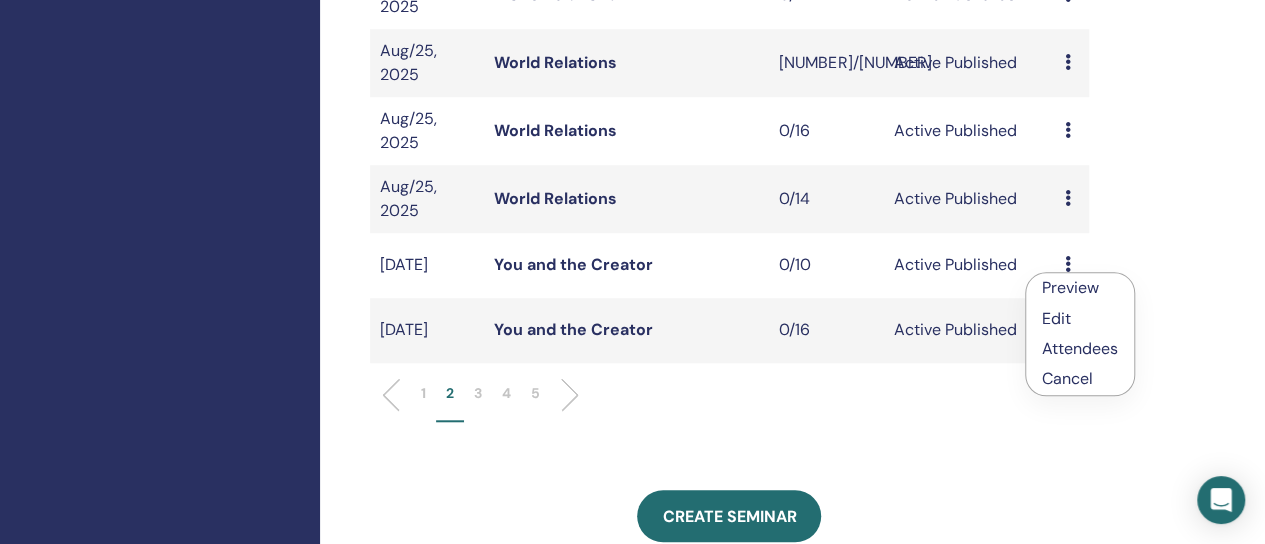 drag, startPoint x: 1067, startPoint y: 283, endPoint x: 1051, endPoint y: 283, distance: 16 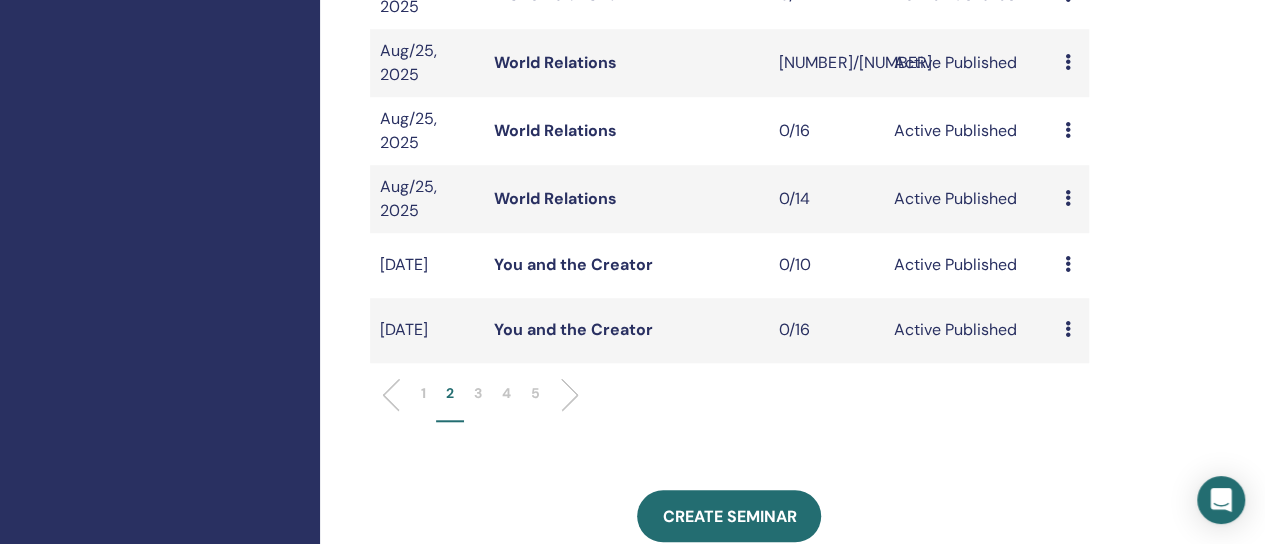 click at bounding box center (1067, 329) 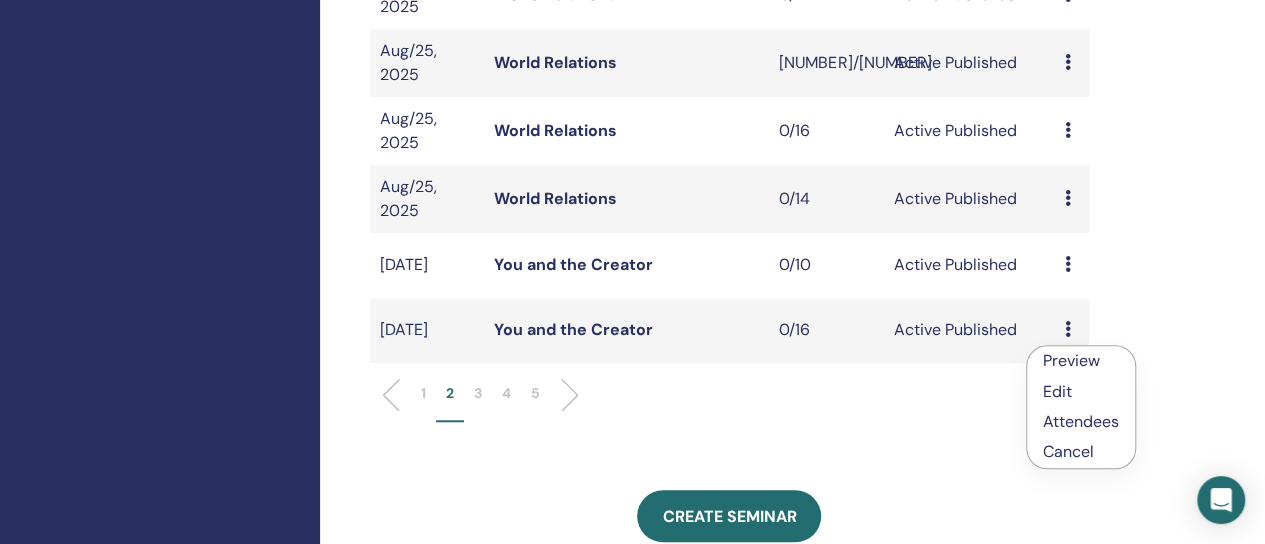 click on "My Seminars You can customize the filter to explore upcoming seminars beyond the next 3 months or check out seminars from over 3 months ago. Not before Apr/19, 2025 Not after Oct/19, 2025 Course type Any type Seminar status Any status Seminar Registered Status Sep/09, 2025 Manifesting and Abundance 0/26 Active Published Preview Edit Attendees Cancel Sep/09, 2025 Manifesting and Abundance 0/26 Active Published Preview Edit Attendees Cancel Sep/02, 2025 You and Your Inner Circle 0/26 Active Published Preview Edit Attendees Cancel Sep/02, 2025 You and Your Inner Circle 0/26 Active Published Preview Edit Attendees Cancel Aug/25, 2025 World Relations 0/41 Active Published Preview Edit Attendees Cancel Aug/25, 2025 World Relations 1/38 Active Published Preview Edit Attendees Cancel Aug/25, 2025 World Relations 0/16 Active Published Preview Edit Attendees Cancel Aug/25, 2025 World Relations 0/14 Active Published Preview Edit Attendees Cancel Aug/08, 2025 You and the Creator 0/10 Preview Edit 1" at bounding box center [794, 280] 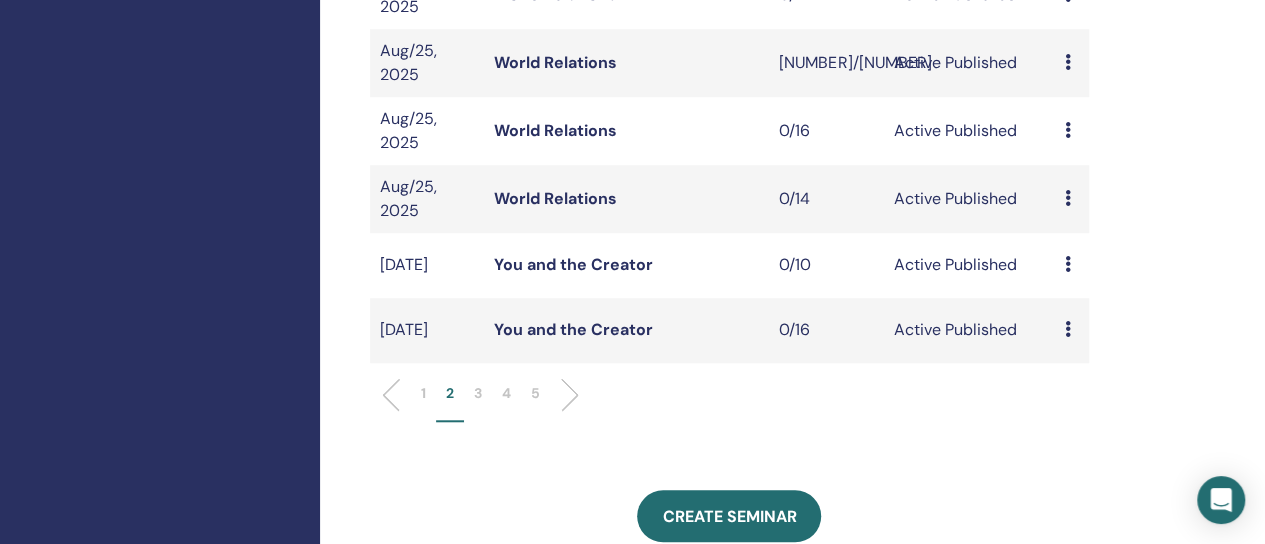 click on "3" at bounding box center (478, 393) 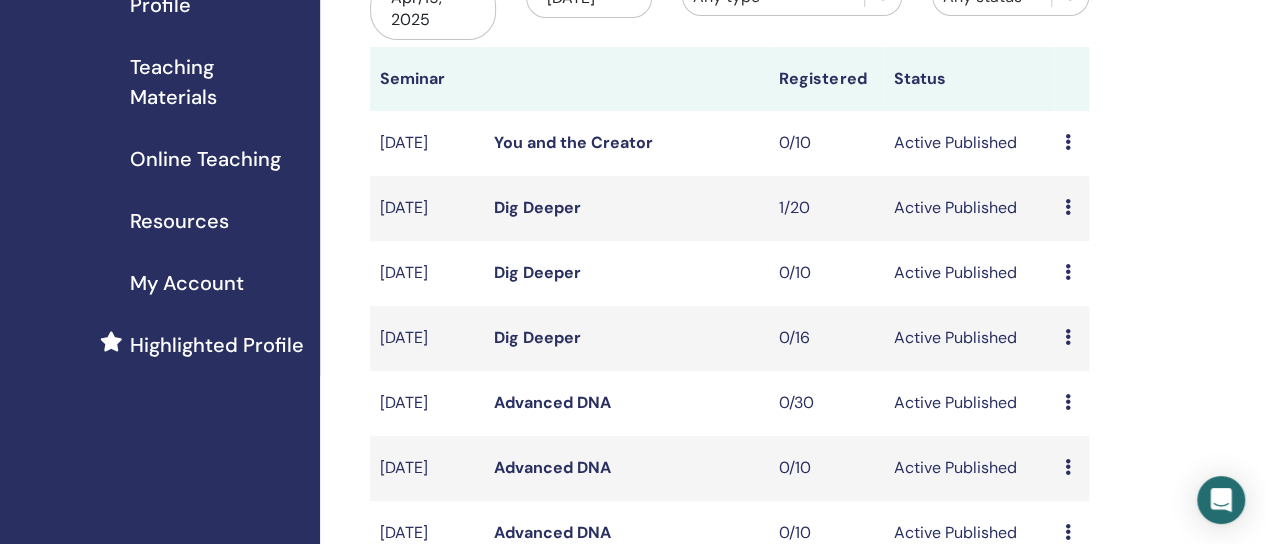 scroll, scrollTop: 249, scrollLeft: 0, axis: vertical 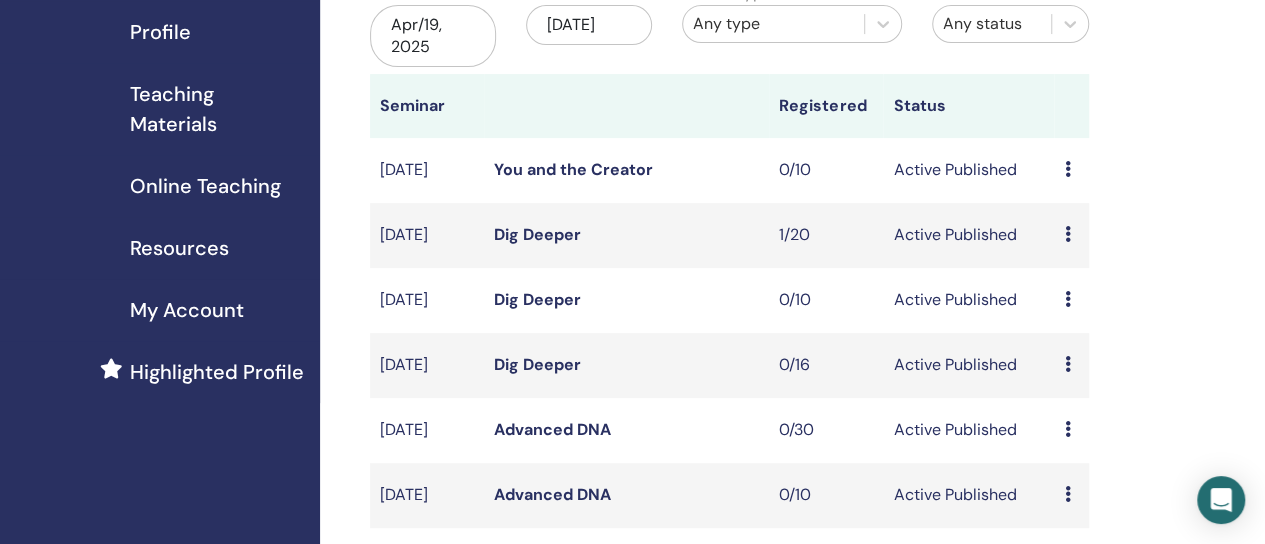 click at bounding box center [1067, 169] 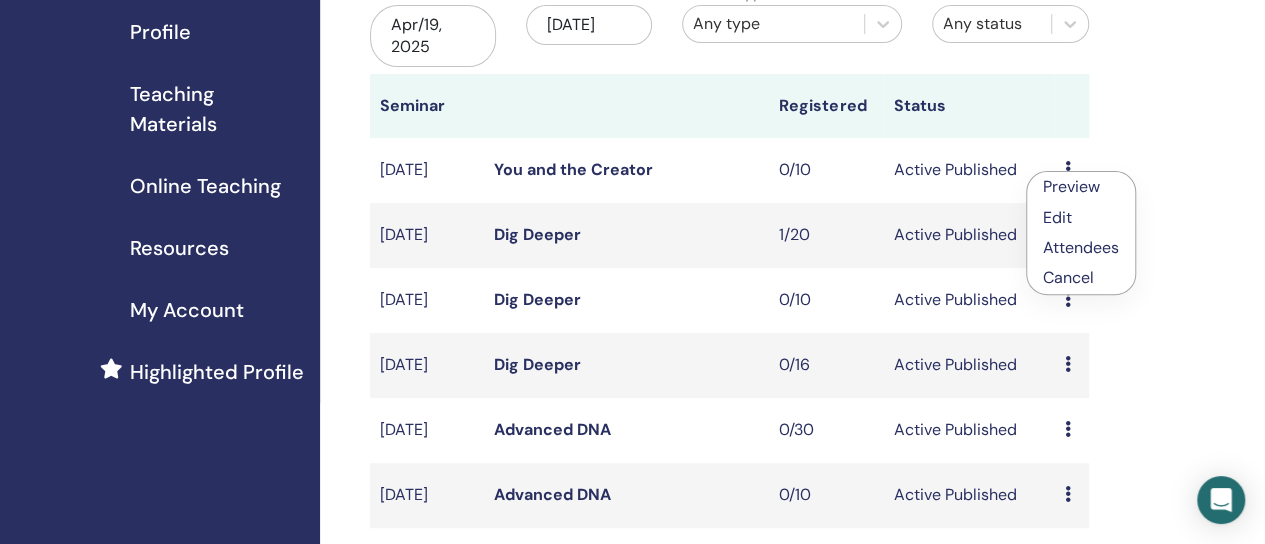 click on "Preview" at bounding box center (1071, 186) 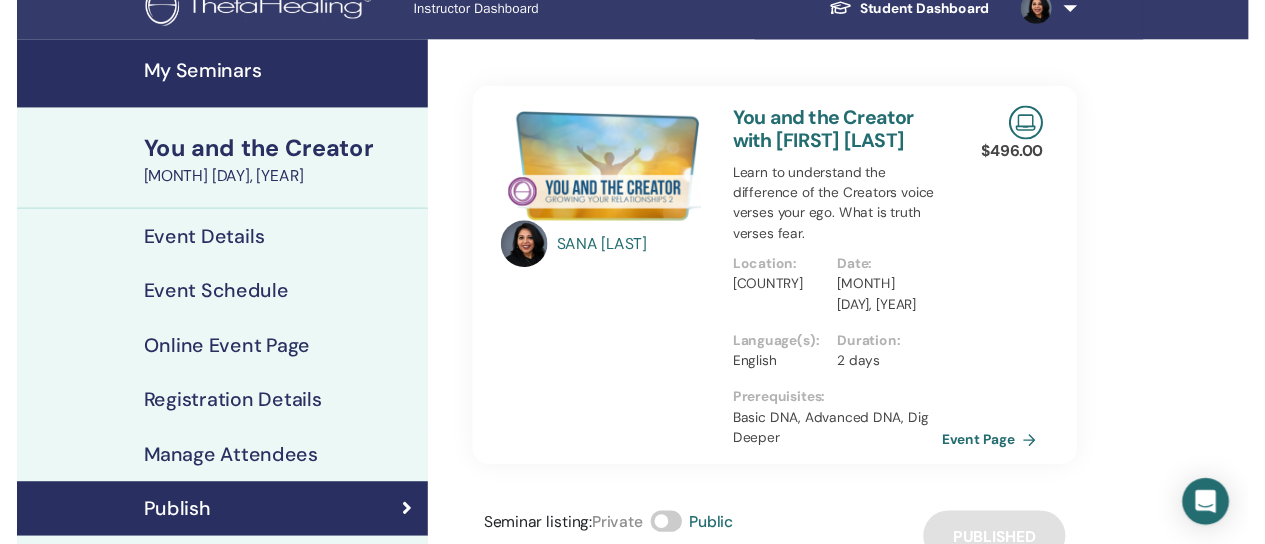 scroll, scrollTop: 24, scrollLeft: 0, axis: vertical 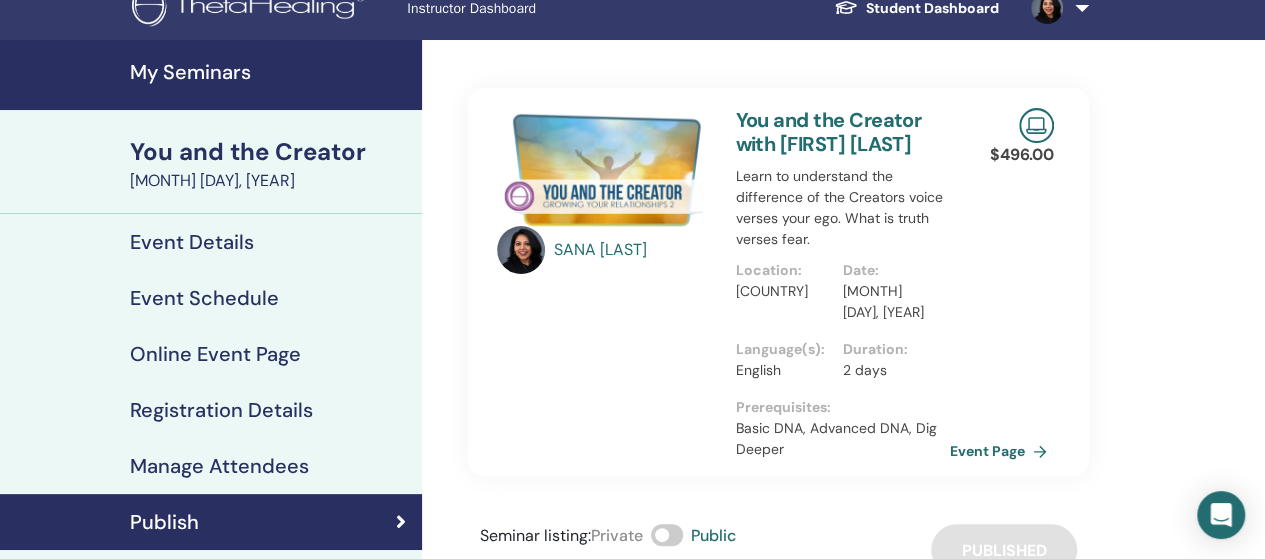 click on "Event Schedule" at bounding box center (204, 298) 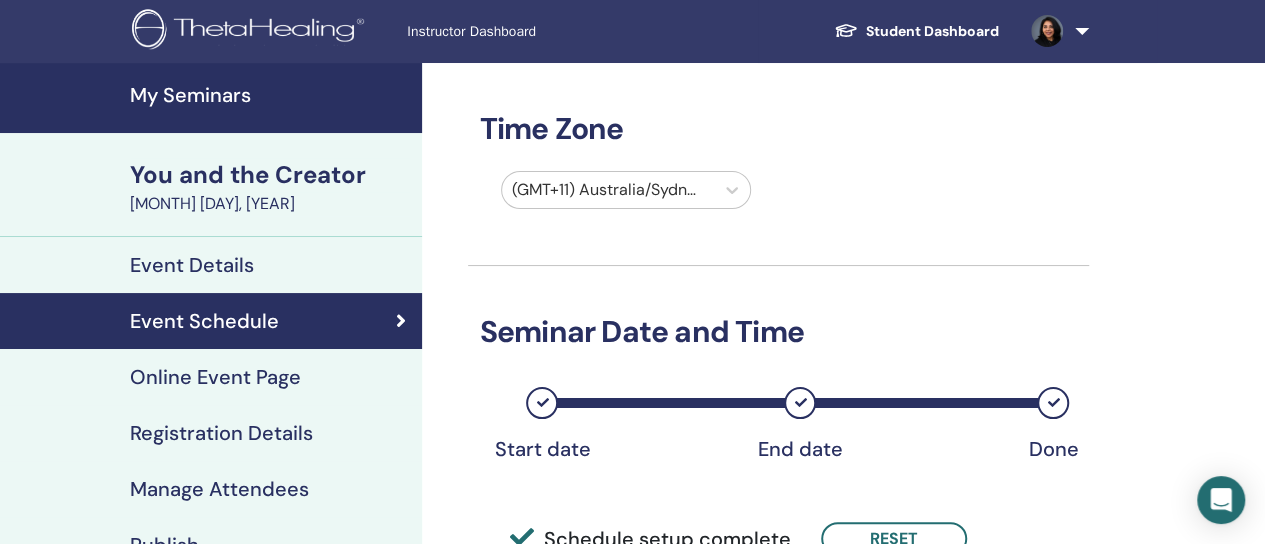 scroll, scrollTop: 0, scrollLeft: 0, axis: both 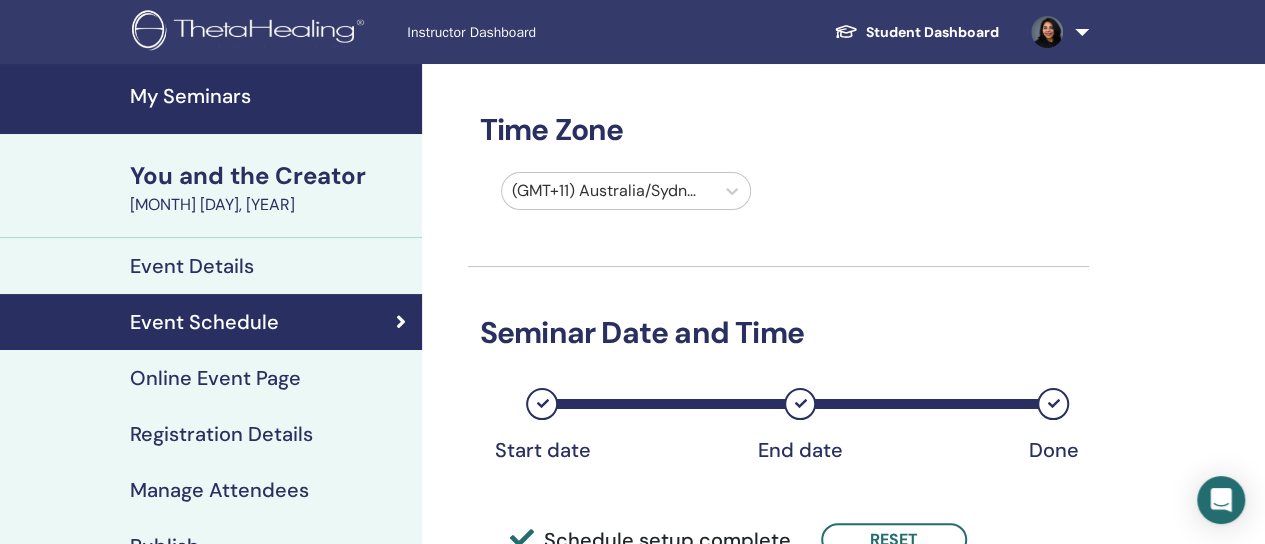 click on "My Seminars" at bounding box center (270, 96) 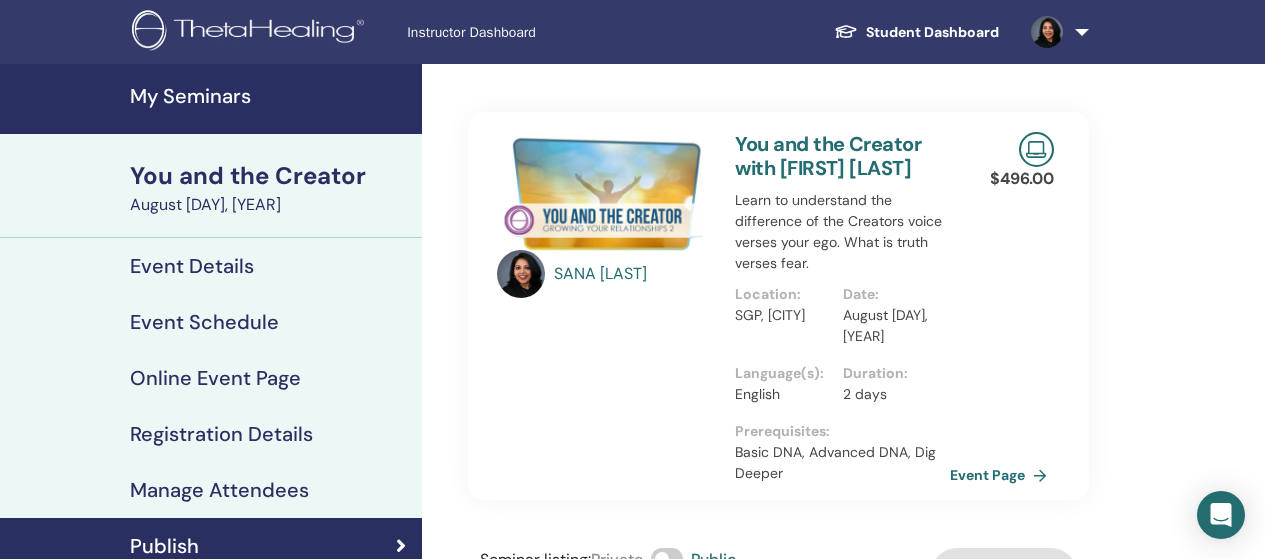 scroll, scrollTop: 0, scrollLeft: 0, axis: both 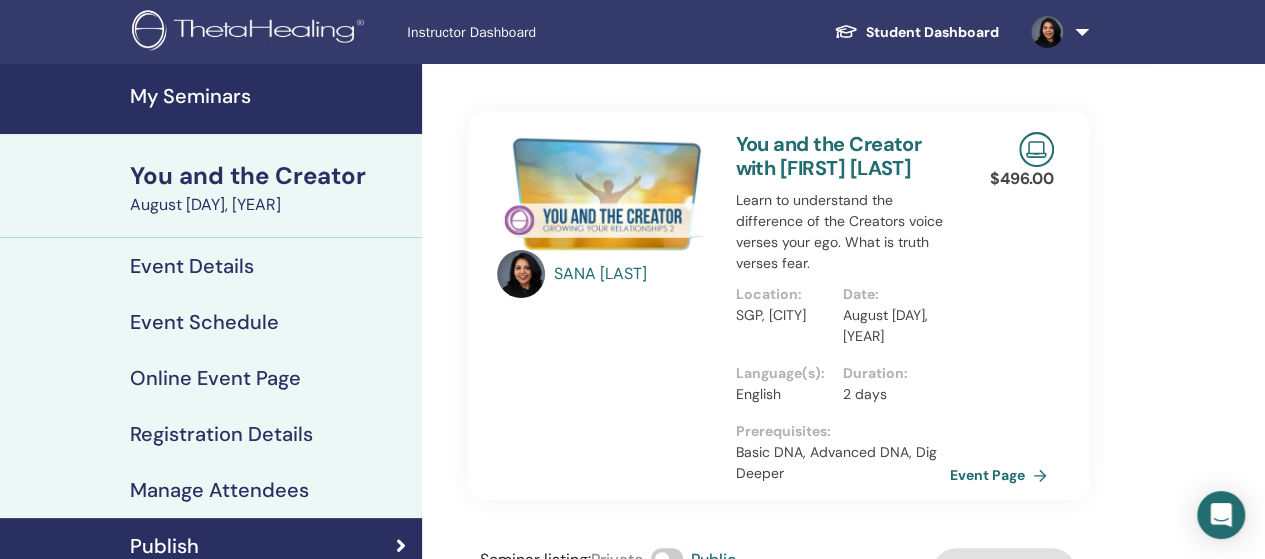 click on "Online Event Page" at bounding box center [211, 378] 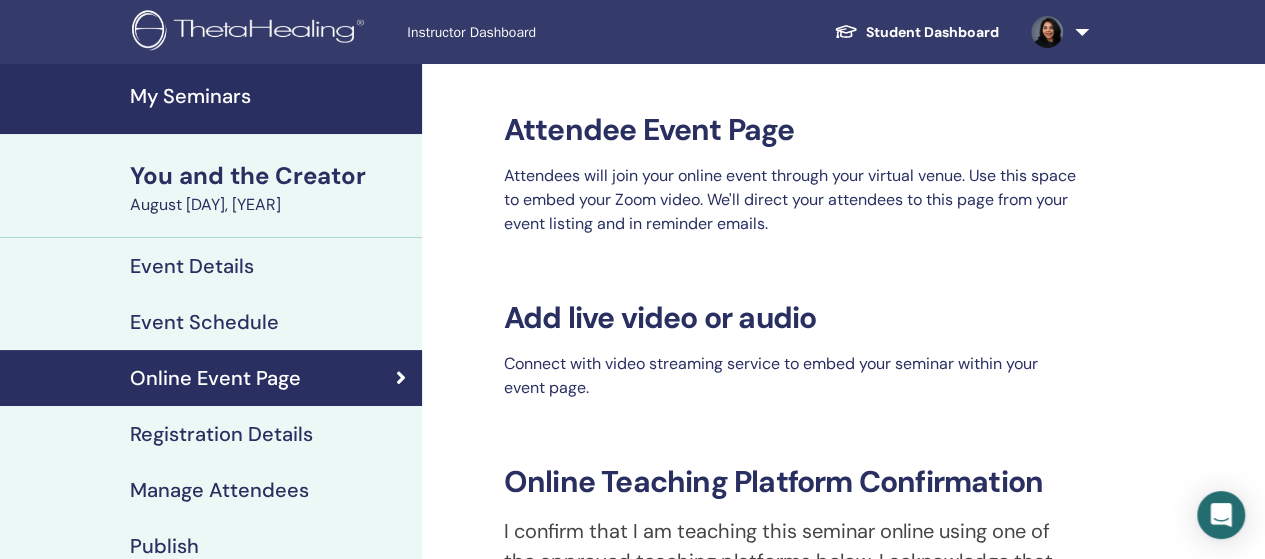 click on "Registration Details" at bounding box center [221, 434] 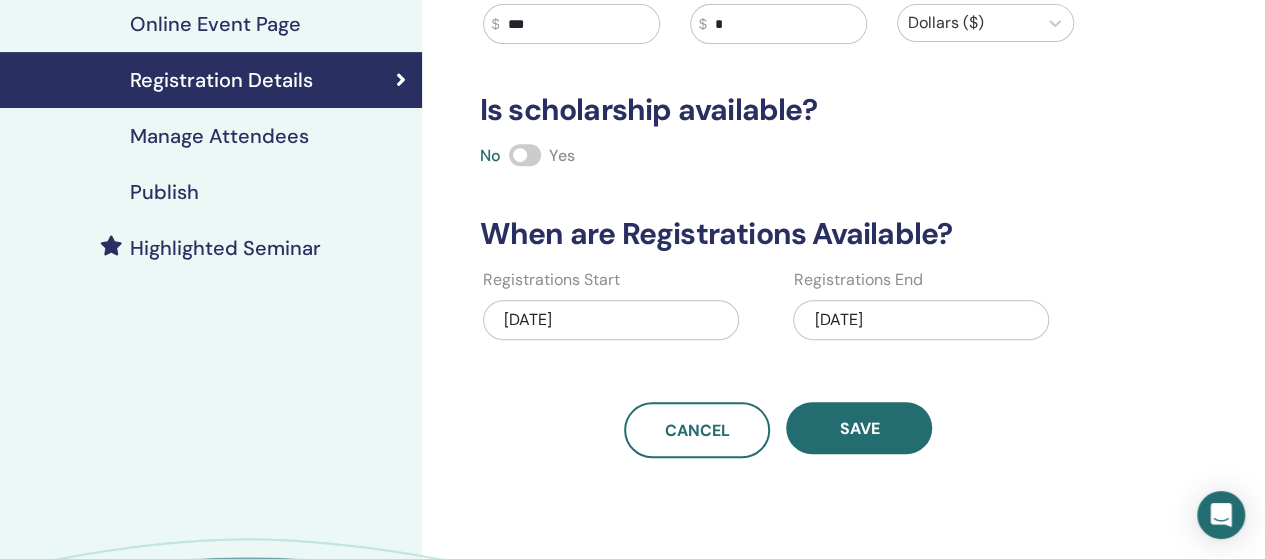 scroll, scrollTop: 395, scrollLeft: 0, axis: vertical 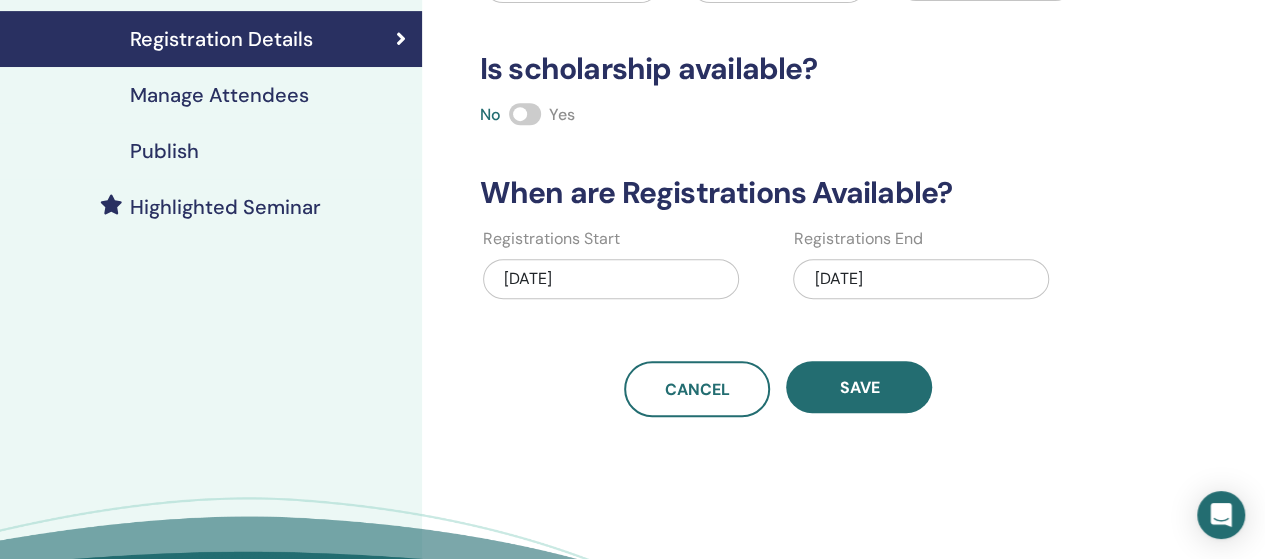 click on "08/07/2025" at bounding box center (921, 279) 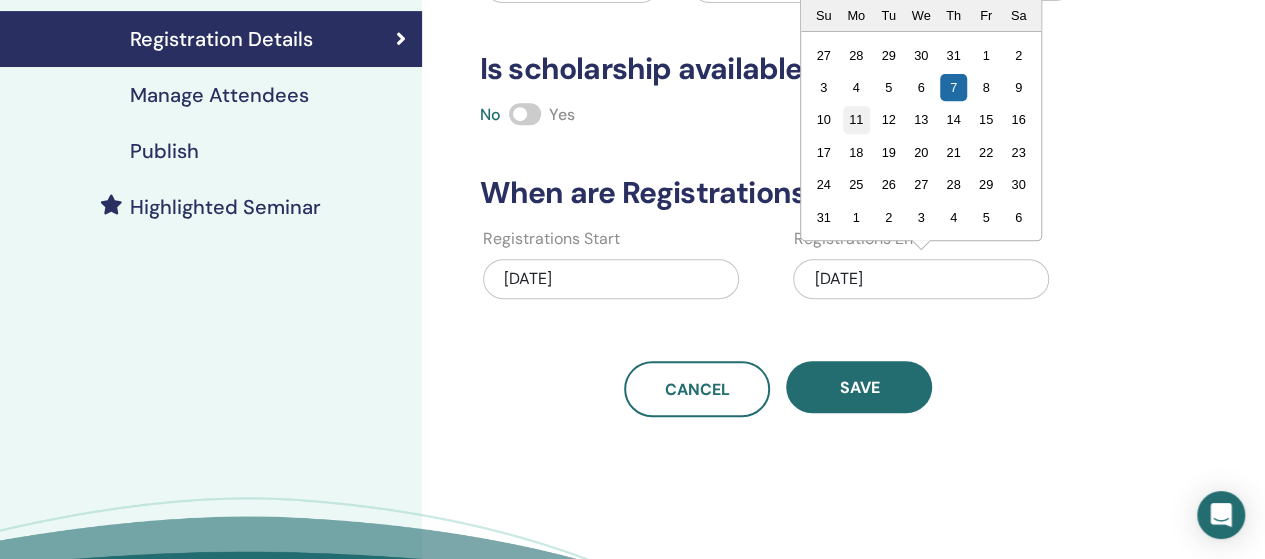 click on "11" at bounding box center (856, 120) 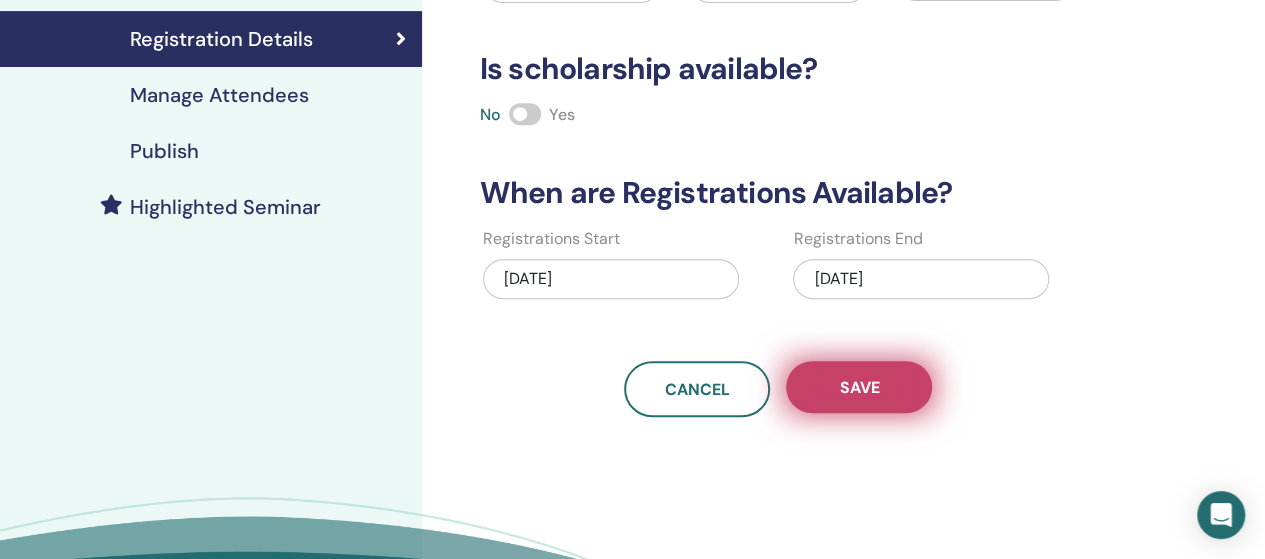 click on "Save" at bounding box center (859, 387) 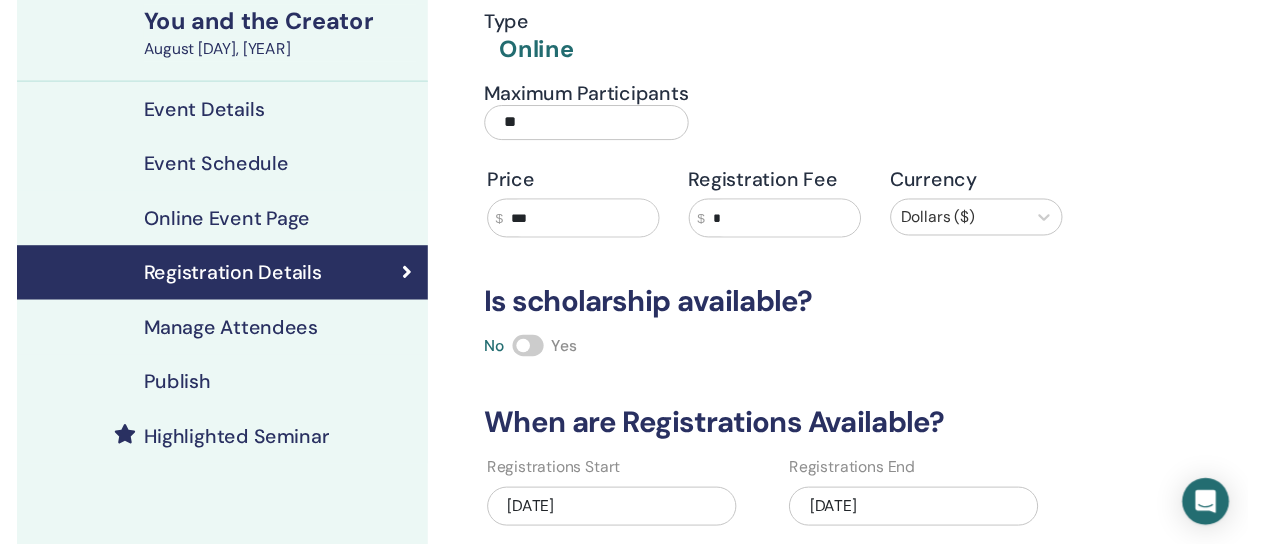 scroll, scrollTop: 150, scrollLeft: 0, axis: vertical 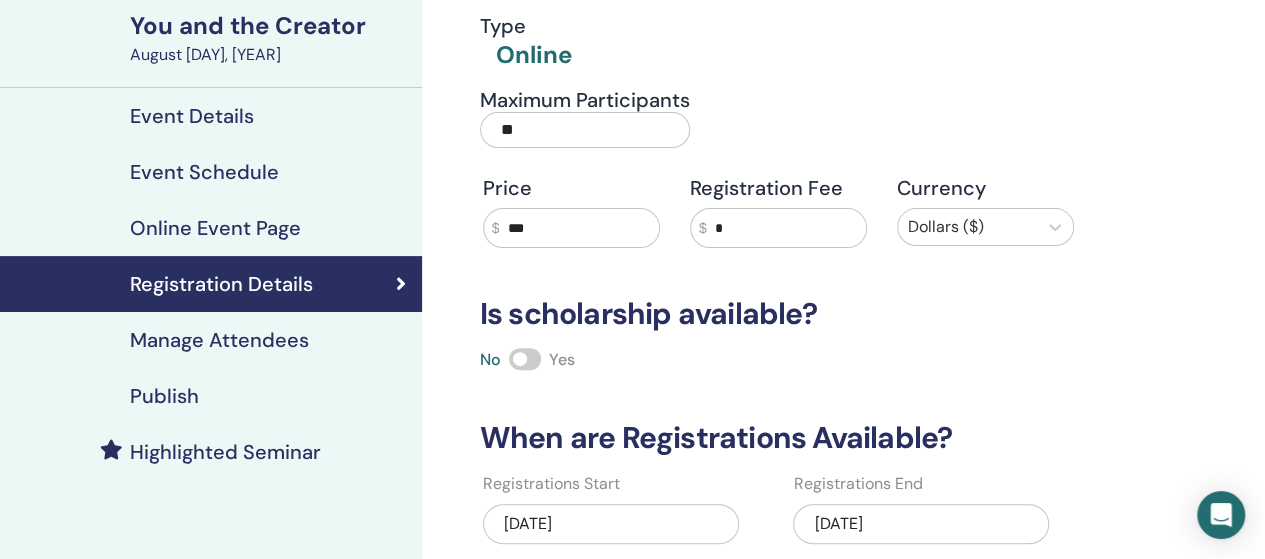 click on "Event Schedule" at bounding box center (204, 172) 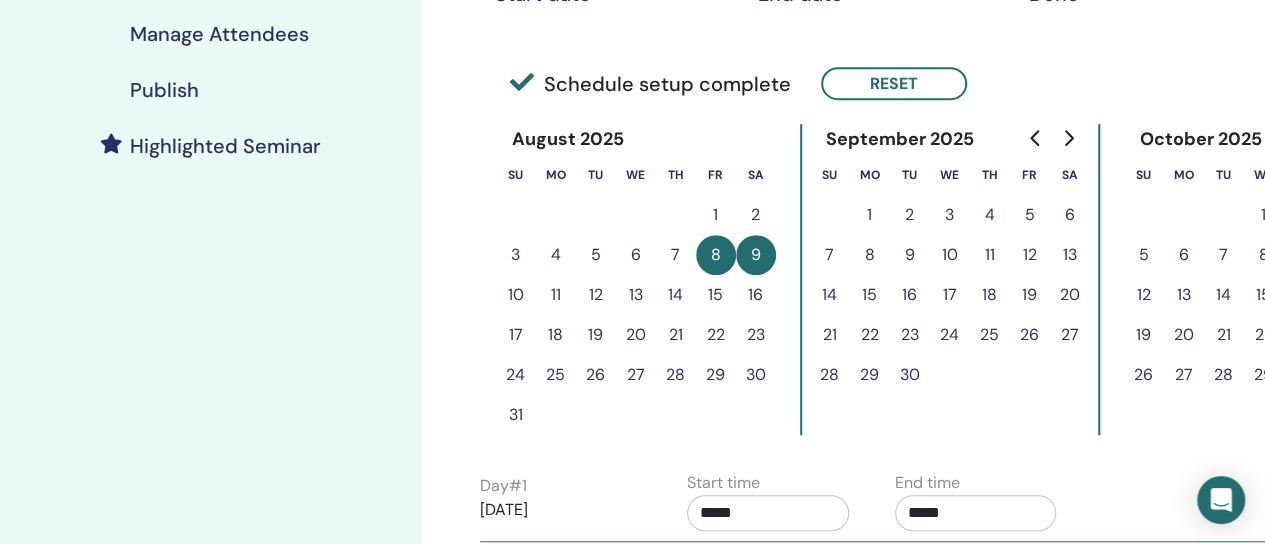 scroll, scrollTop: 456, scrollLeft: 0, axis: vertical 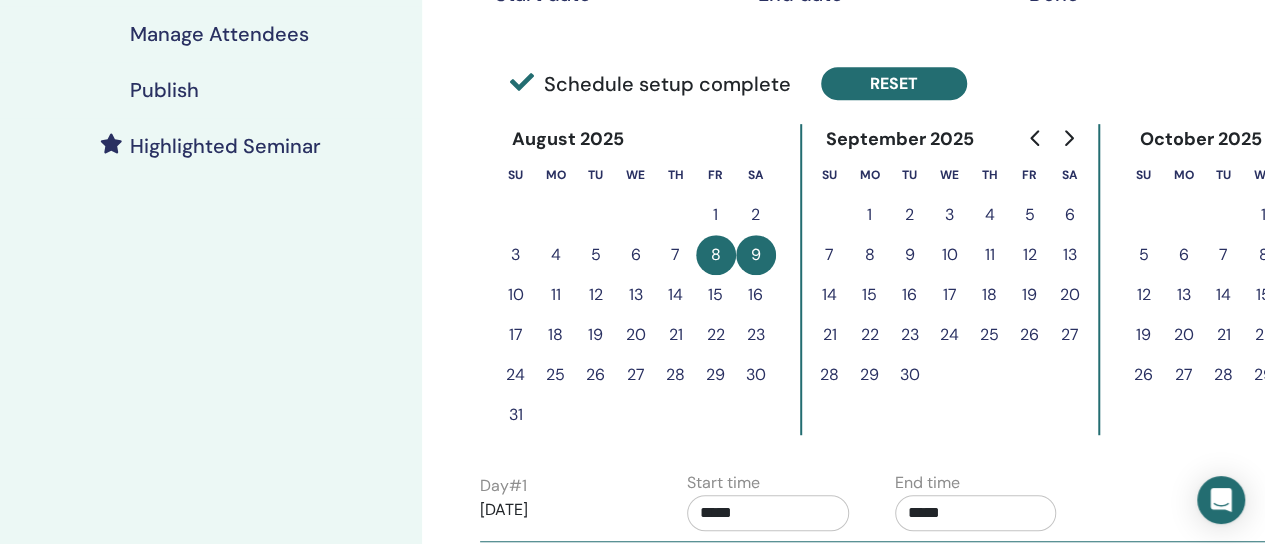 click on "Reset" at bounding box center [894, 83] 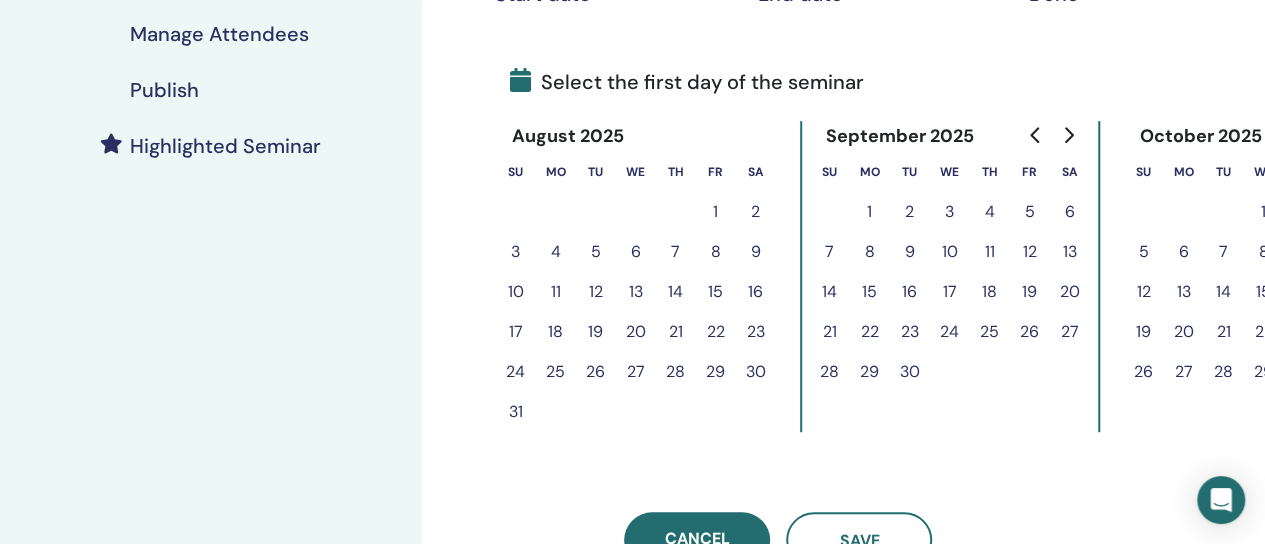 click on "12" at bounding box center (596, 292) 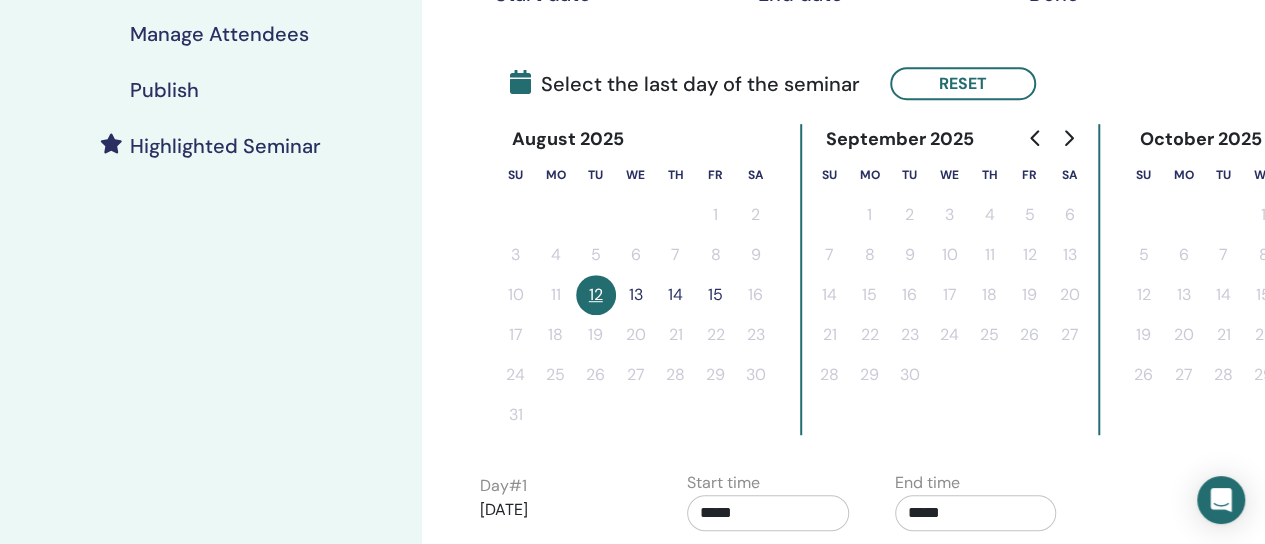 click on "13" at bounding box center (636, 295) 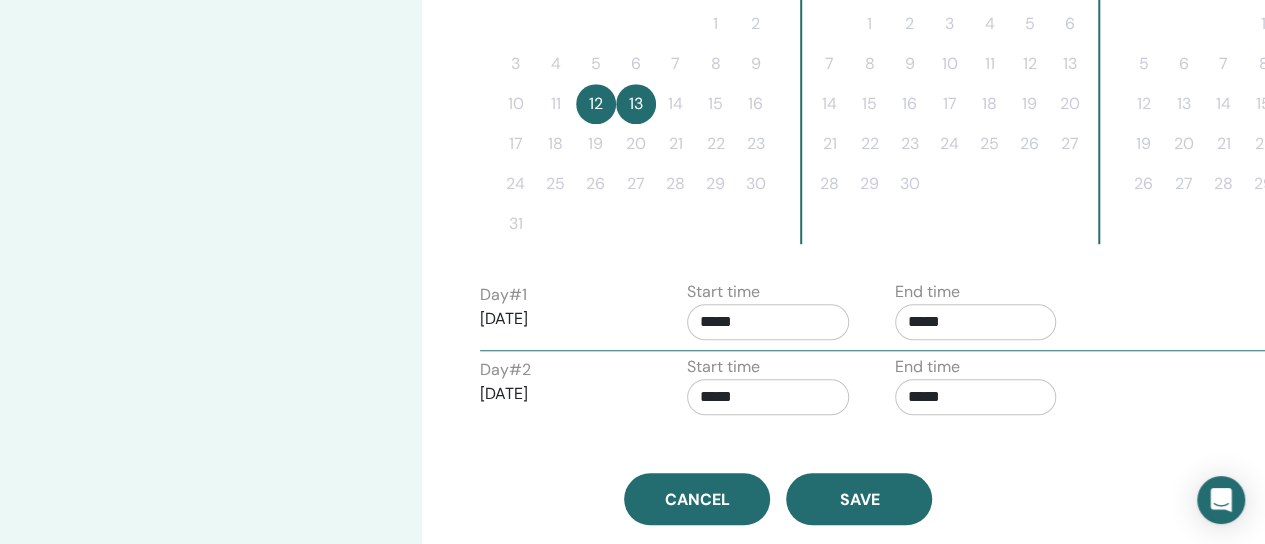 scroll, scrollTop: 656, scrollLeft: 0, axis: vertical 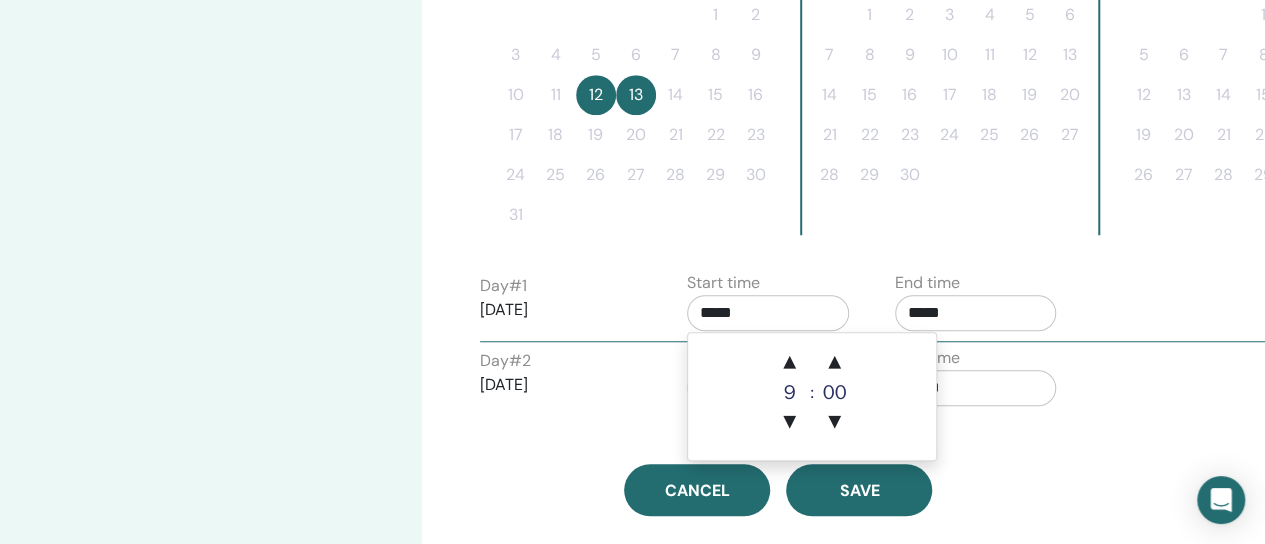 click on "*****" at bounding box center [768, 313] 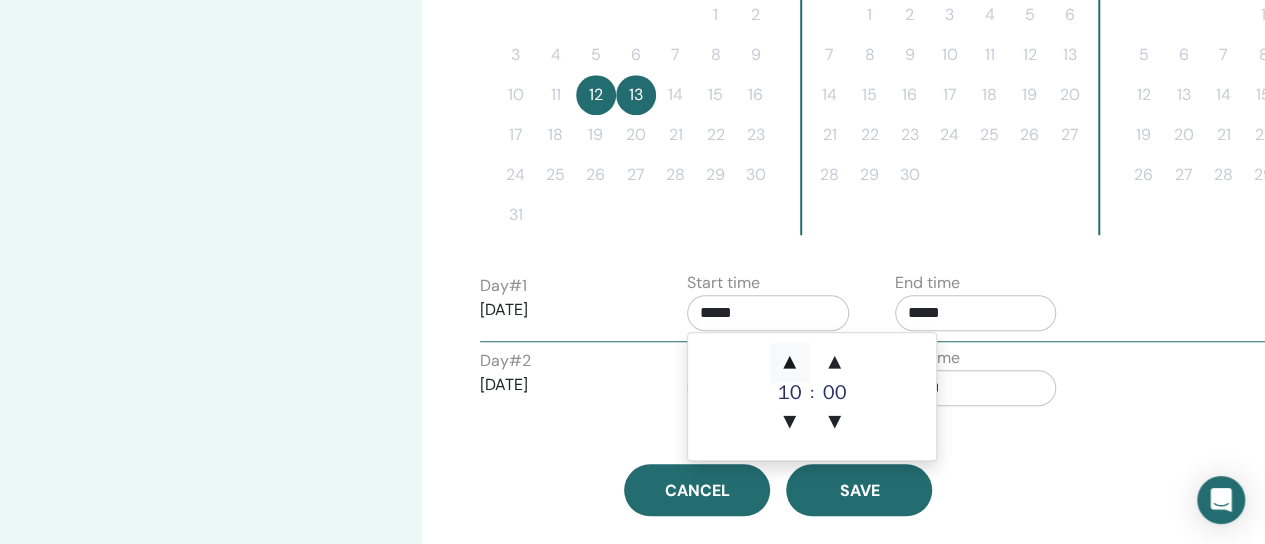 click on "▲" at bounding box center [790, 363] 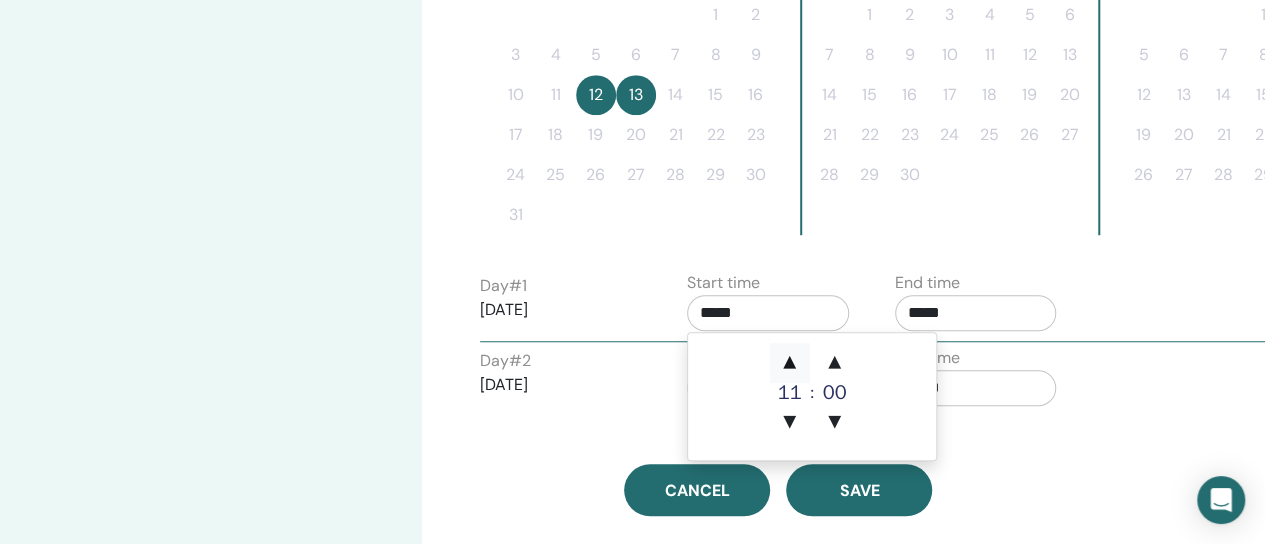 click on "▲" at bounding box center [790, 363] 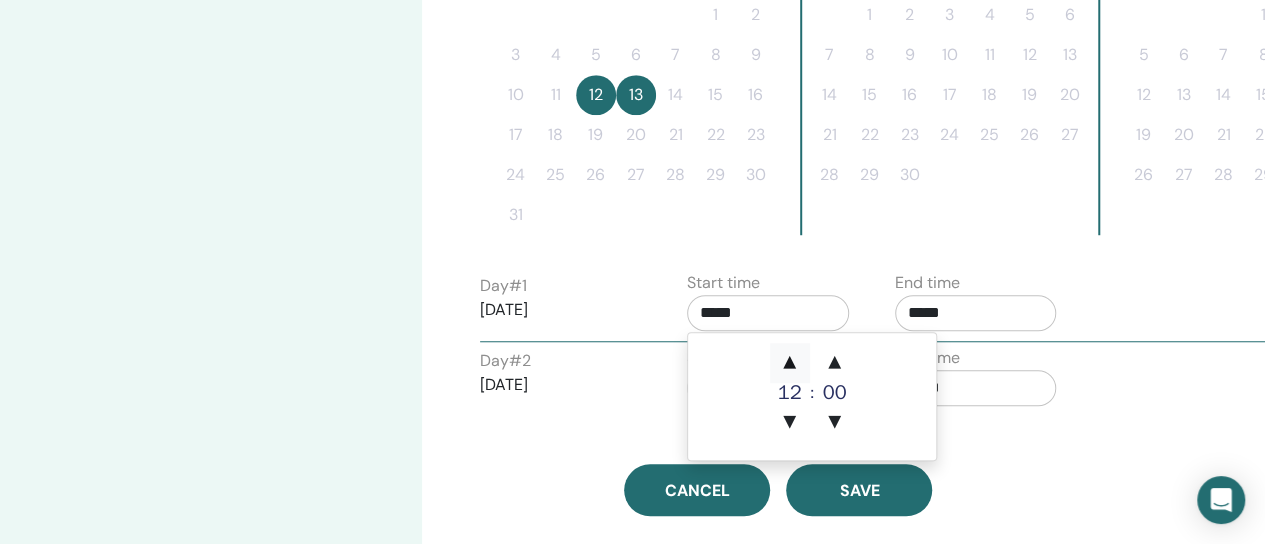 click on "▲" at bounding box center (790, 363) 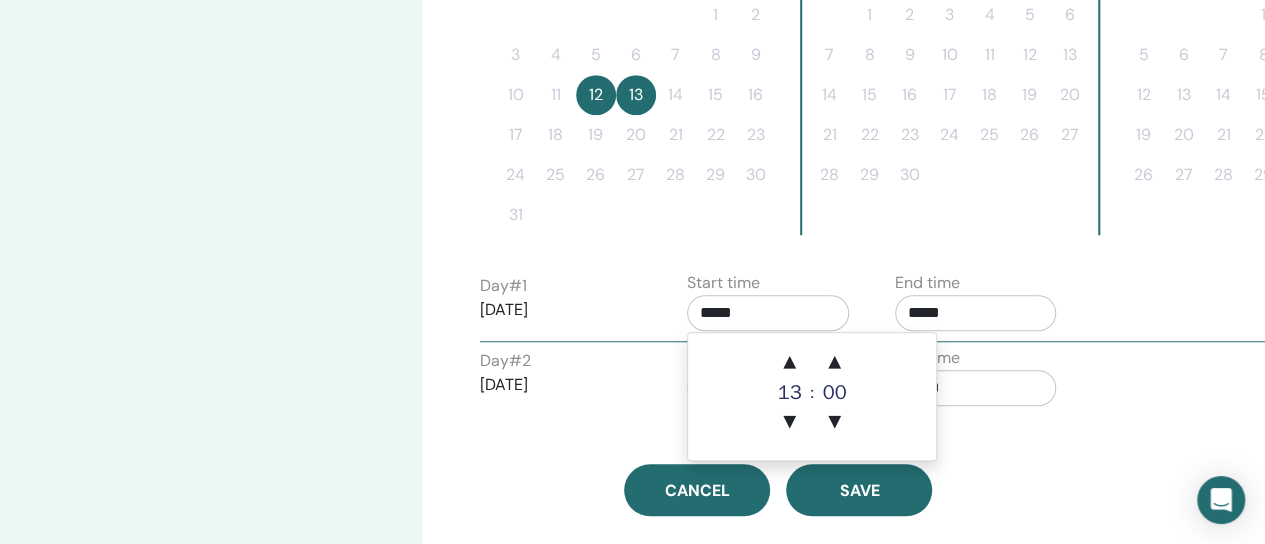 click on "*****" at bounding box center [976, 313] 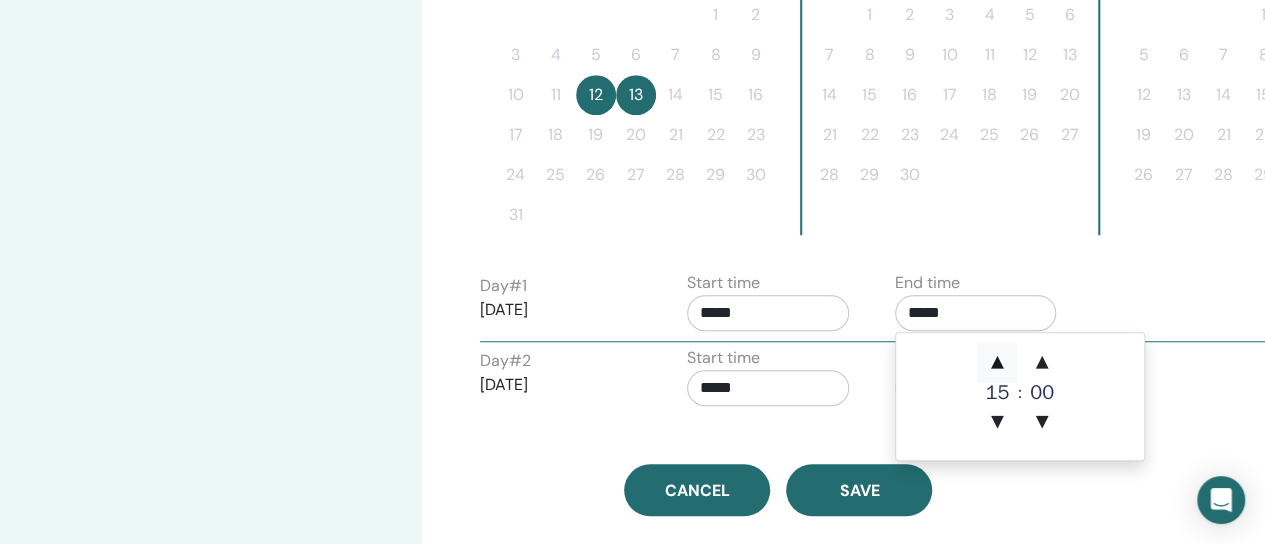 click on "▲" at bounding box center [997, 363] 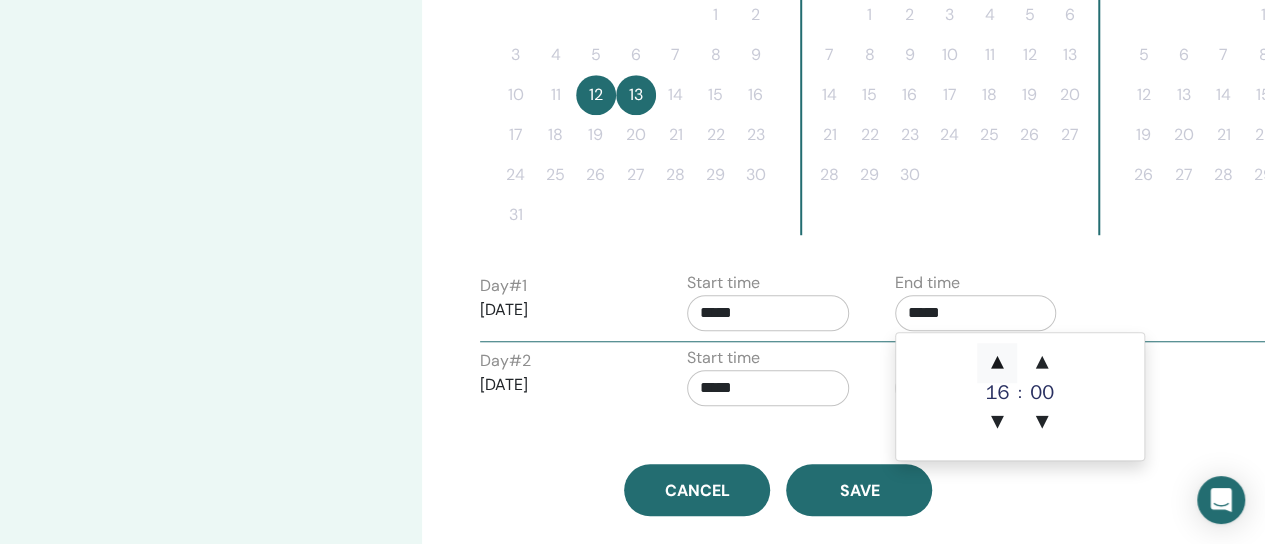 click on "▲" at bounding box center (997, 363) 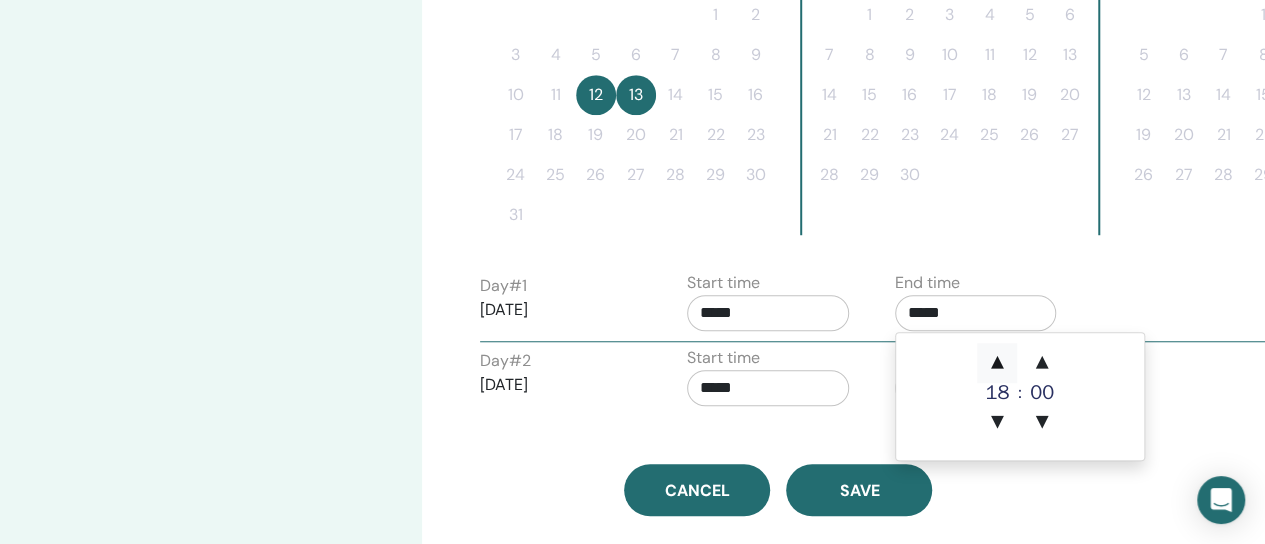 click on "▲" at bounding box center [997, 363] 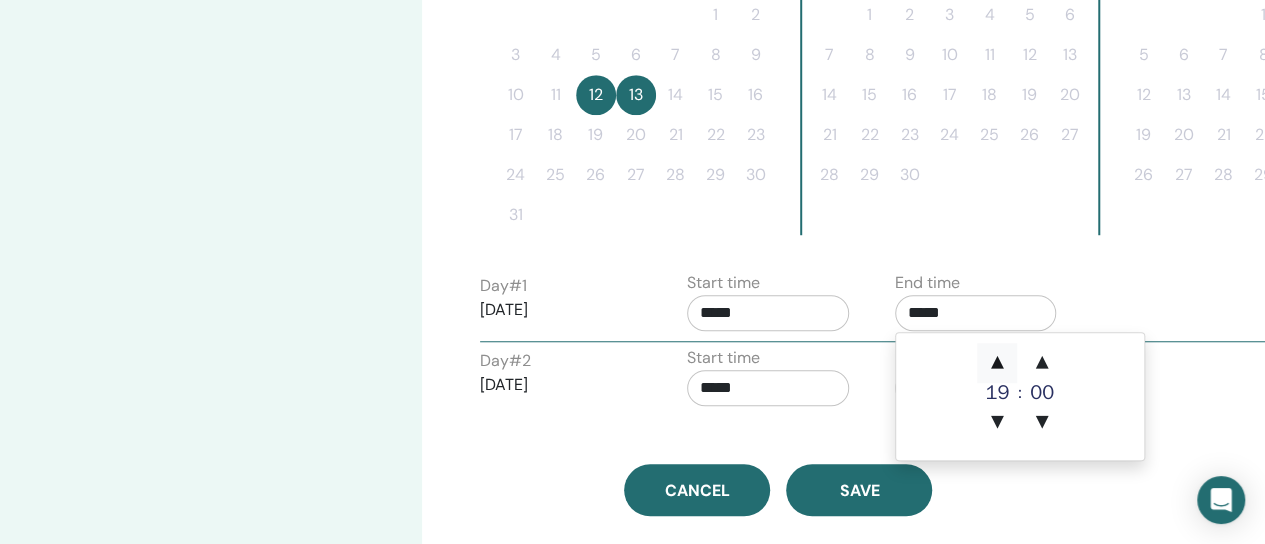 click on "▲" at bounding box center [997, 363] 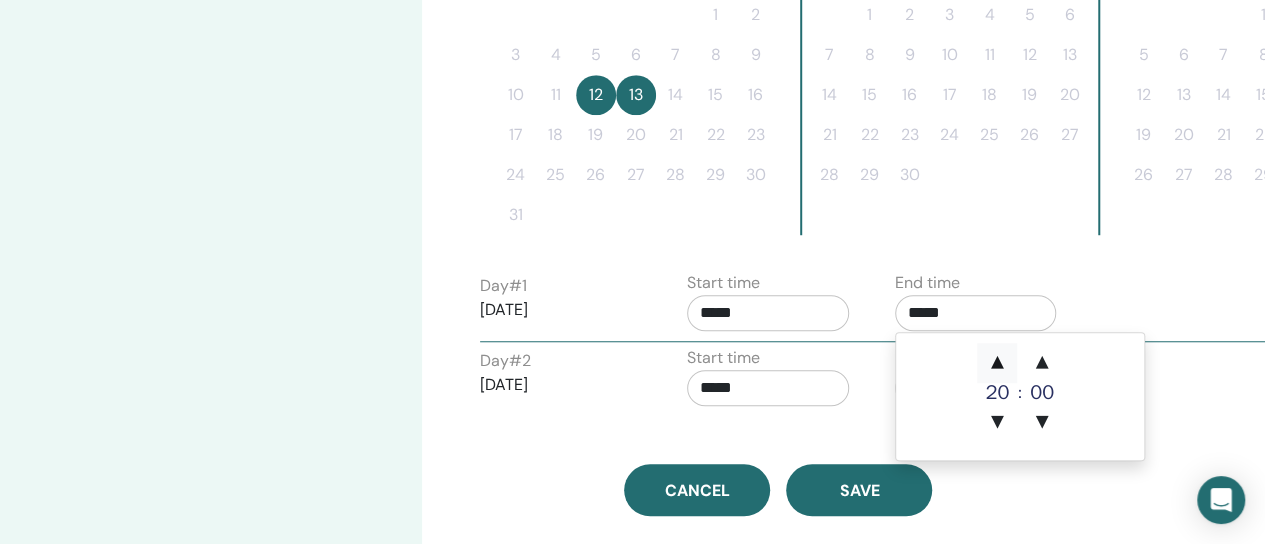click on "▲" at bounding box center (997, 363) 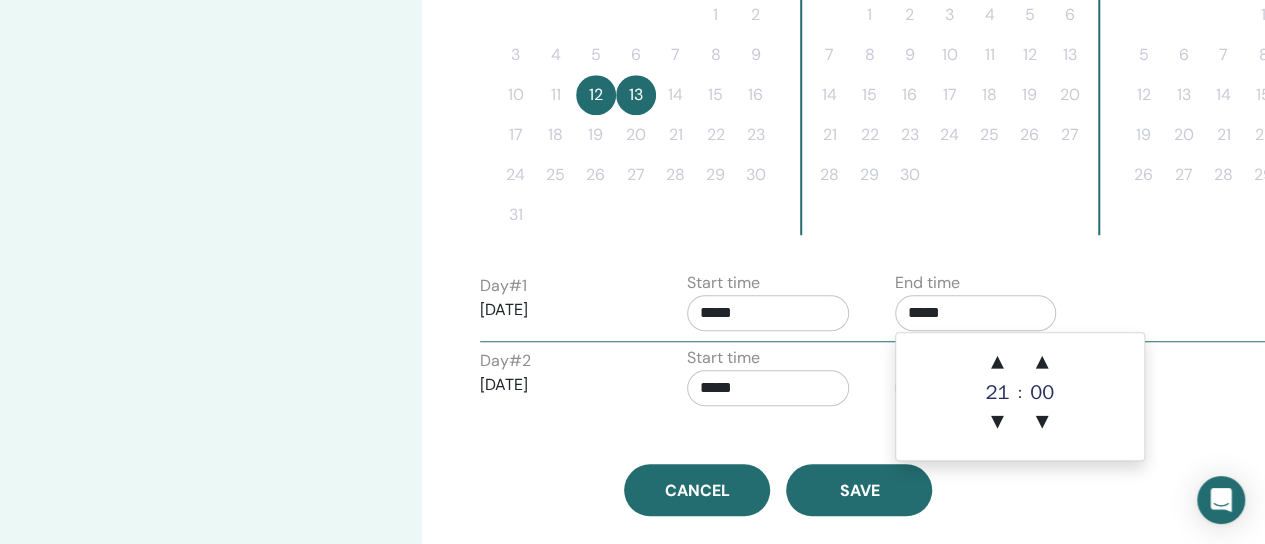 click on "Time Zone (GMT+8) Asia/Singapore Seminar Date and Time Start date End date Done Schedule setup complete Reset August 2025 Su Mo Tu We Th Fr Sa 1 2 3 4 5 6 7 8 9 10 11 12 13 14 15 16 17 18 19 20 21 22 23 24 25 26 27 28 29 30 31 September 2025 Su Mo Tu We Th Fr Sa 1 2 3 4 5 6 7 8 9 10 11 12 13 14 15 16 17 18 19 20 21 22 23 24 25 26 27 28 29 30 October 2025 Su Mo Tu We Th Fr Sa 1 2 3 4 5 6 7 8 9 10 11 12 13 14 15 16 17 18 19 20 21 22 23 24 25 26 27 28 29 30 31 Day  # 1 2025/08/12 Start time ***** End time ***** Day  # 2 2025/08/13 Start time ***** End time ***** Cancel Save" at bounding box center (843, 102) 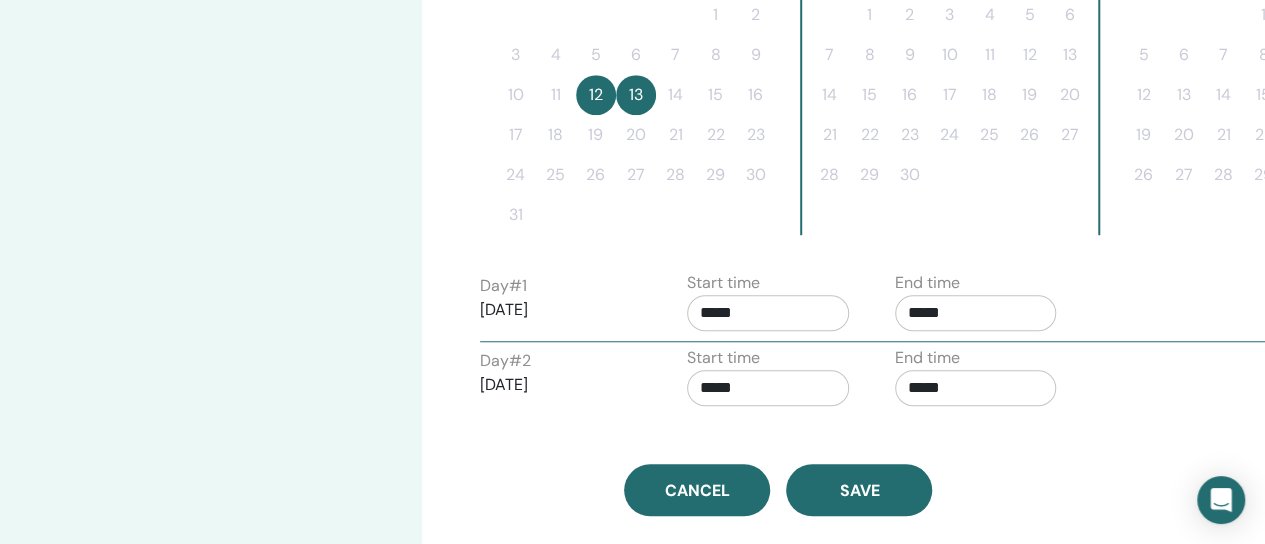 click on "*****" at bounding box center (976, 388) 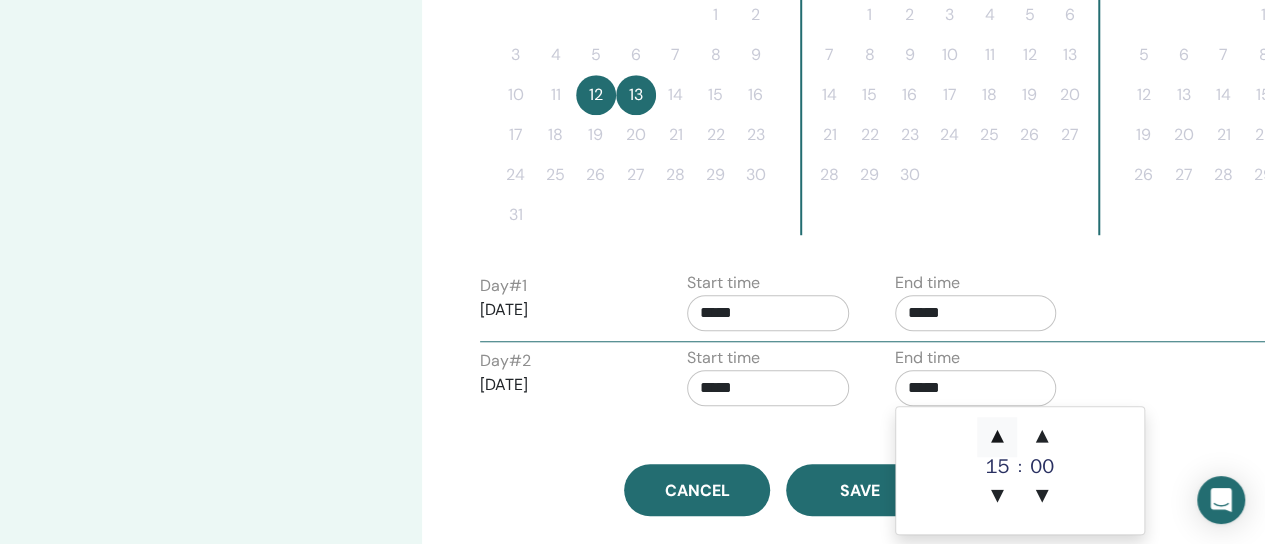 click on "▲" at bounding box center (997, 437) 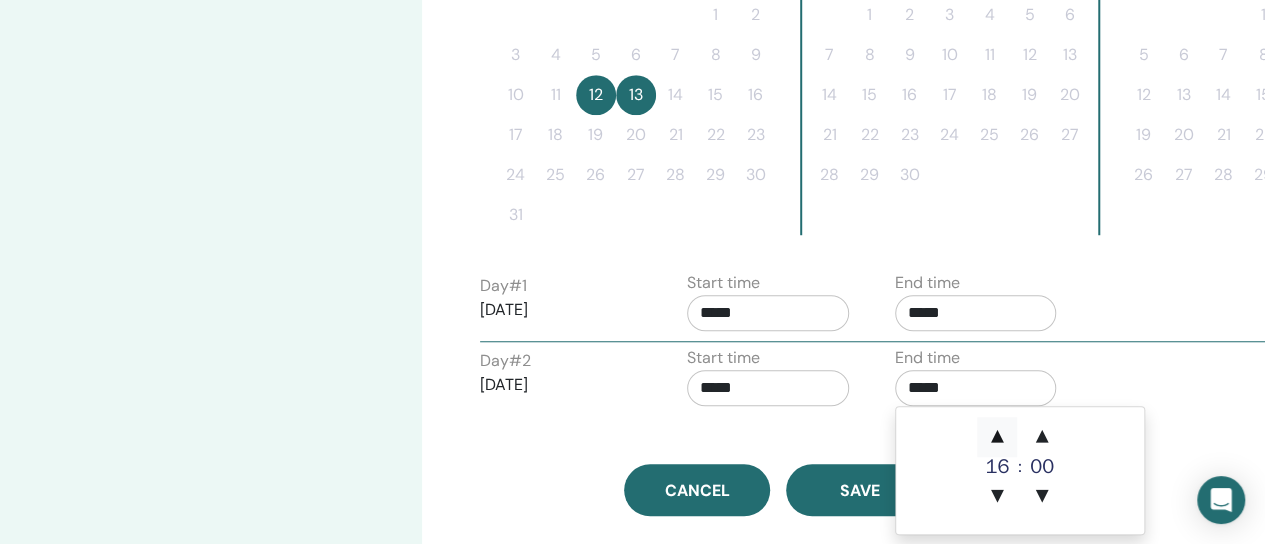 click on "▲" at bounding box center (997, 437) 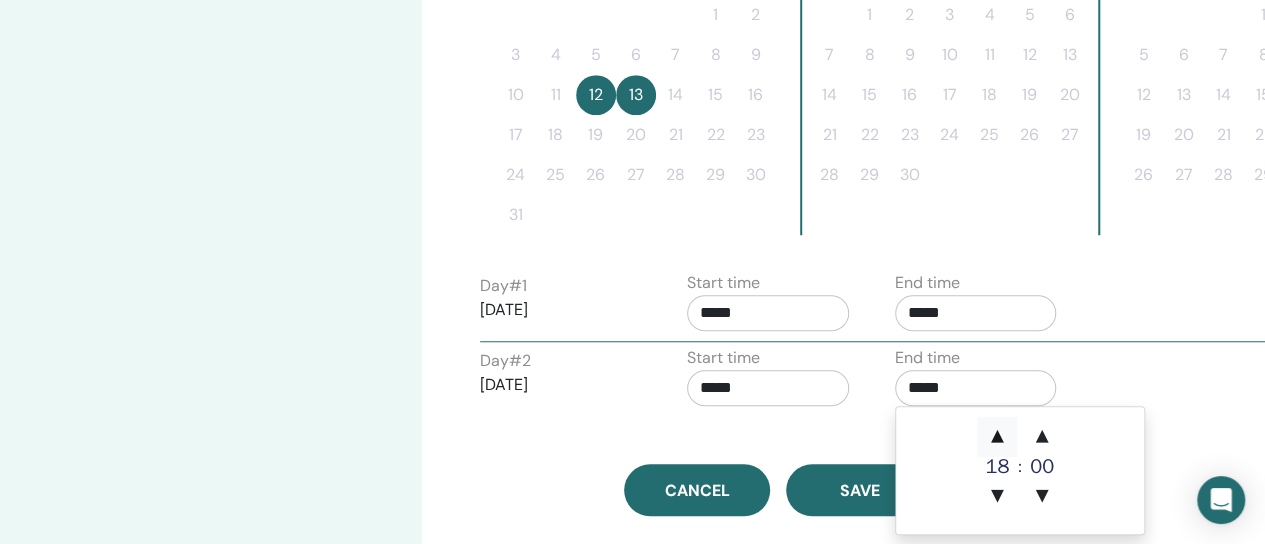 click on "▲" at bounding box center (997, 437) 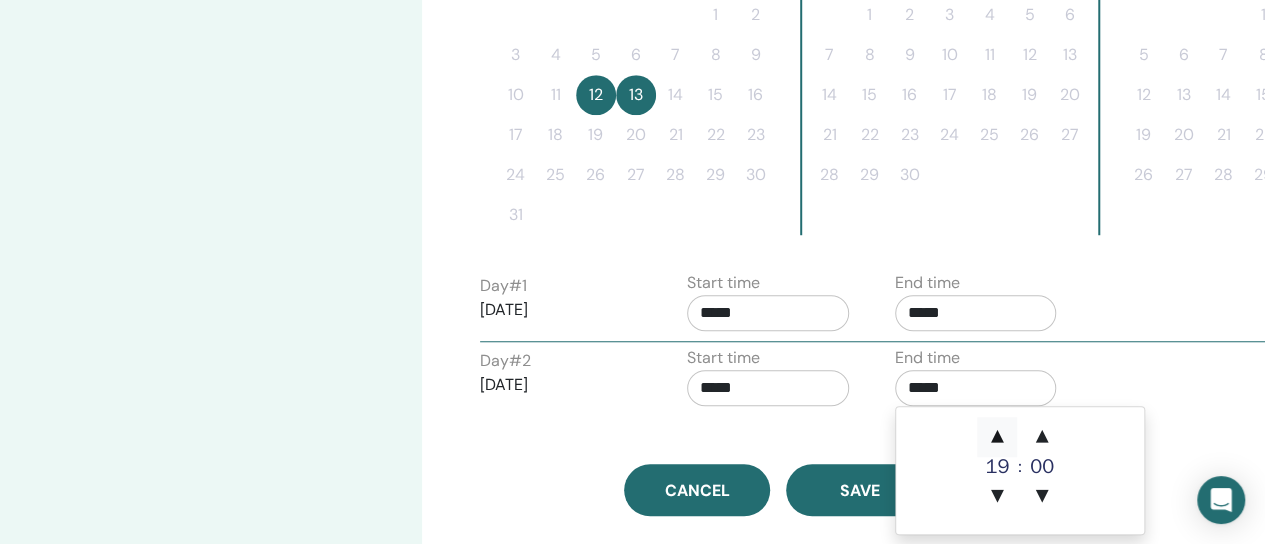 click on "▲" at bounding box center [997, 437] 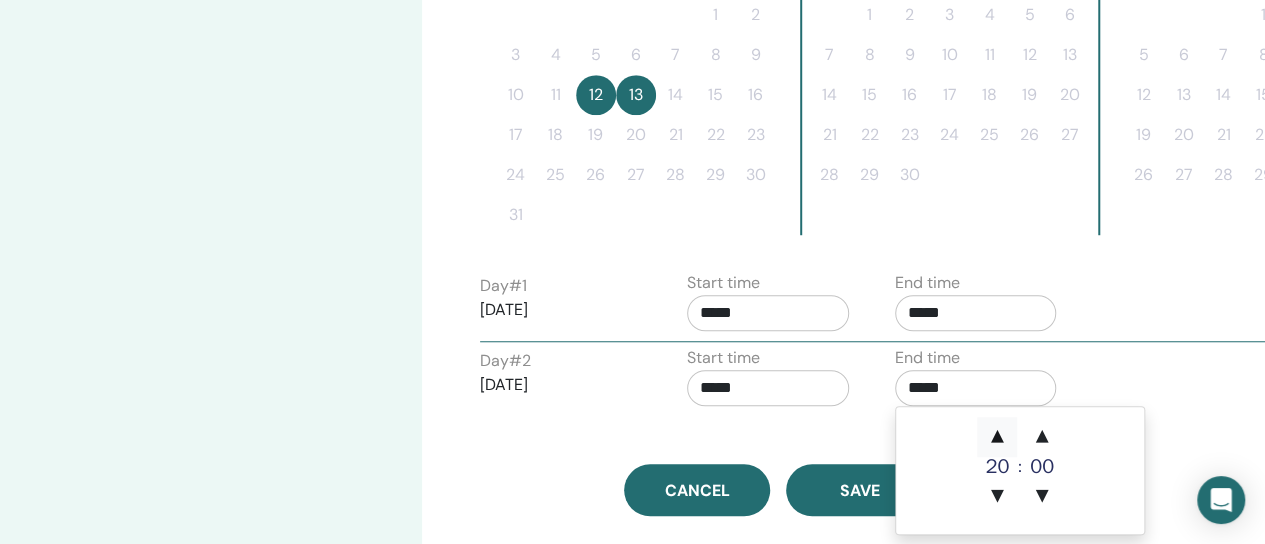 click on "▲" at bounding box center [997, 437] 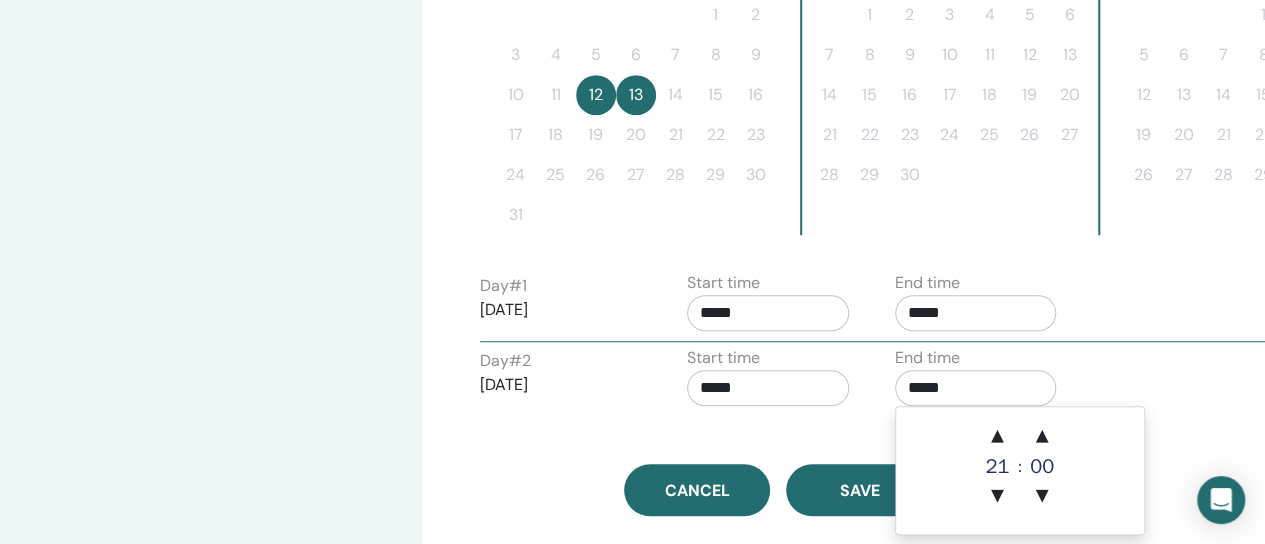 click on "Day  # 1 2025/08/12 Start time ***** End time *****" at bounding box center [880, 306] 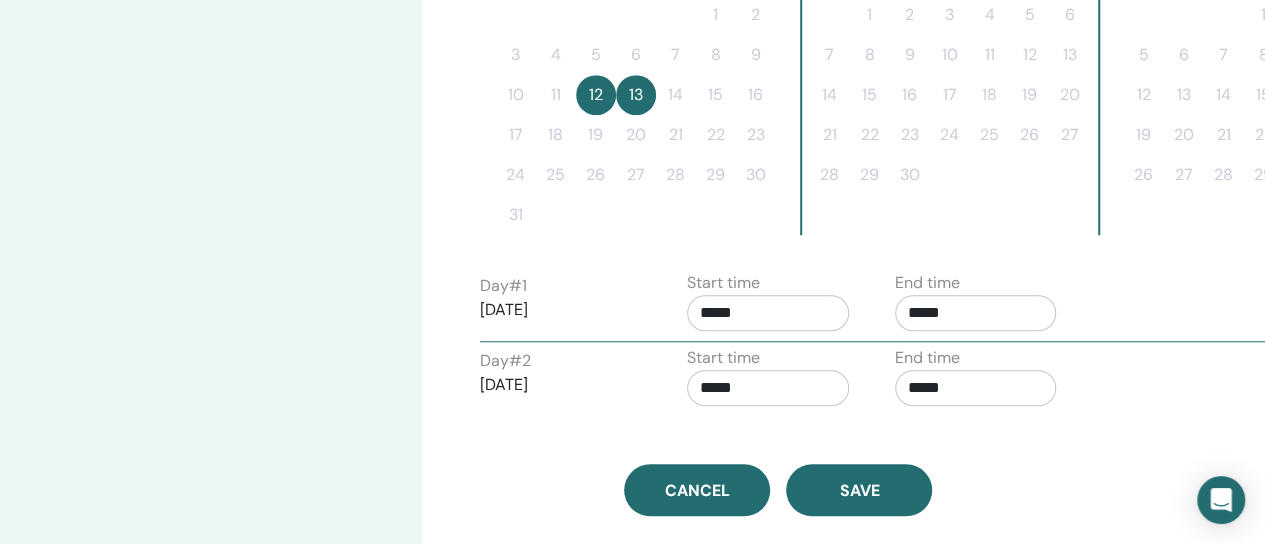click on "*****" at bounding box center (768, 388) 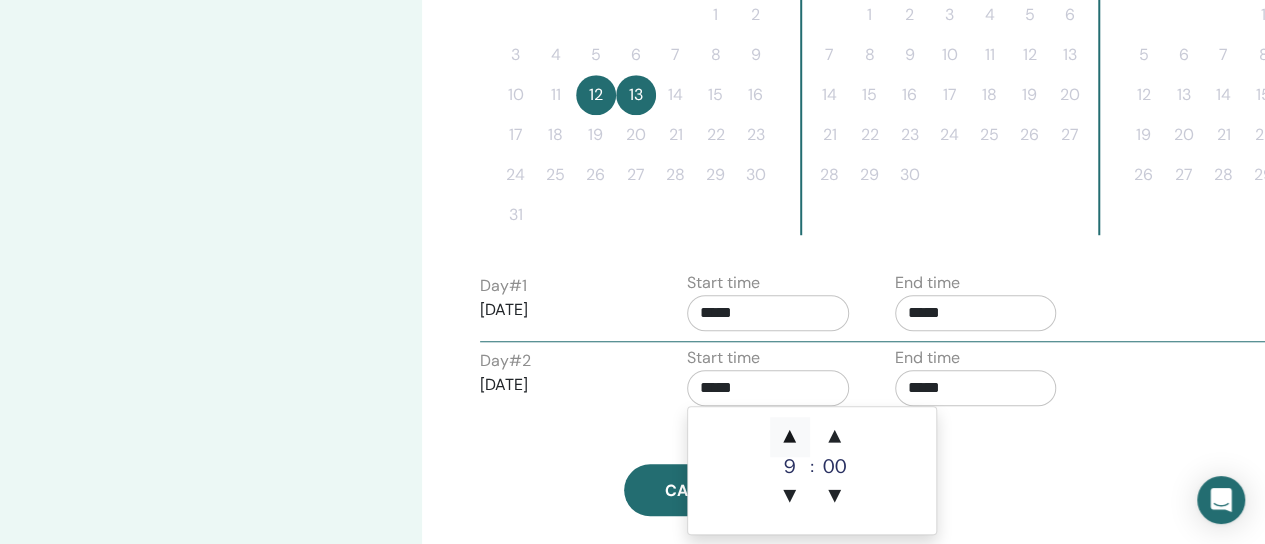 click on "▲" at bounding box center [790, 437] 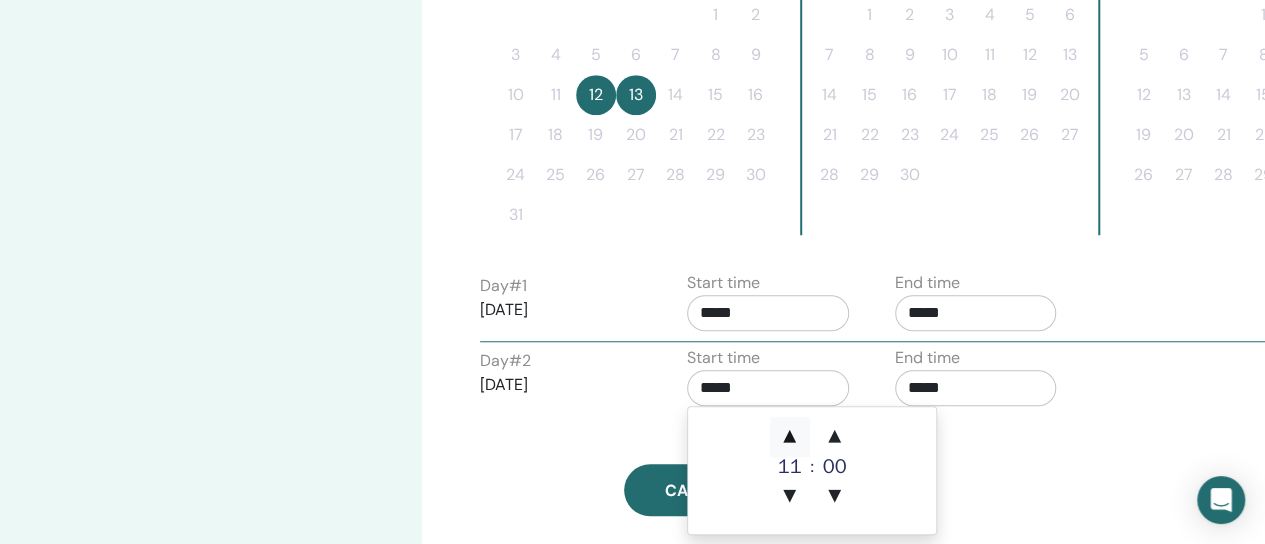 click on "▲" at bounding box center (790, 437) 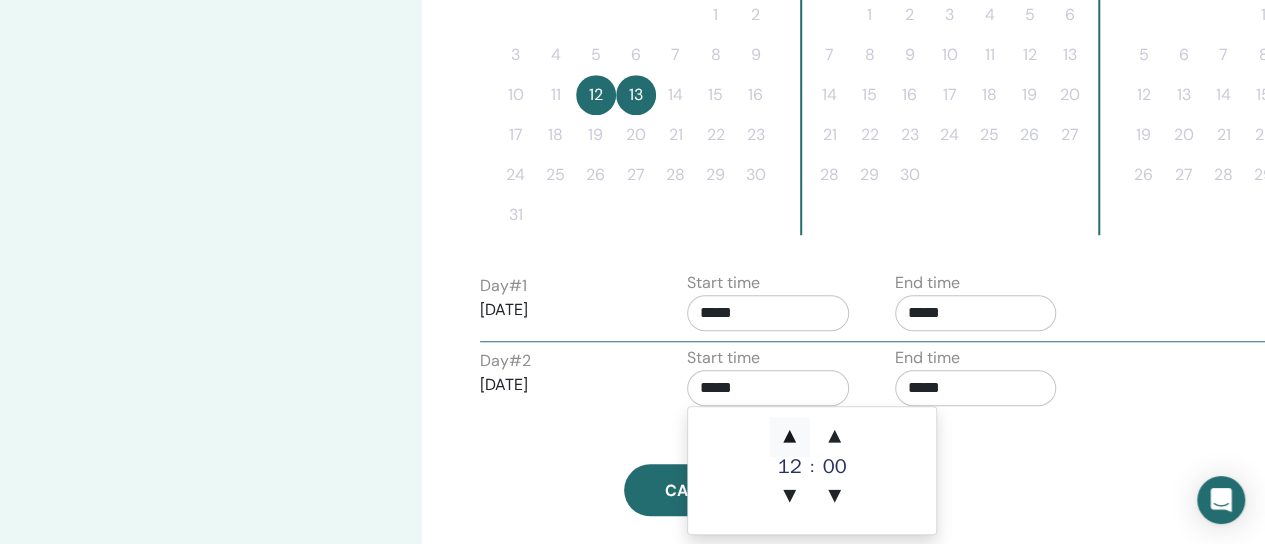 click on "▲" at bounding box center [790, 437] 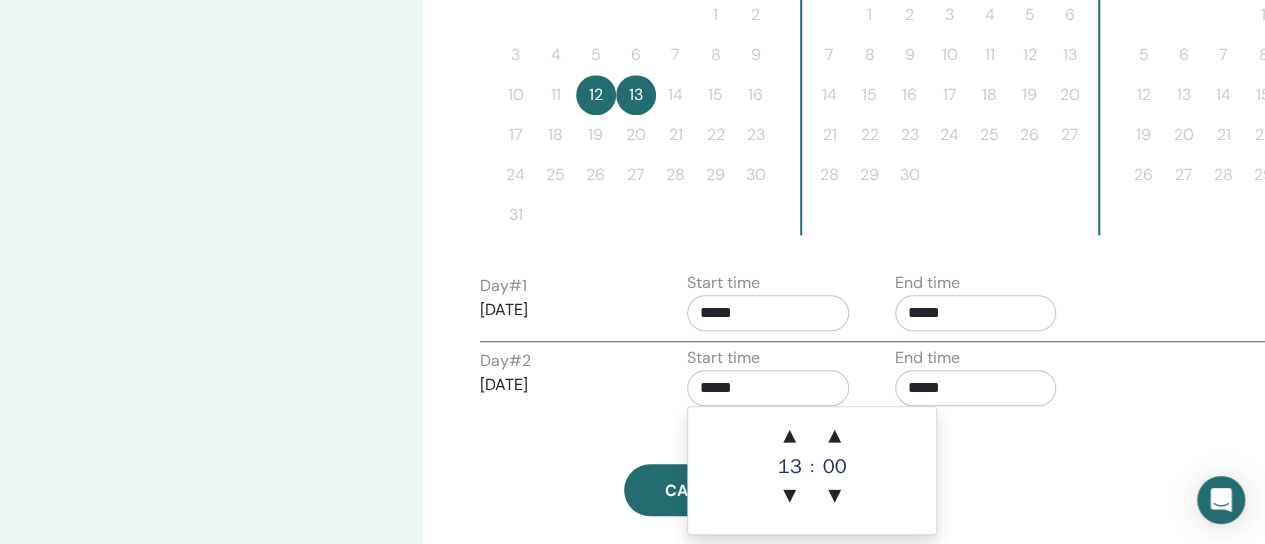 click on "Time Zone (GMT+8) Asia/Singapore Seminar Date and Time Start date End date Done Schedule setup complete Reset August 2025 Su Mo Tu We Th Fr Sa 1 2 3 4 5 6 7 8 9 10 11 12 13 14 15 16 17 18 19 20 21 22 23 24 25 26 27 28 29 30 31 September 2025 Su Mo Tu We Th Fr Sa 1 2 3 4 5 6 7 8 9 10 11 12 13 14 15 16 17 18 19 20 21 22 23 24 25 26 27 28 29 30 October 2025 Su Mo Tu We Th Fr Sa 1 2 3 4 5 6 7 8 9 10 11 12 13 14 15 16 17 18 19 20 21 22 23 24 25 26 27 28 29 30 31 Day  # 1 2025/08/12 Start time ***** End time ***** Day  # 2 2025/08/13 Start time ***** End time ***** Cancel Save" at bounding box center [778, -38] 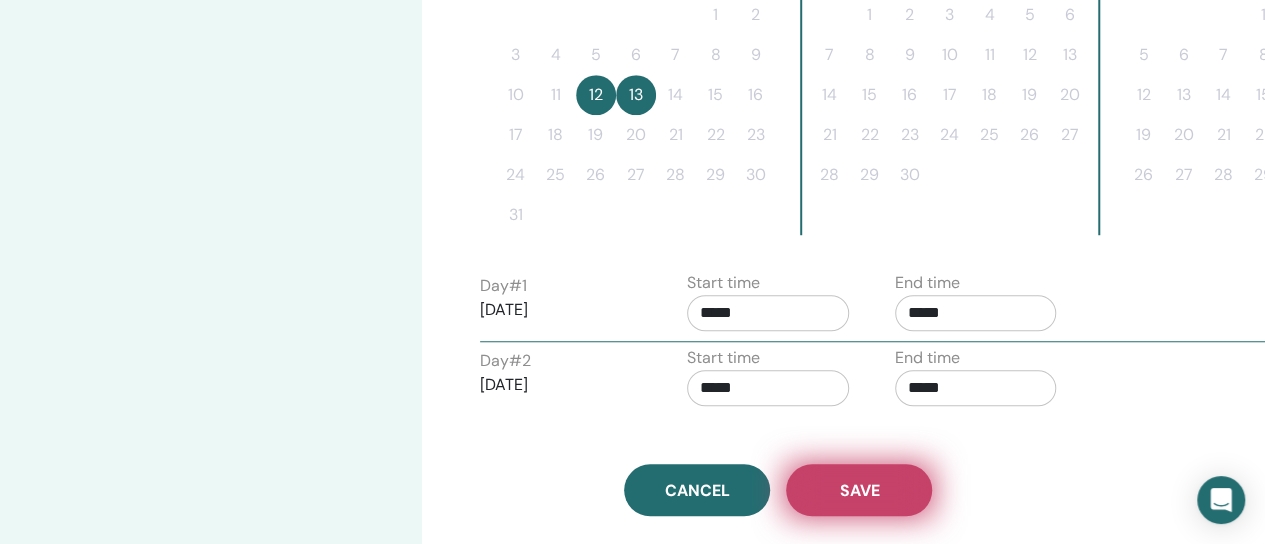 click on "Save" at bounding box center (859, 490) 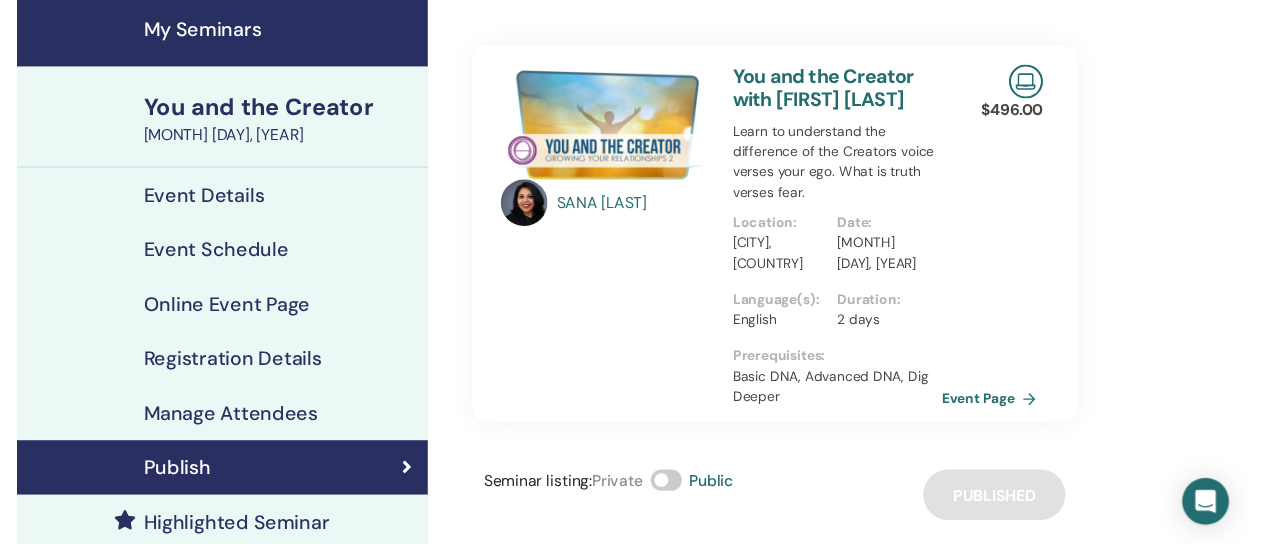 scroll, scrollTop: 66, scrollLeft: 0, axis: vertical 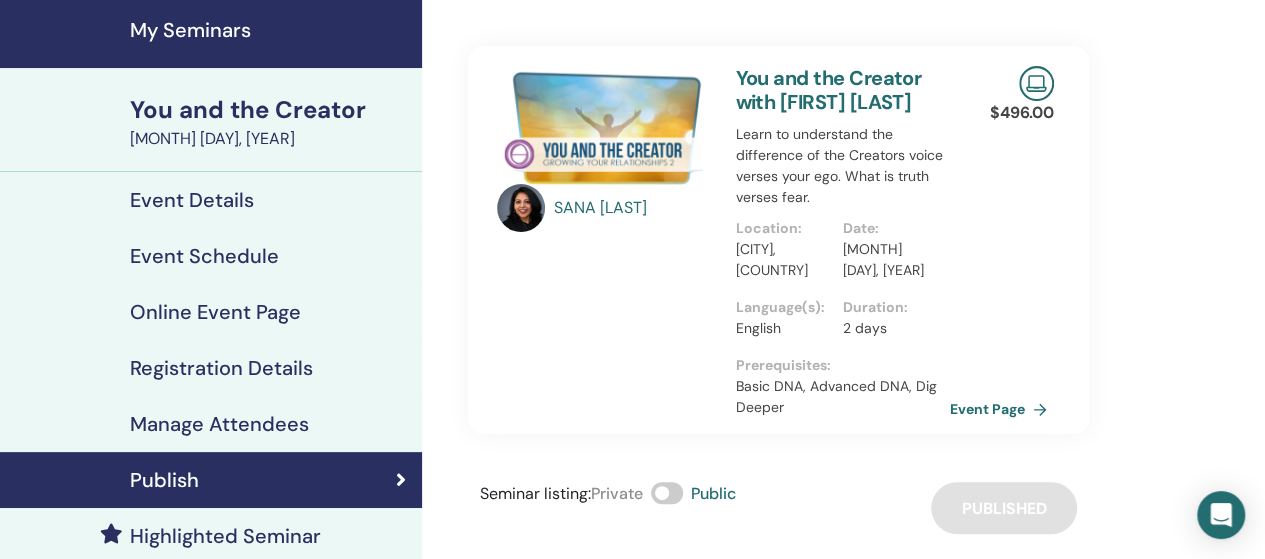 click on "Online Event Page" at bounding box center [215, 312] 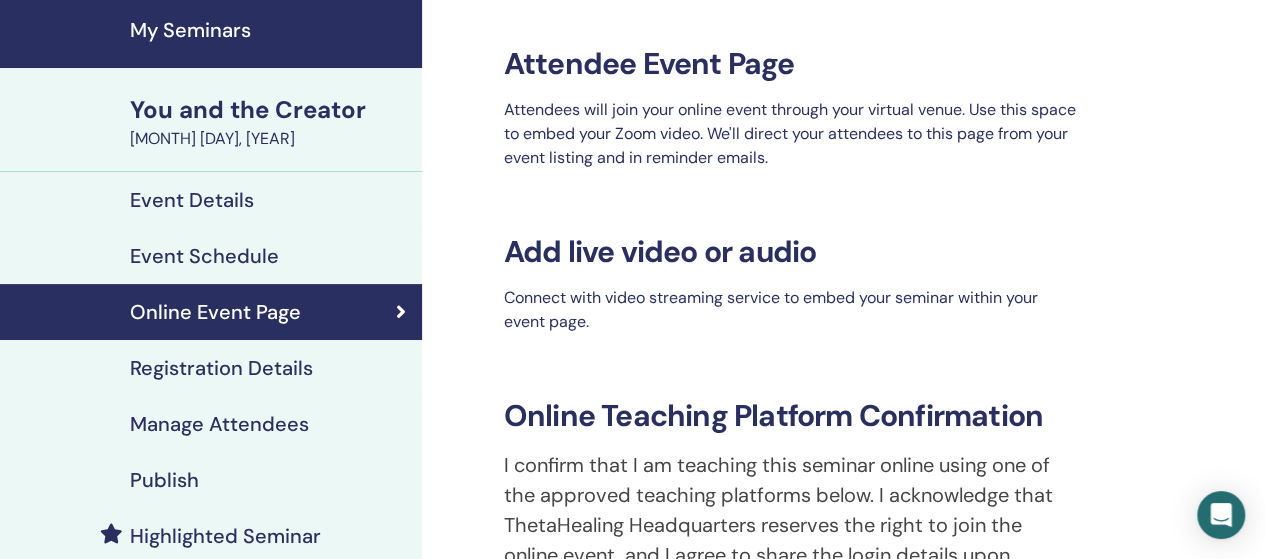 click on "Event Schedule" at bounding box center [211, 256] 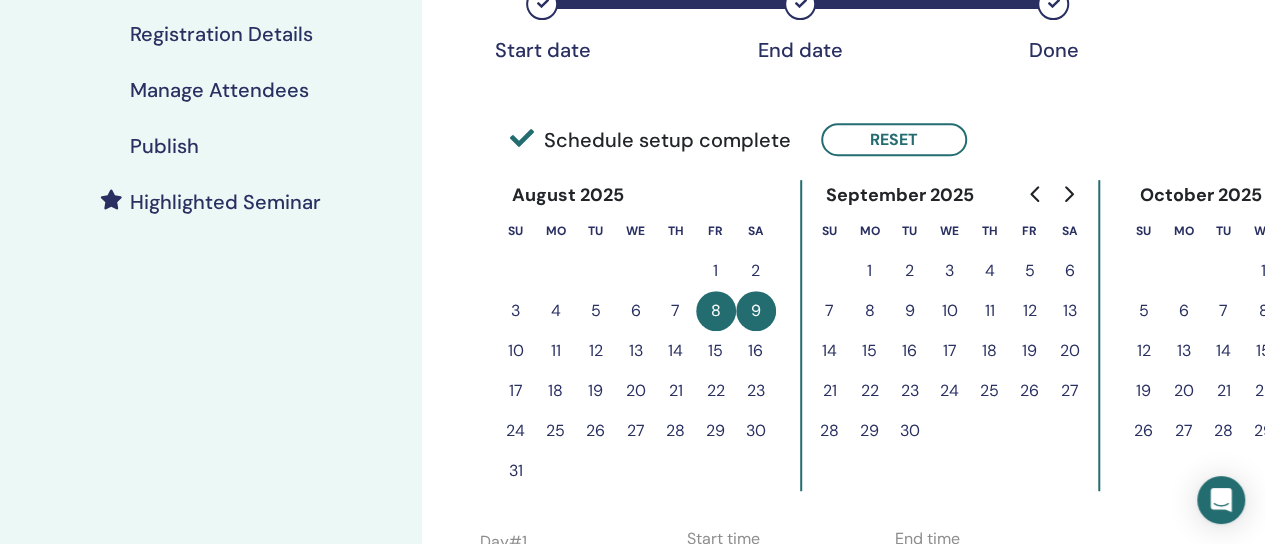 scroll, scrollTop: 512, scrollLeft: 0, axis: vertical 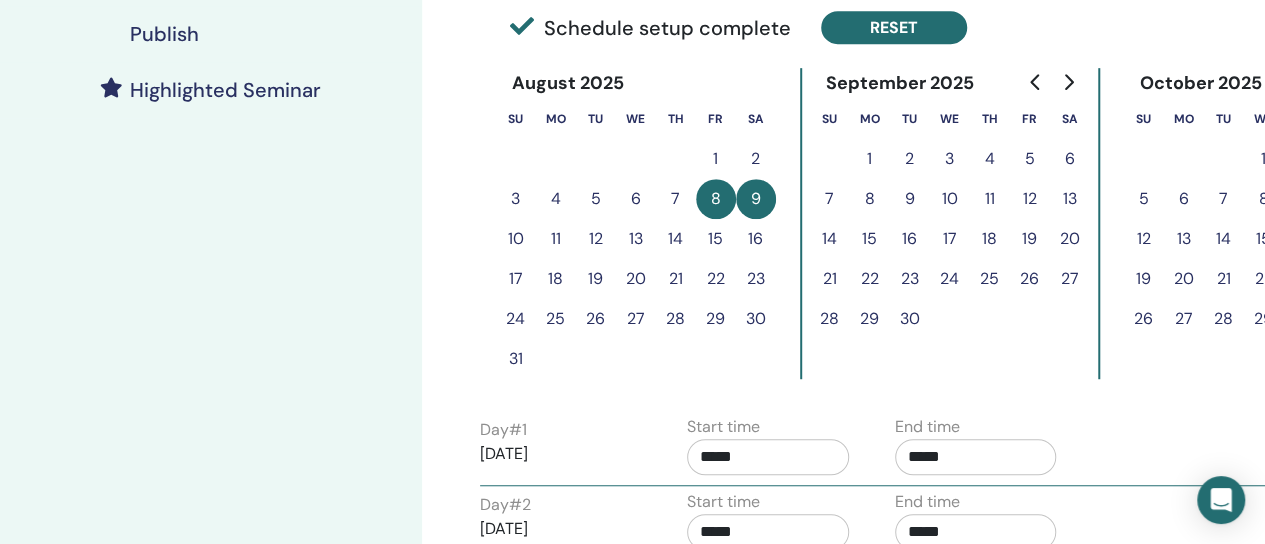 click on "Reset" at bounding box center (894, 27) 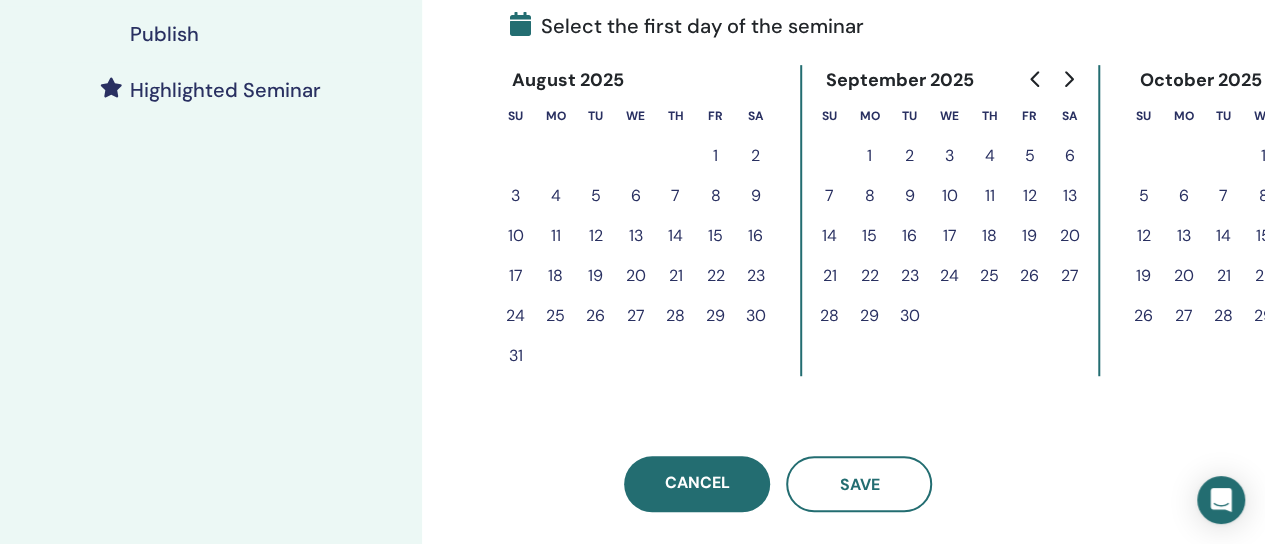 click on "12" at bounding box center [596, 236] 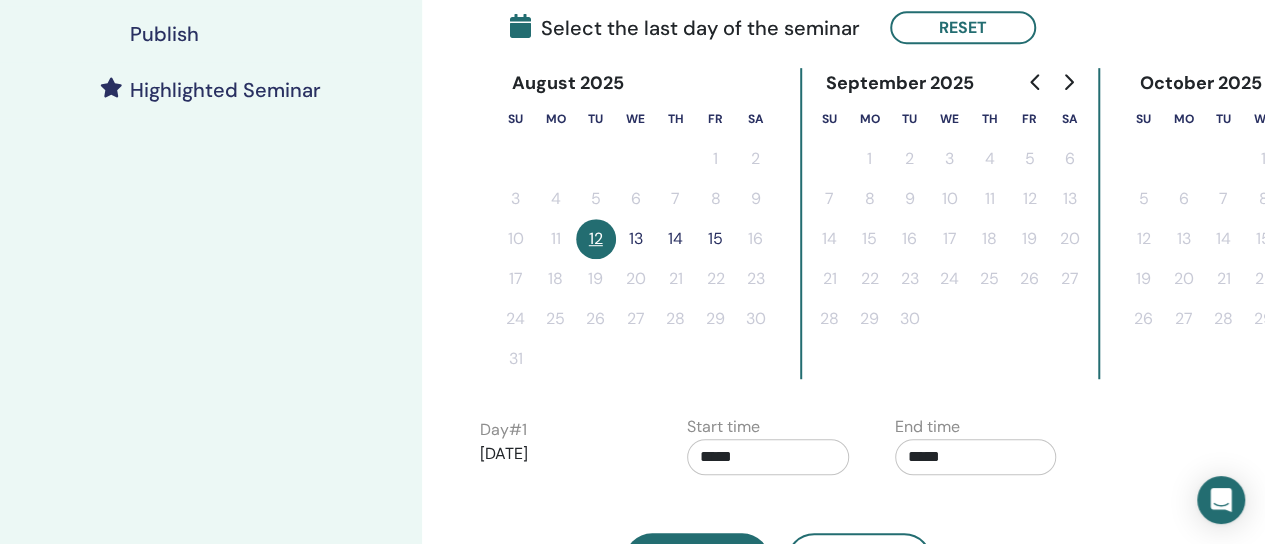 click on "13" at bounding box center [636, 239] 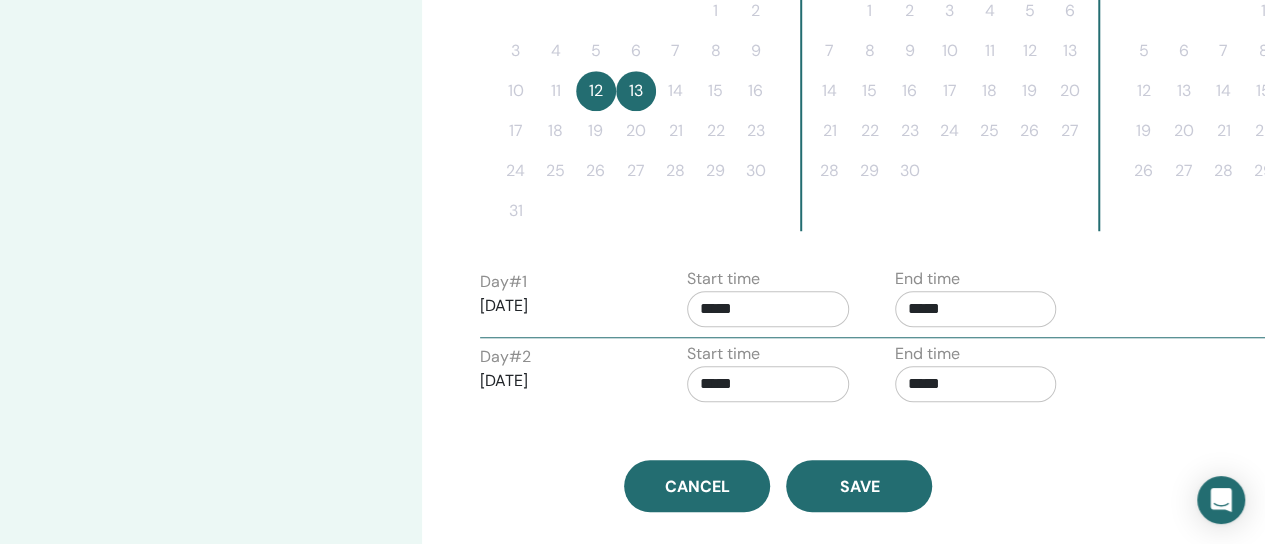 scroll, scrollTop: 743, scrollLeft: 0, axis: vertical 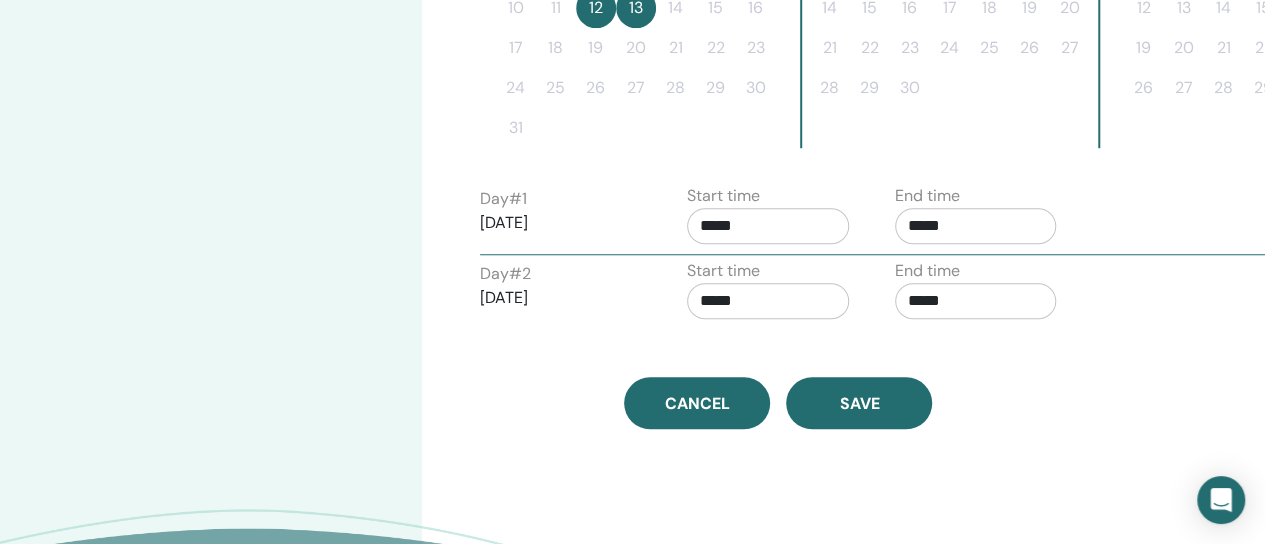 click on "*****" at bounding box center [976, 226] 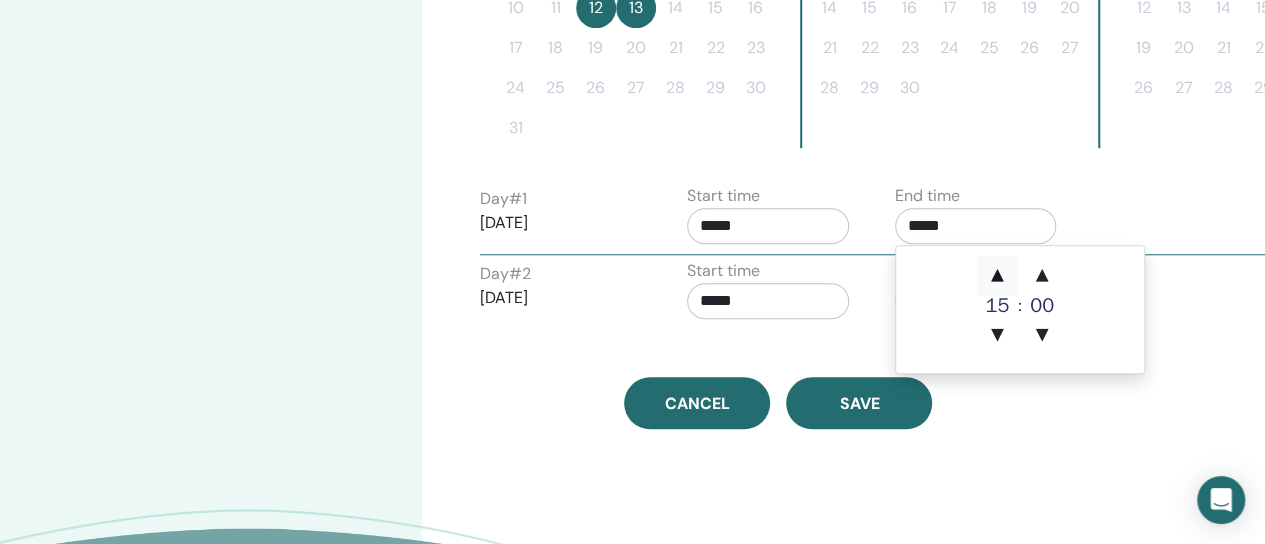 click on "▲" at bounding box center (997, 276) 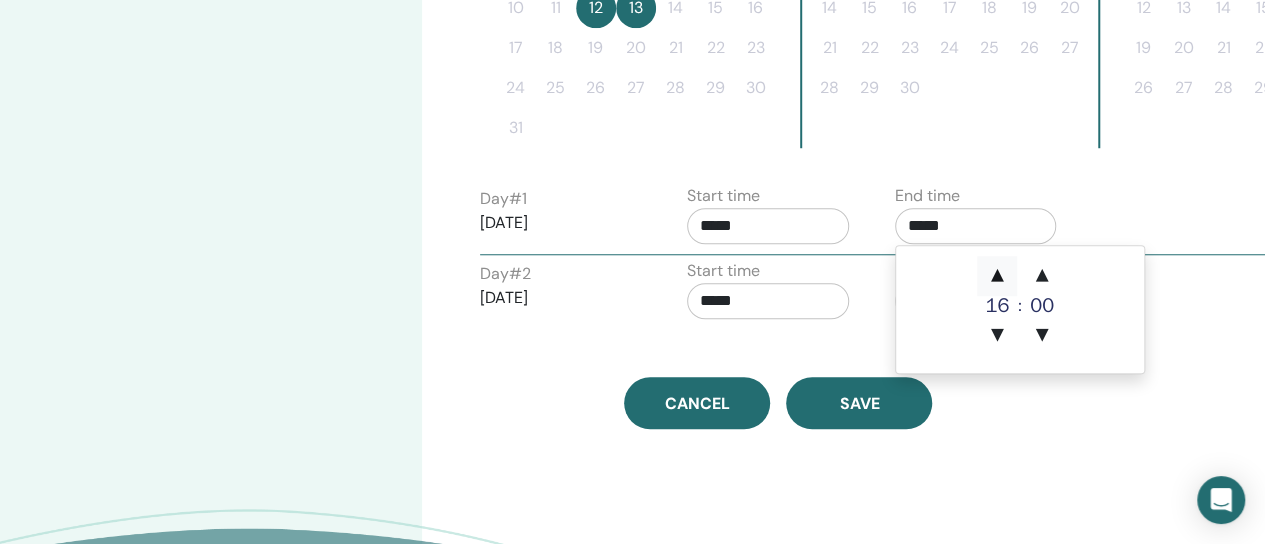 click on "▲" at bounding box center (997, 276) 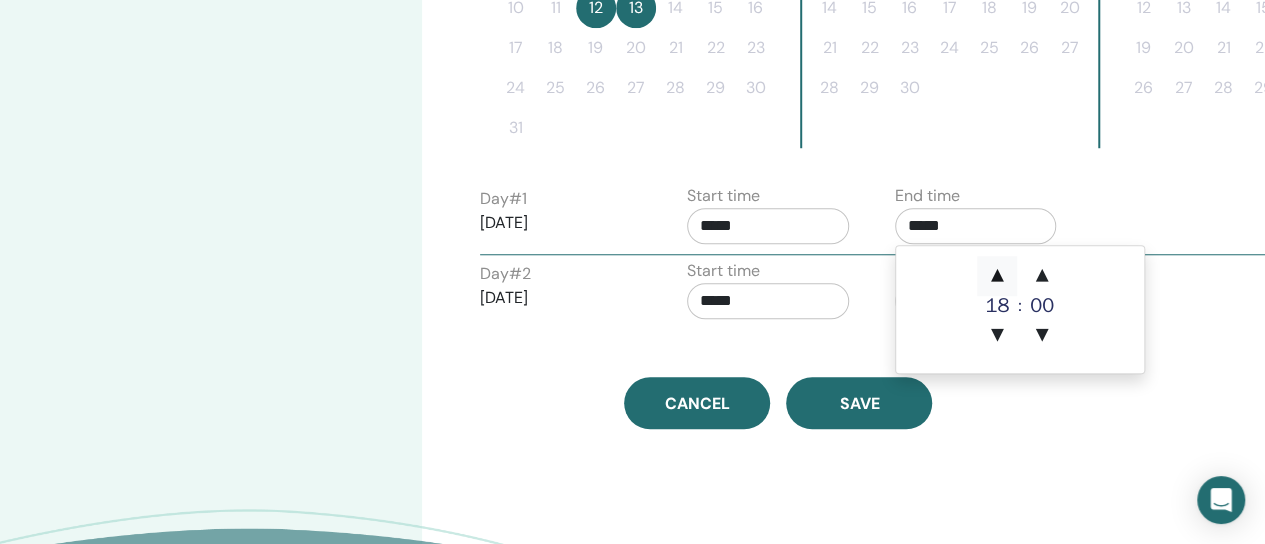click on "▲" at bounding box center (997, 276) 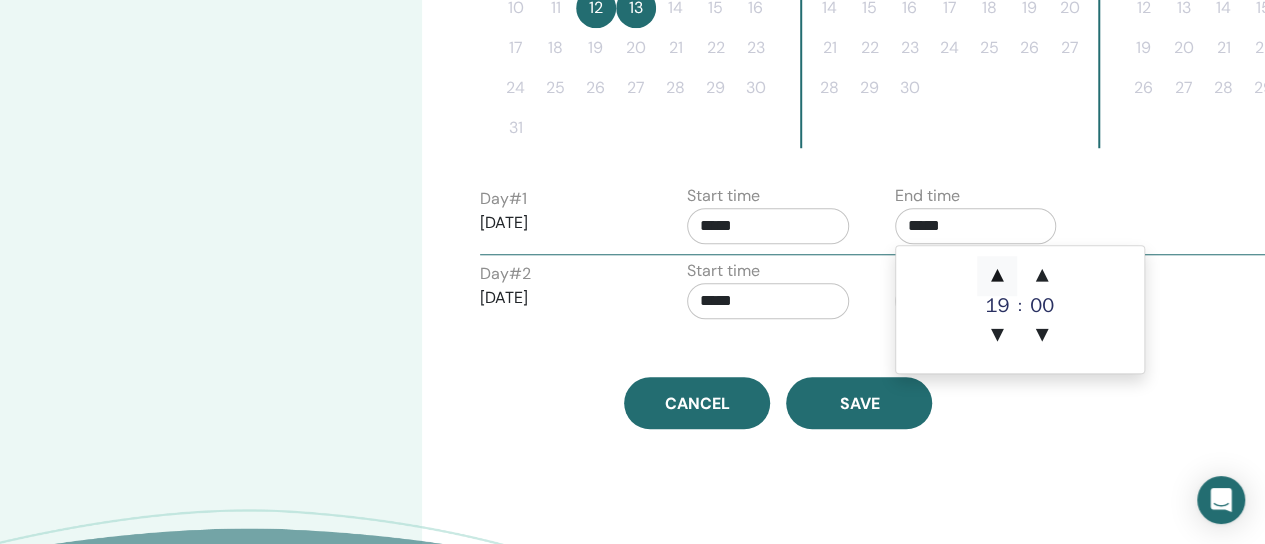 click on "▲" at bounding box center [997, 276] 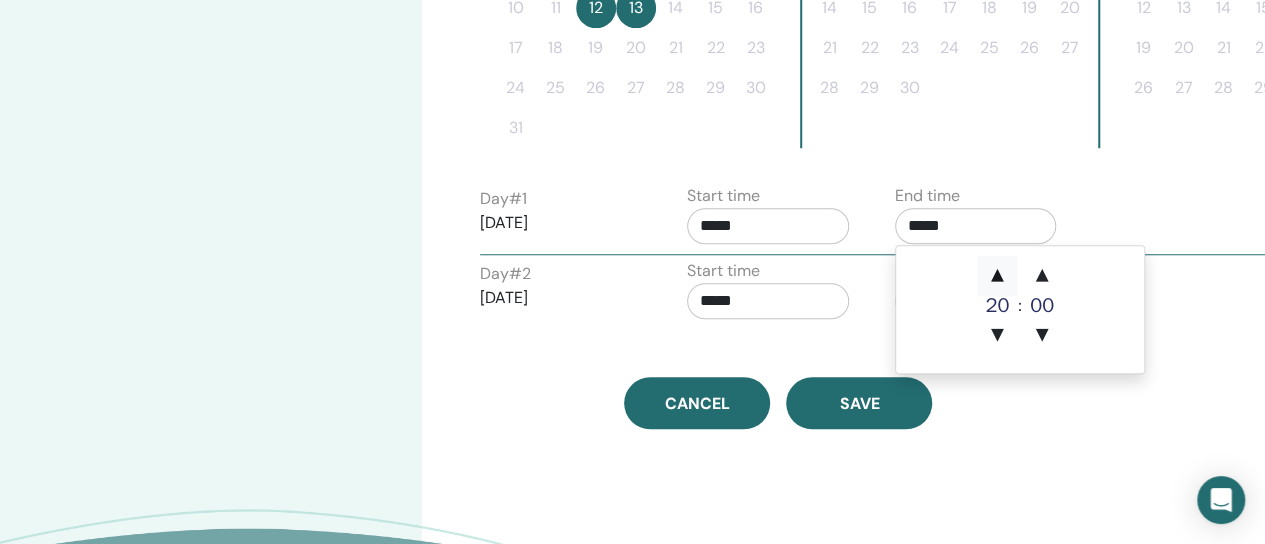 click on "▲" at bounding box center [997, 276] 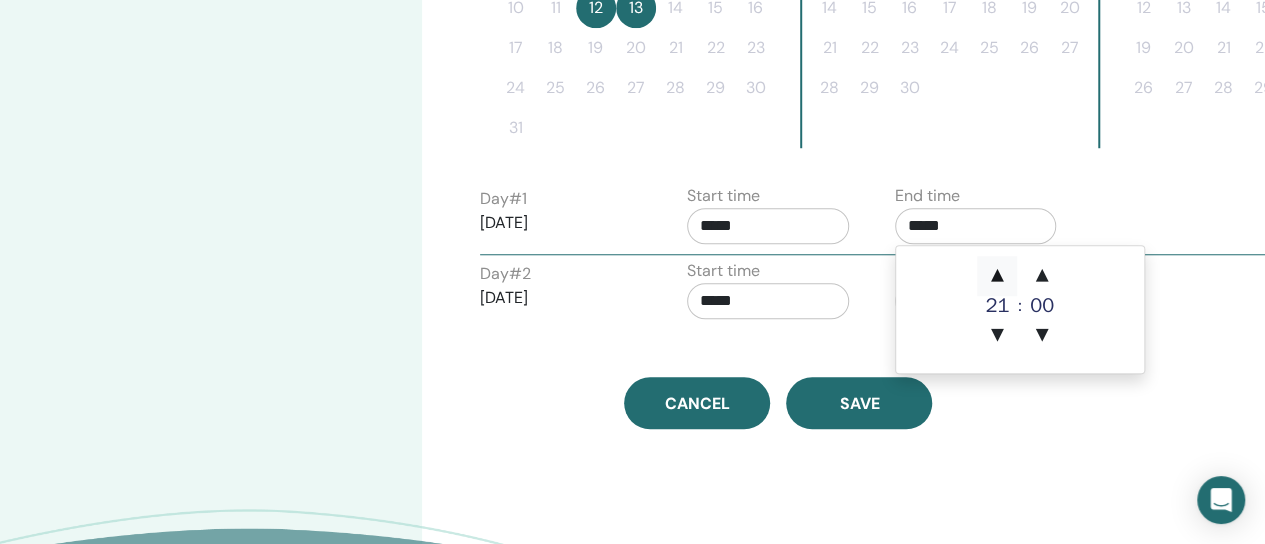 click on "▲" at bounding box center (997, 276) 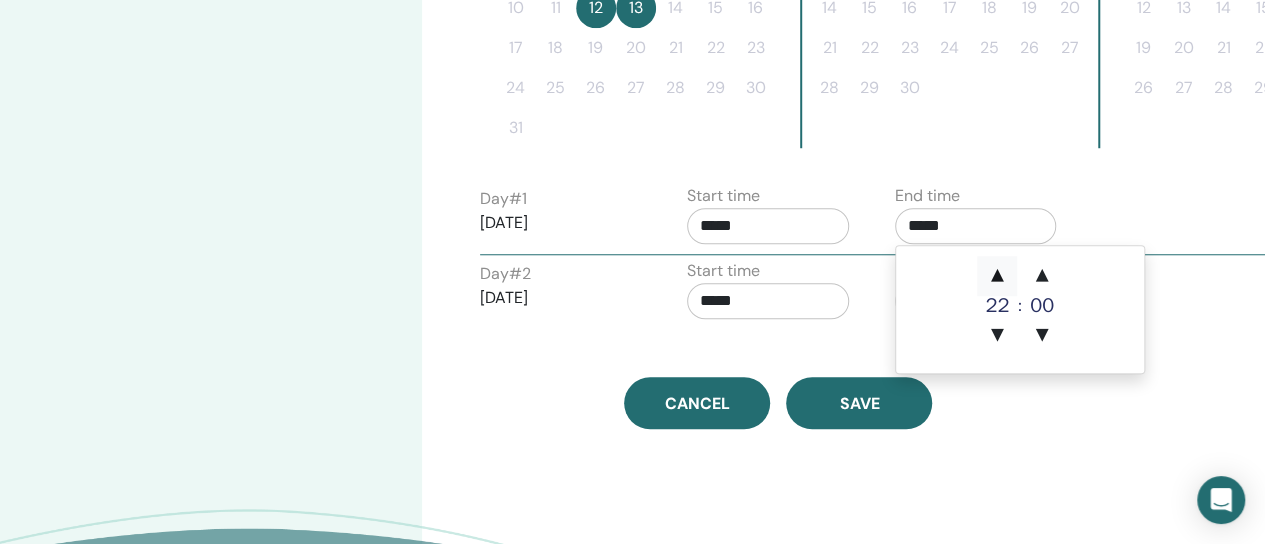 click on "▲" at bounding box center [997, 276] 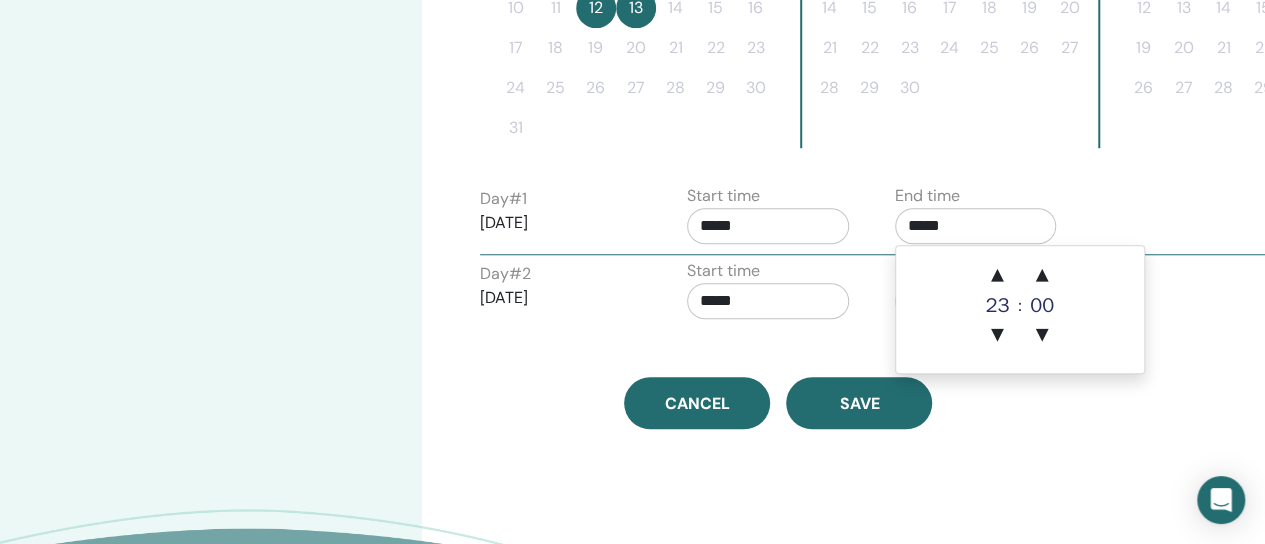 click on "*****" at bounding box center (768, 226) 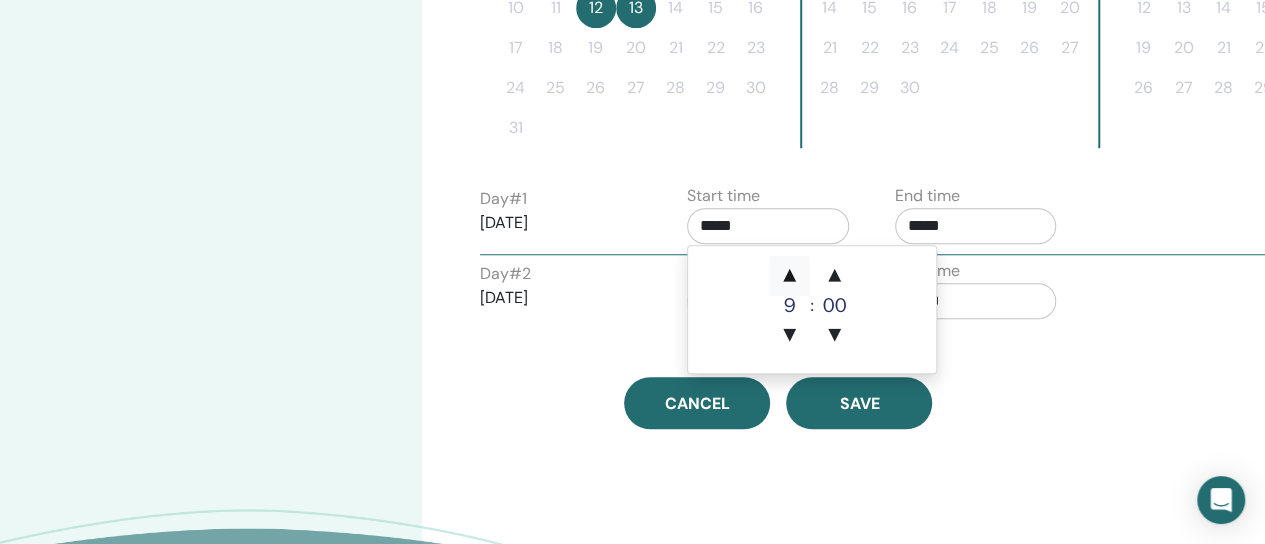 click on "▲" at bounding box center [790, 276] 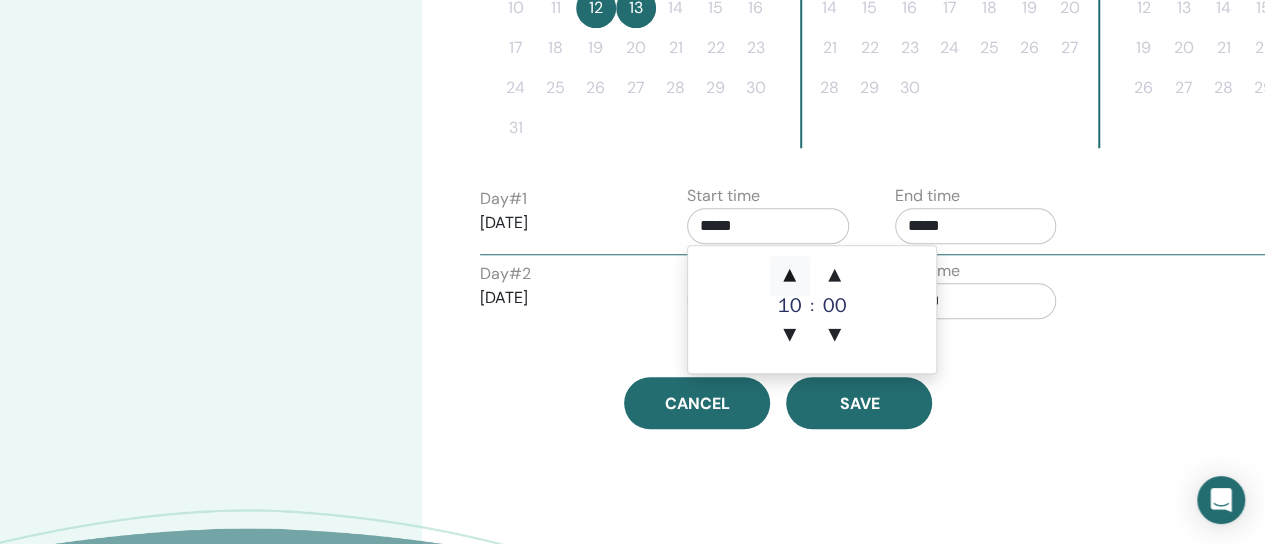 click on "▲" at bounding box center [790, 276] 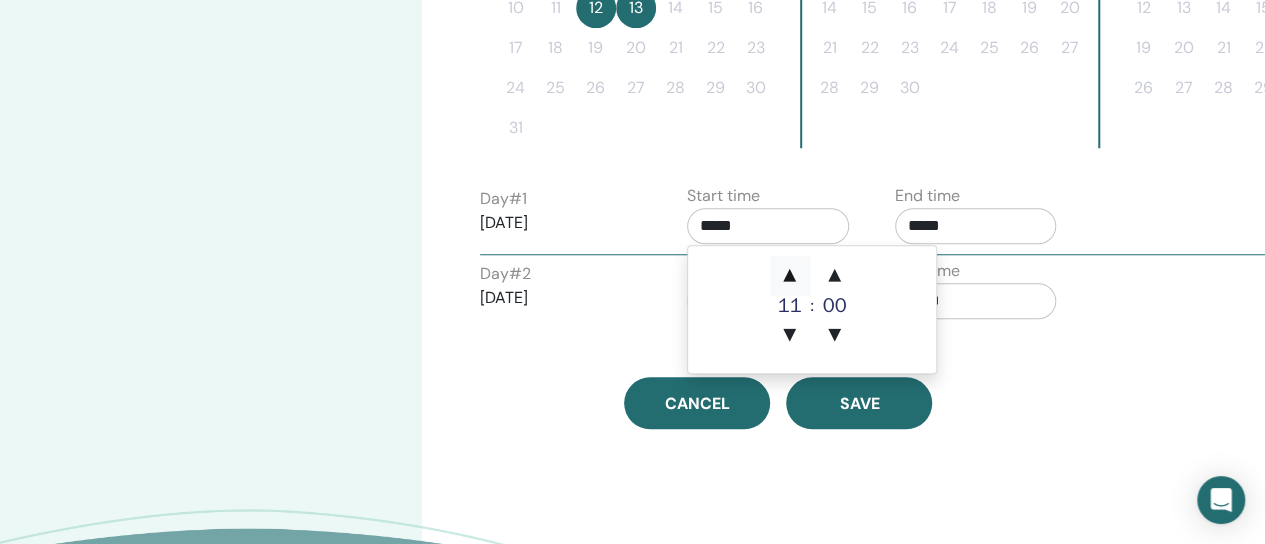 click on "▲" at bounding box center (790, 276) 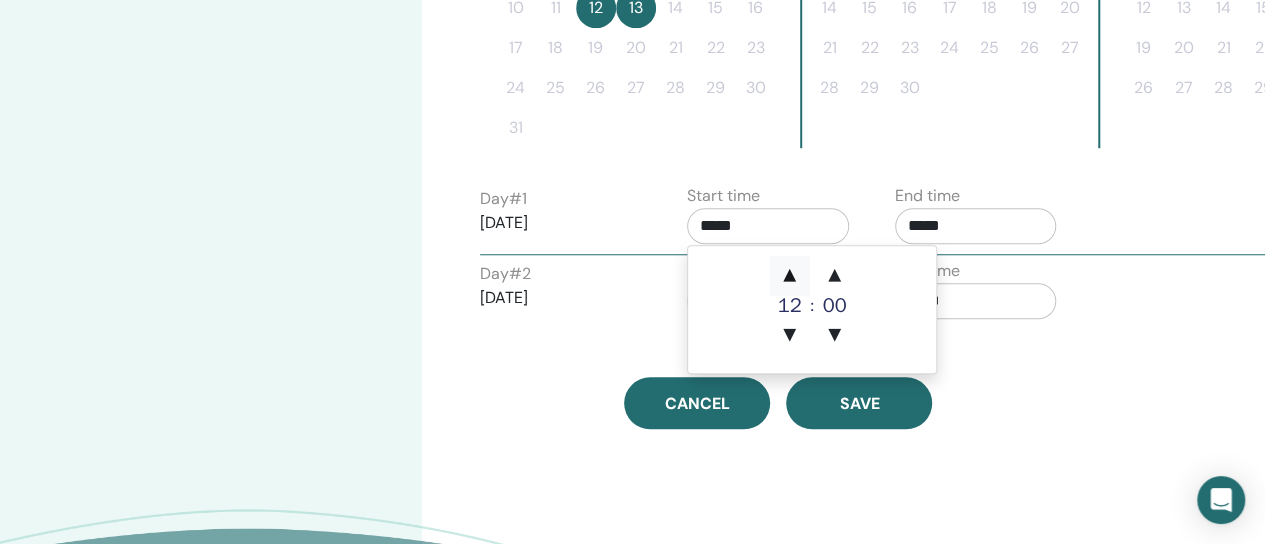 click on "▲" at bounding box center (790, 276) 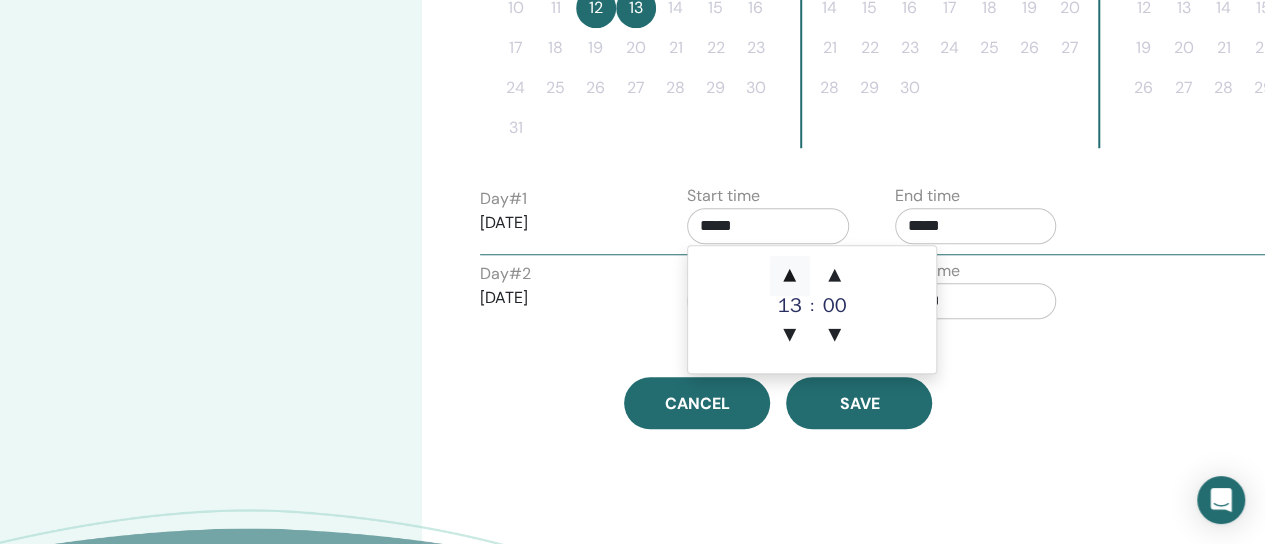 click on "▲" at bounding box center [790, 276] 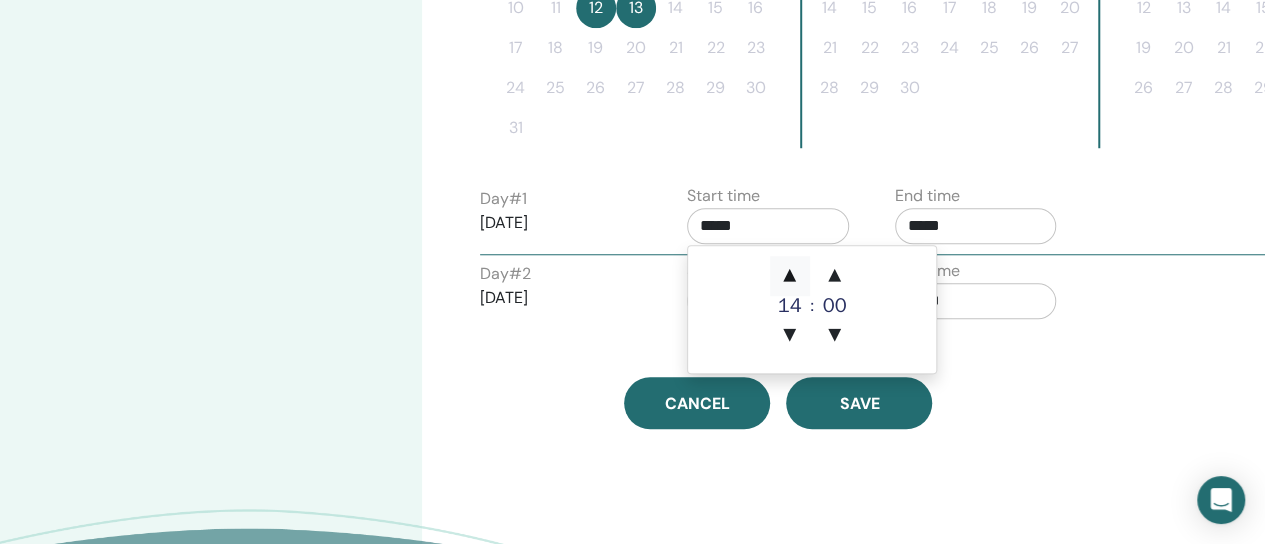 click on "▲" at bounding box center (790, 276) 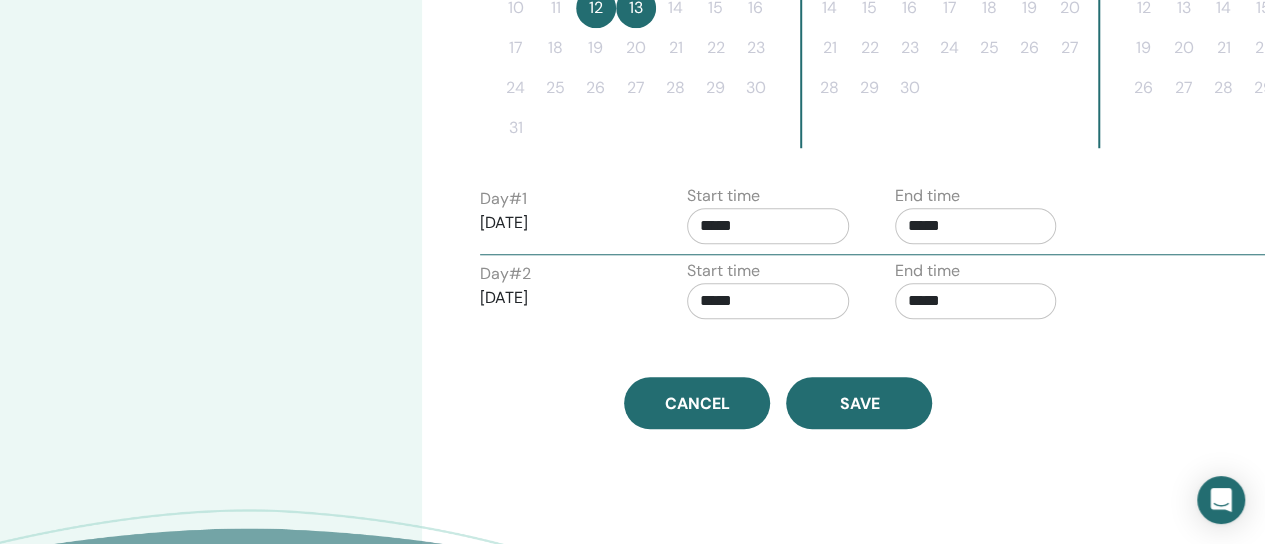 click on "Day  # 2 2025/08/13 Start time ***** End time *****" at bounding box center (880, 294) 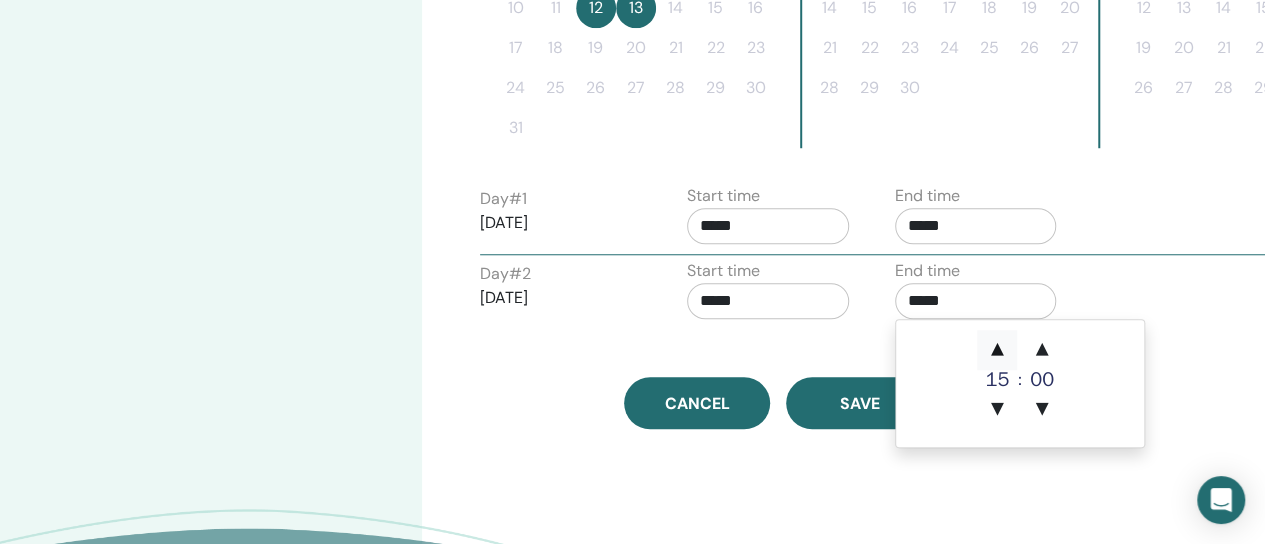click on "▲" at bounding box center (997, 350) 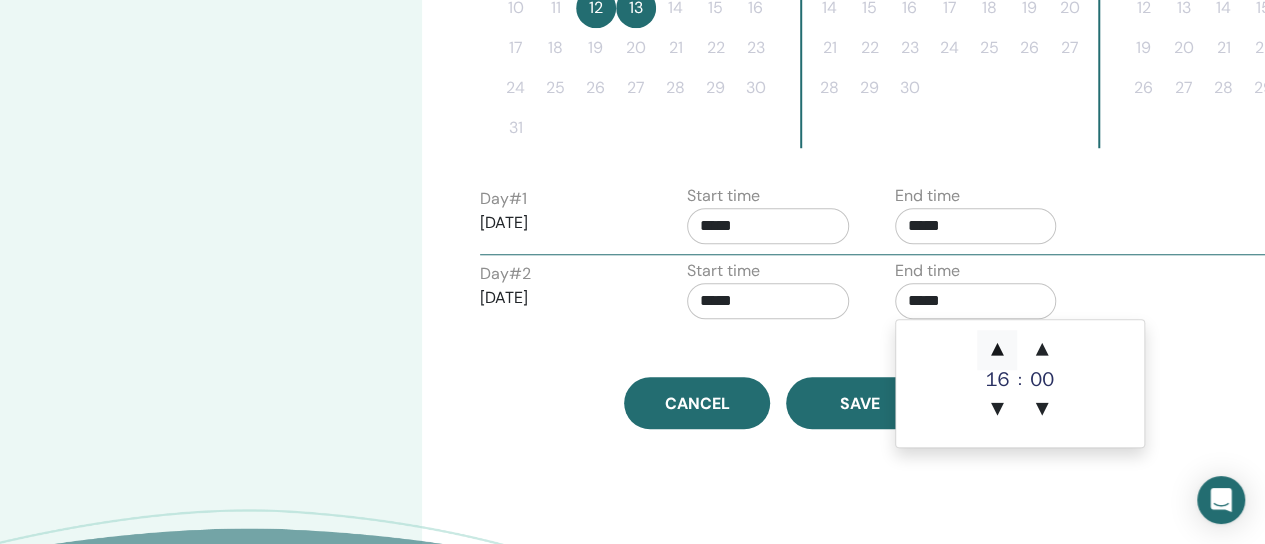 click on "▲" at bounding box center [997, 350] 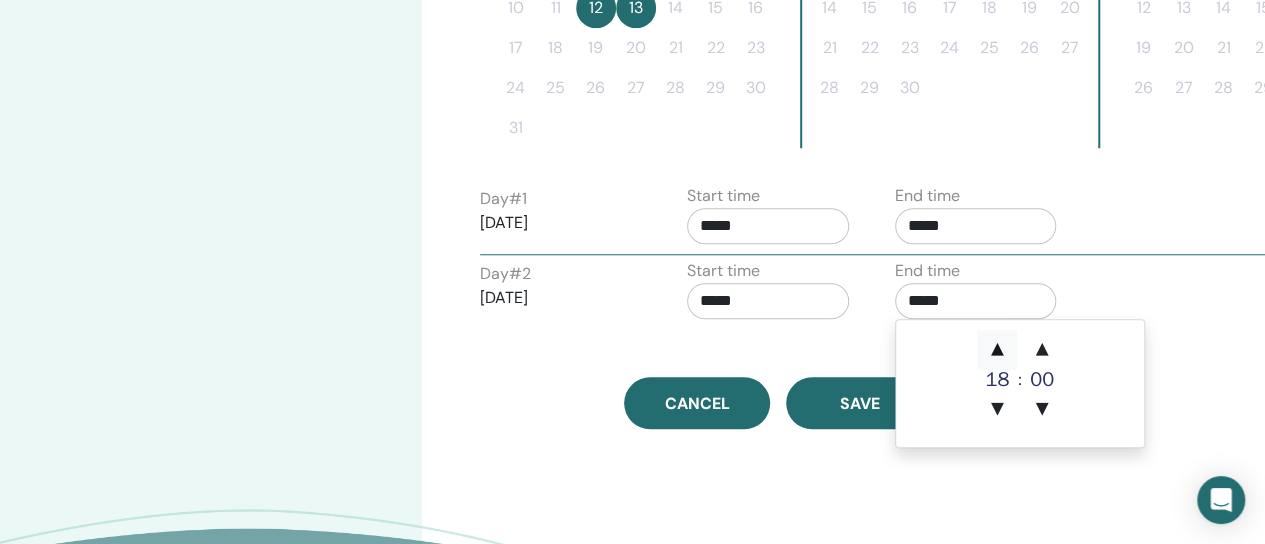 click on "▲" at bounding box center [997, 350] 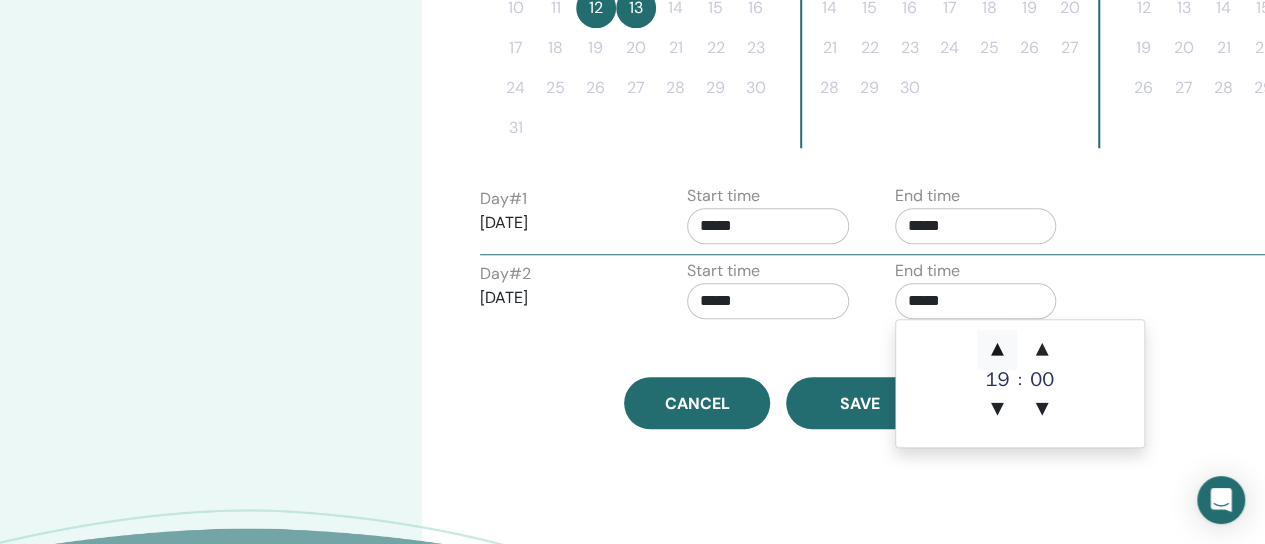 click on "▲" at bounding box center (997, 350) 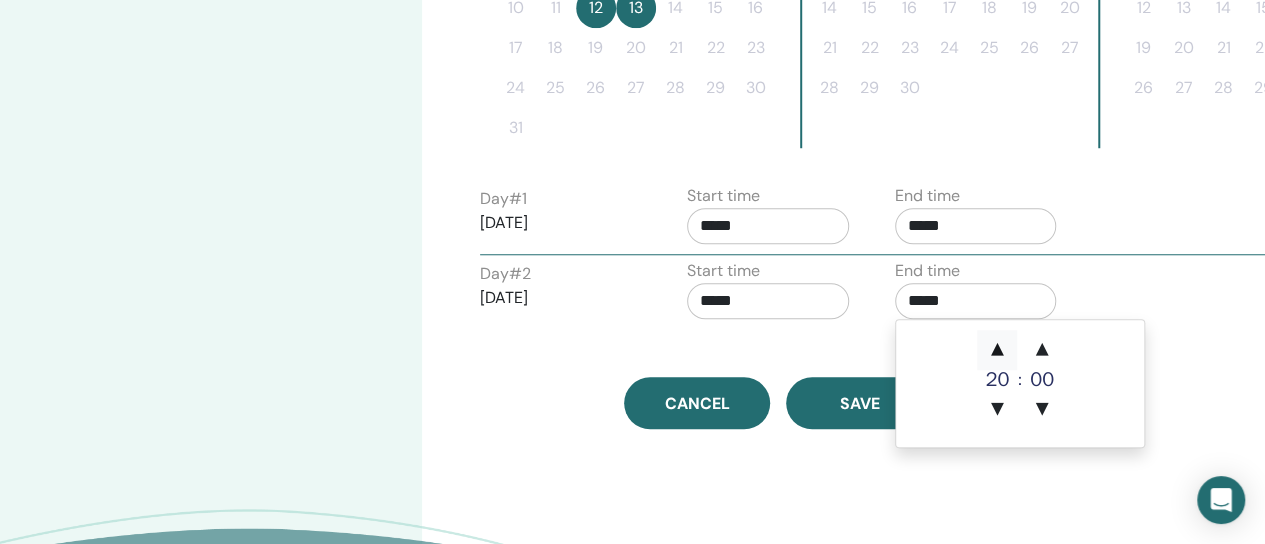 click on "▲" at bounding box center [997, 350] 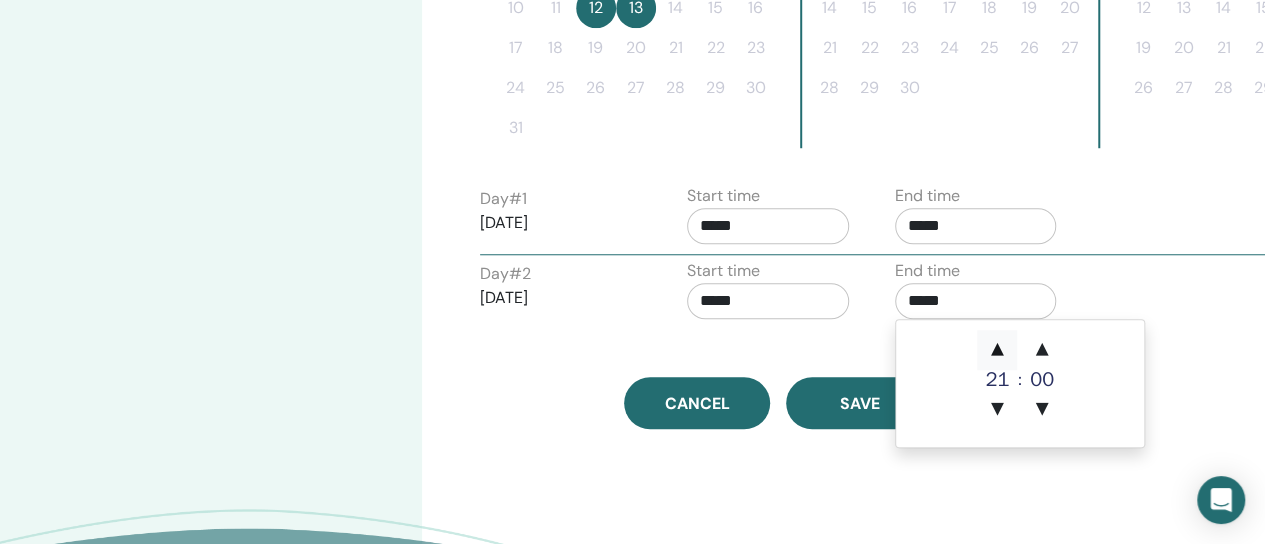 click on "▲" at bounding box center (997, 350) 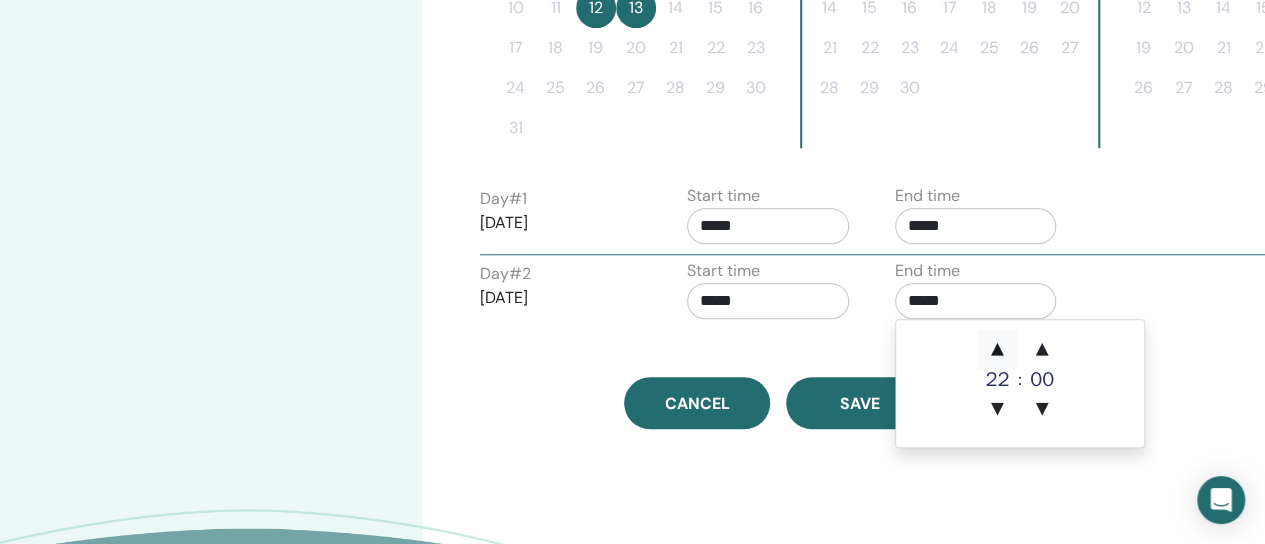 click on "▲" at bounding box center (997, 350) 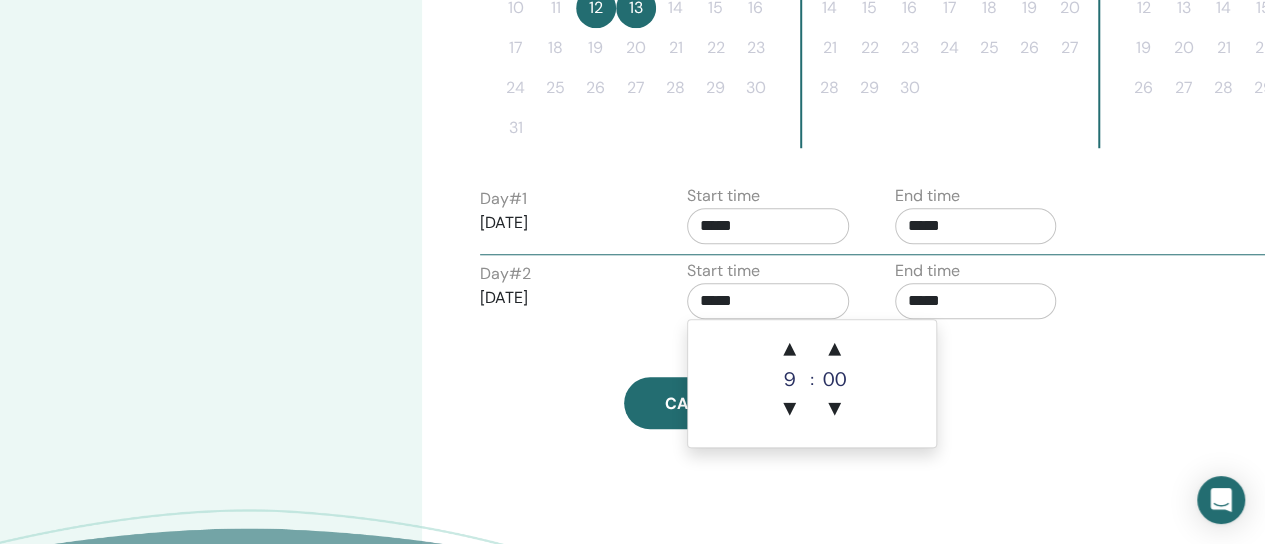 click on "*****" at bounding box center [768, 301] 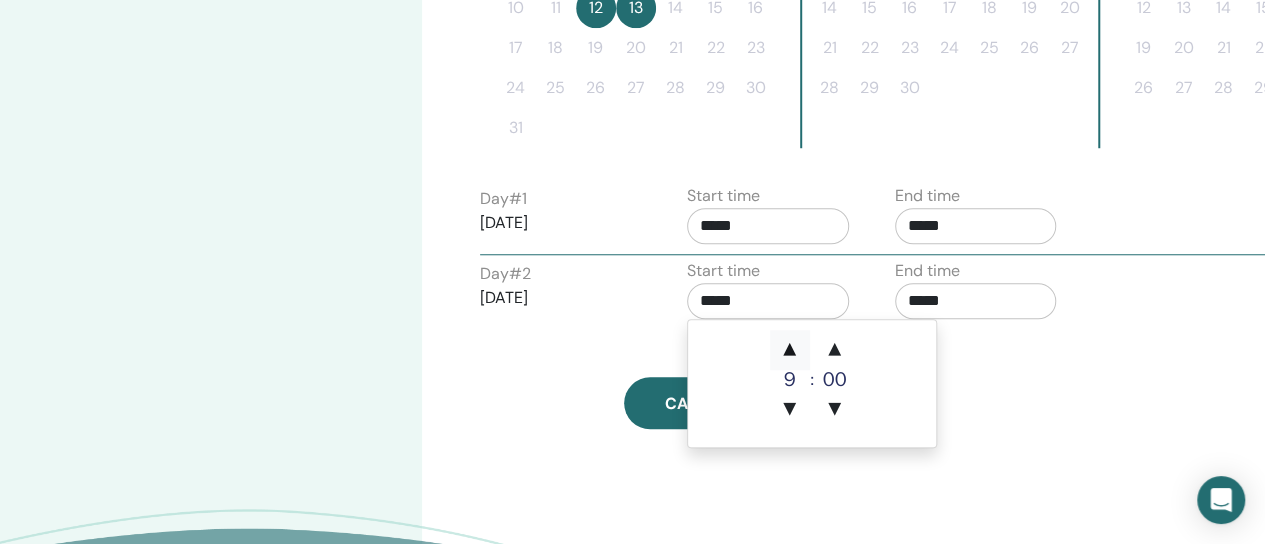 click on "▲" at bounding box center (790, 350) 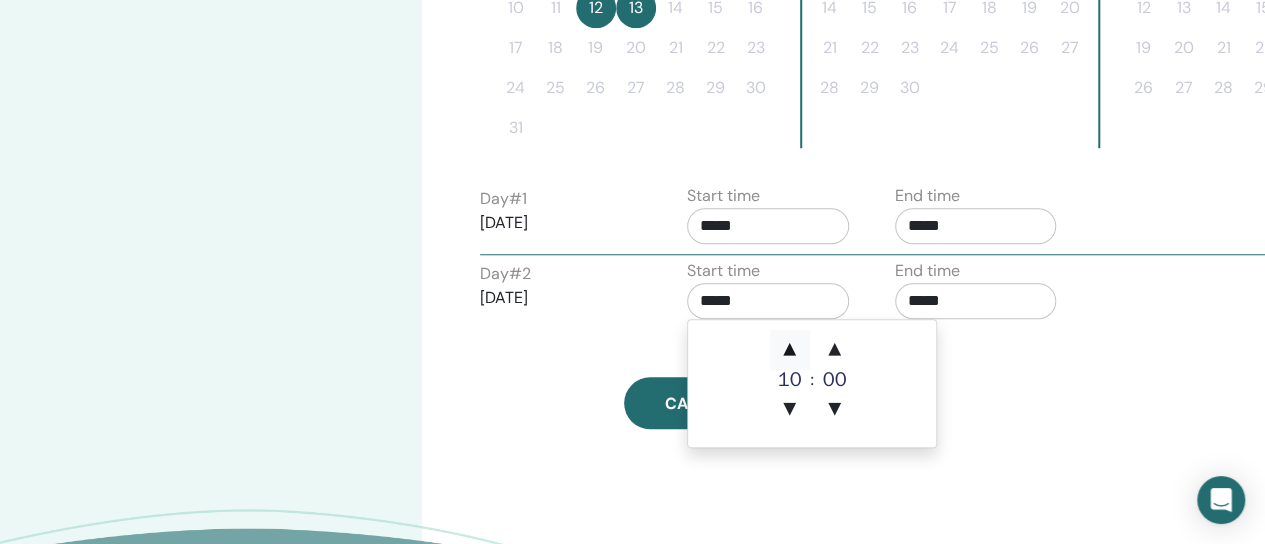 click on "▲" at bounding box center (790, 350) 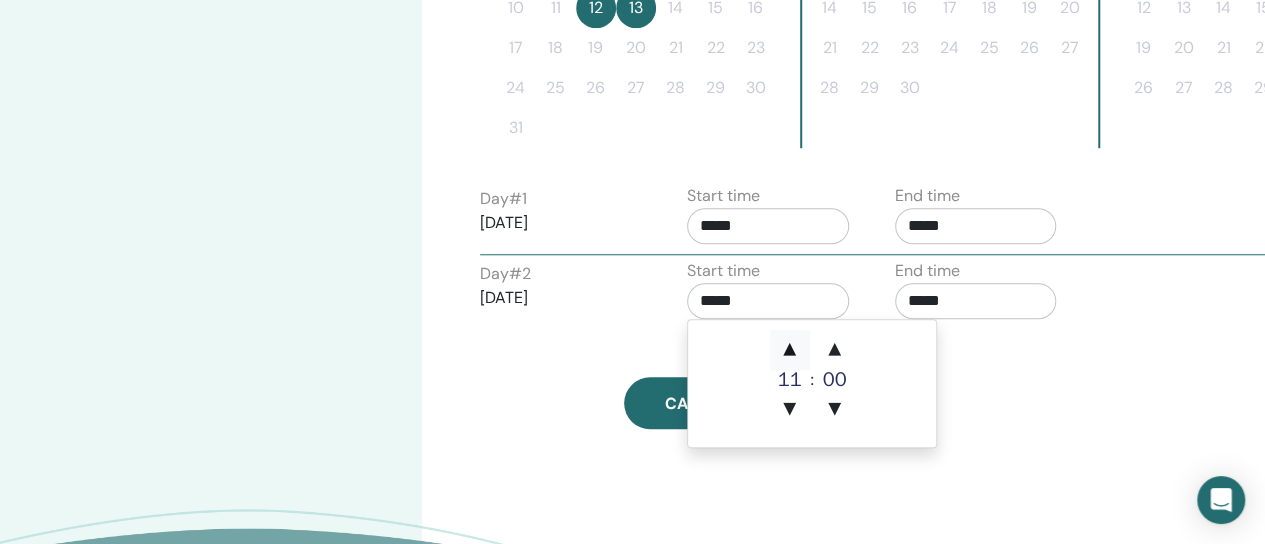 click on "▲" at bounding box center [790, 350] 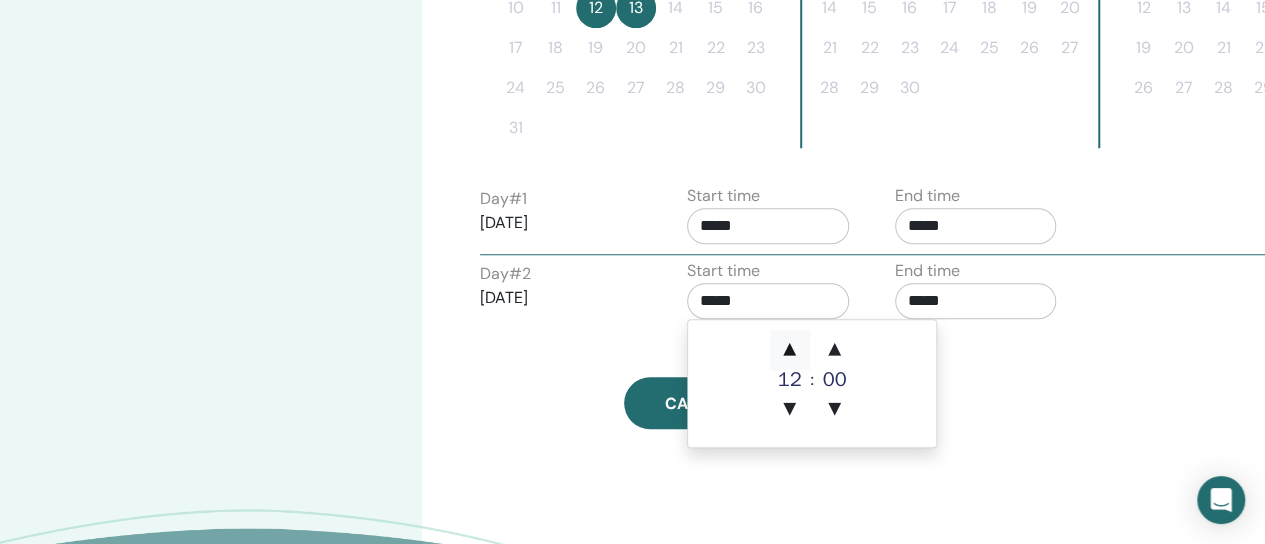 click on "▲" at bounding box center [790, 350] 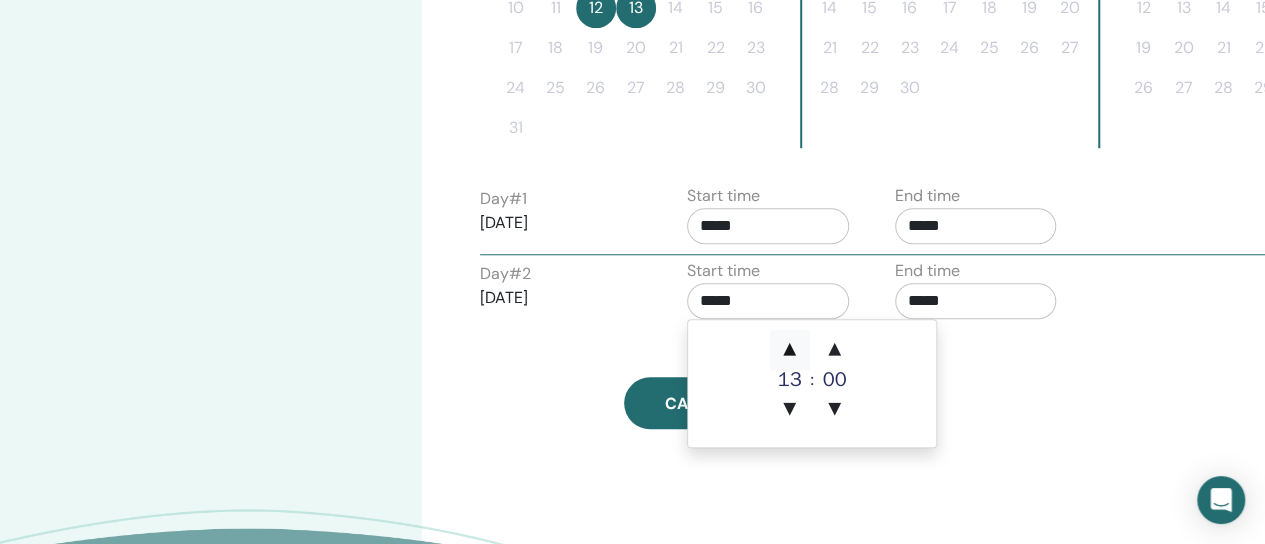 click on "▲" at bounding box center [790, 350] 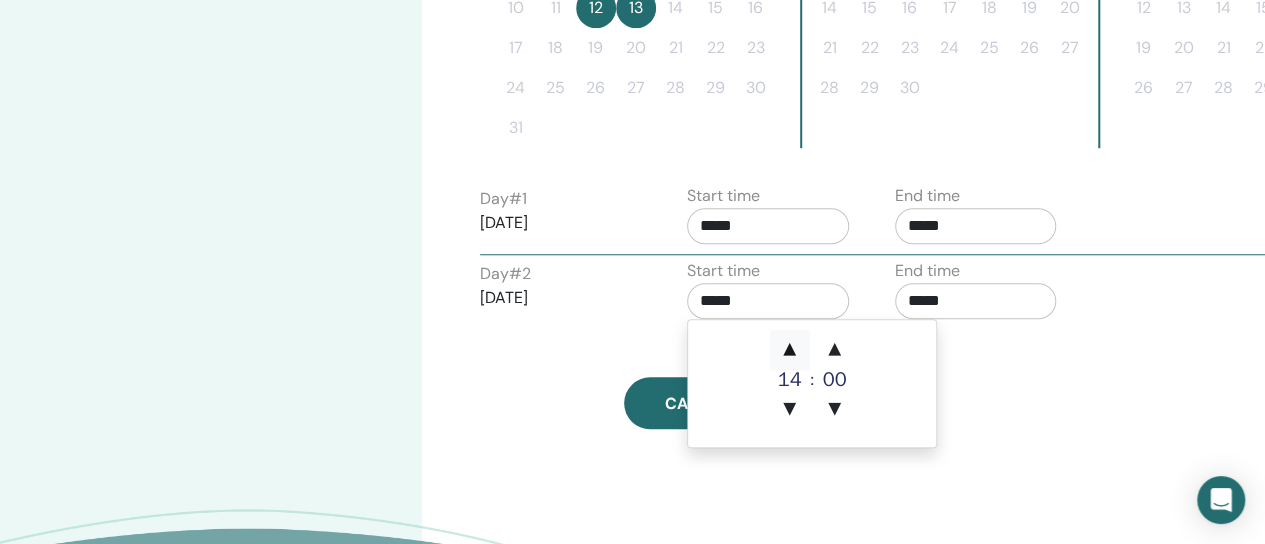 click on "▲" at bounding box center (790, 350) 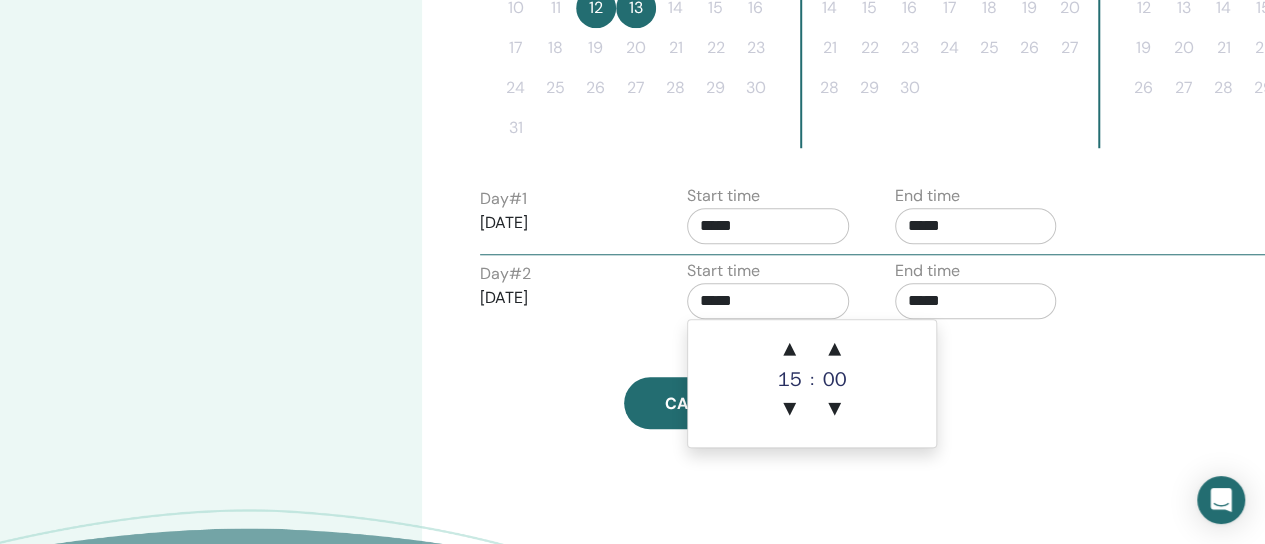 click on "Cancel Save" at bounding box center [778, 403] 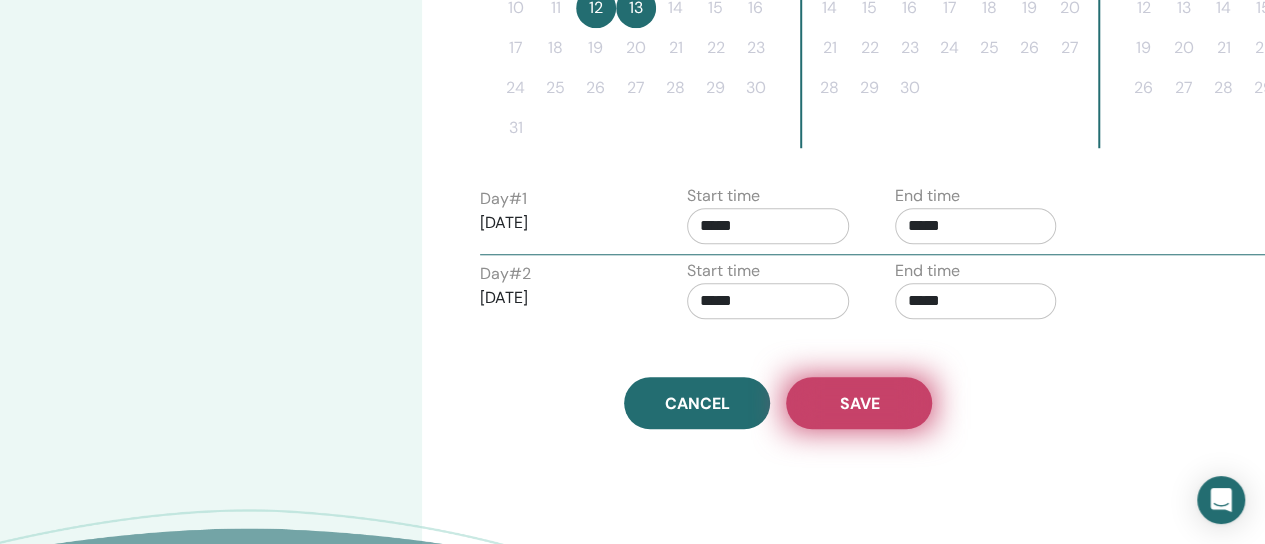 click on "Save" at bounding box center (859, 403) 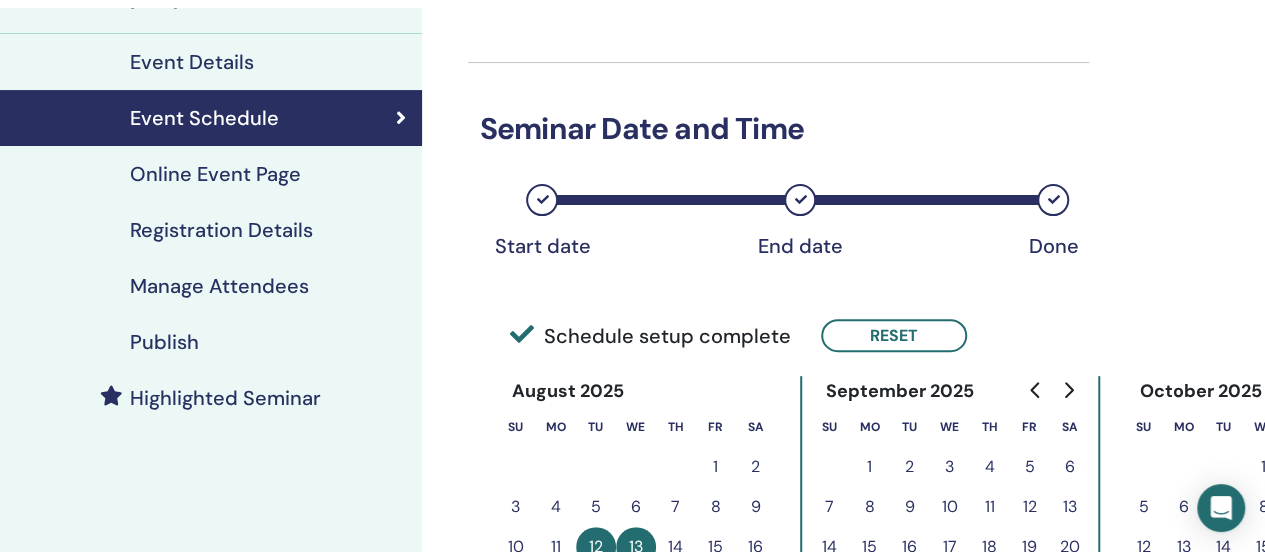 scroll, scrollTop: 213, scrollLeft: 0, axis: vertical 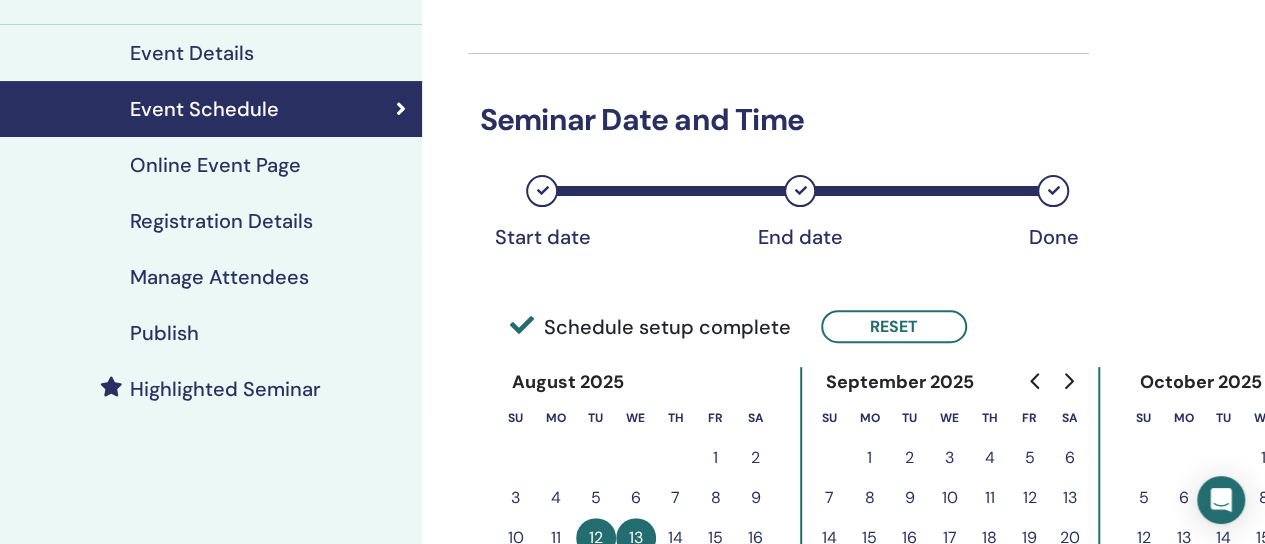 click on "Online Event Page" at bounding box center [215, 165] 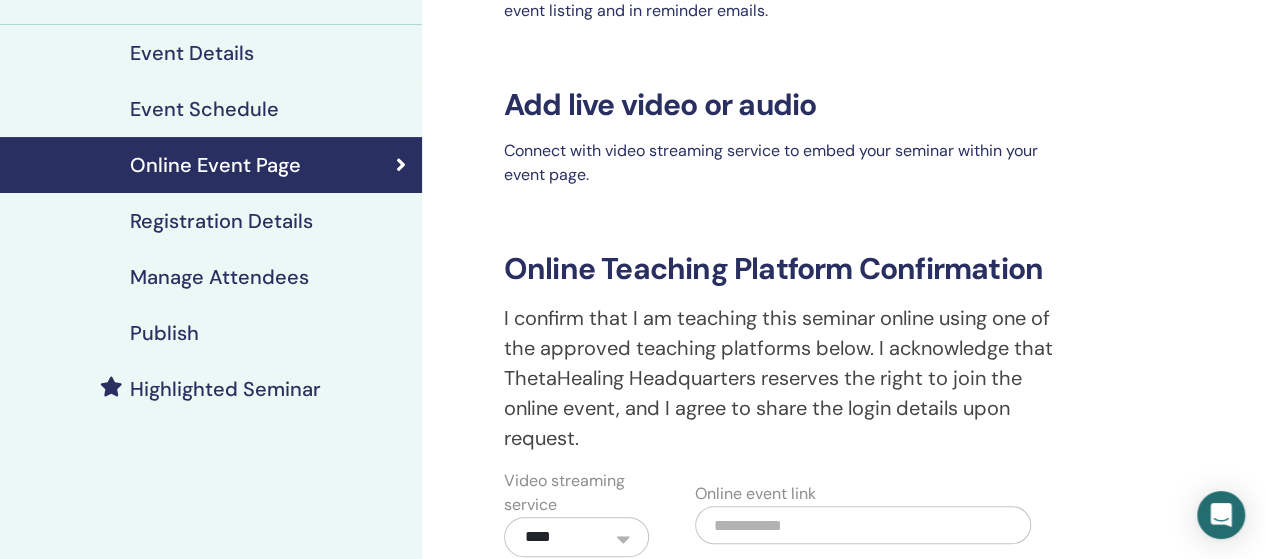 click on "Registration Details" at bounding box center [221, 221] 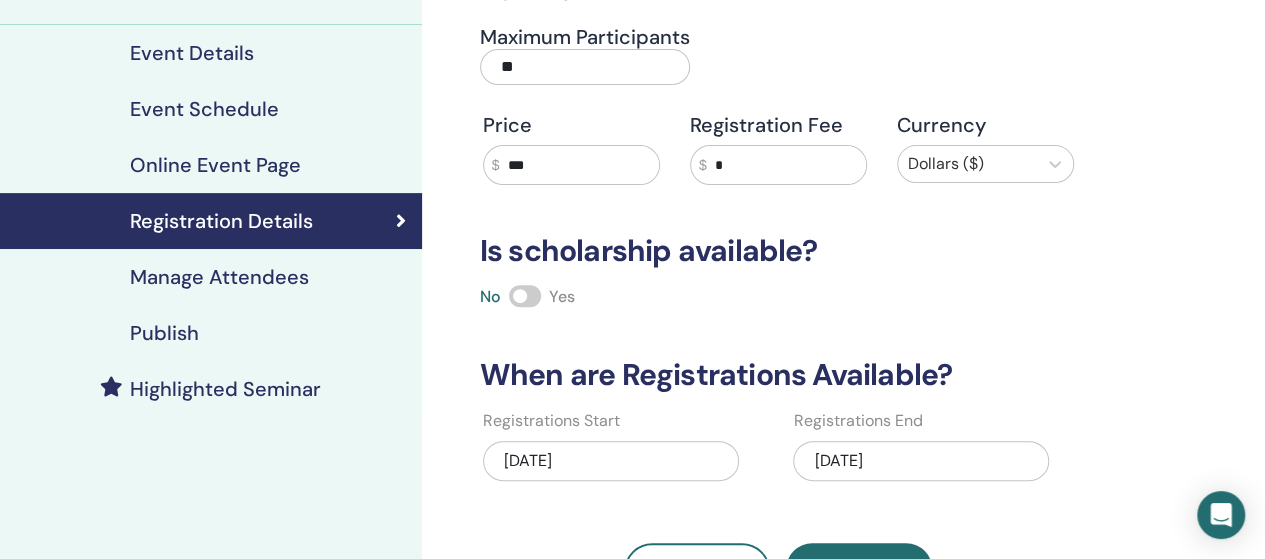click on "08/07/2025" at bounding box center [921, 461] 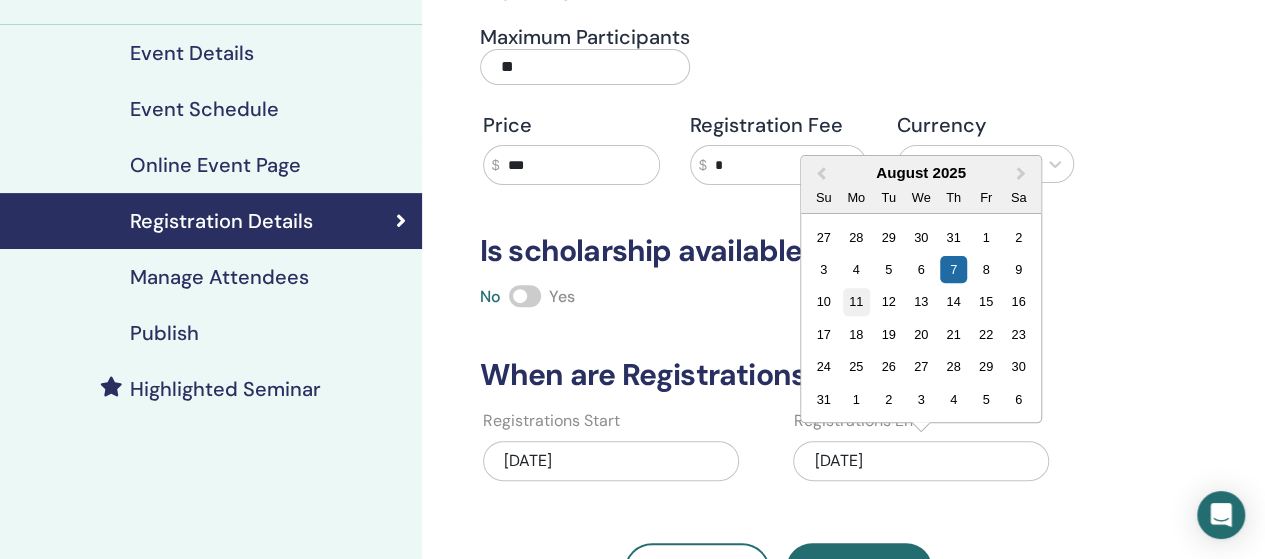 click on "11" at bounding box center (856, 302) 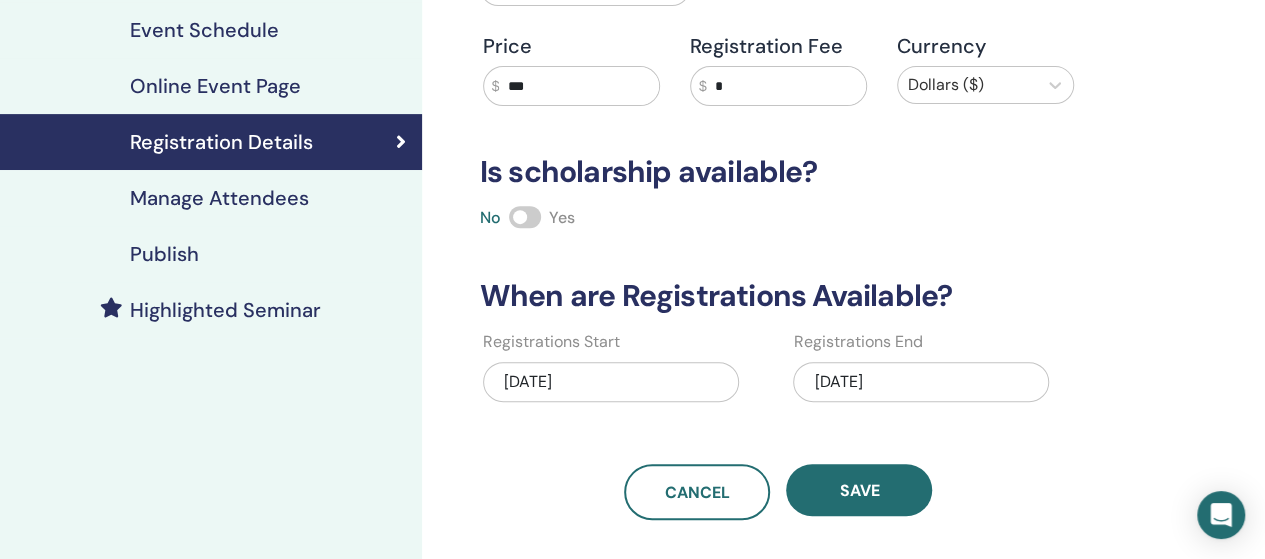scroll, scrollTop: 347, scrollLeft: 0, axis: vertical 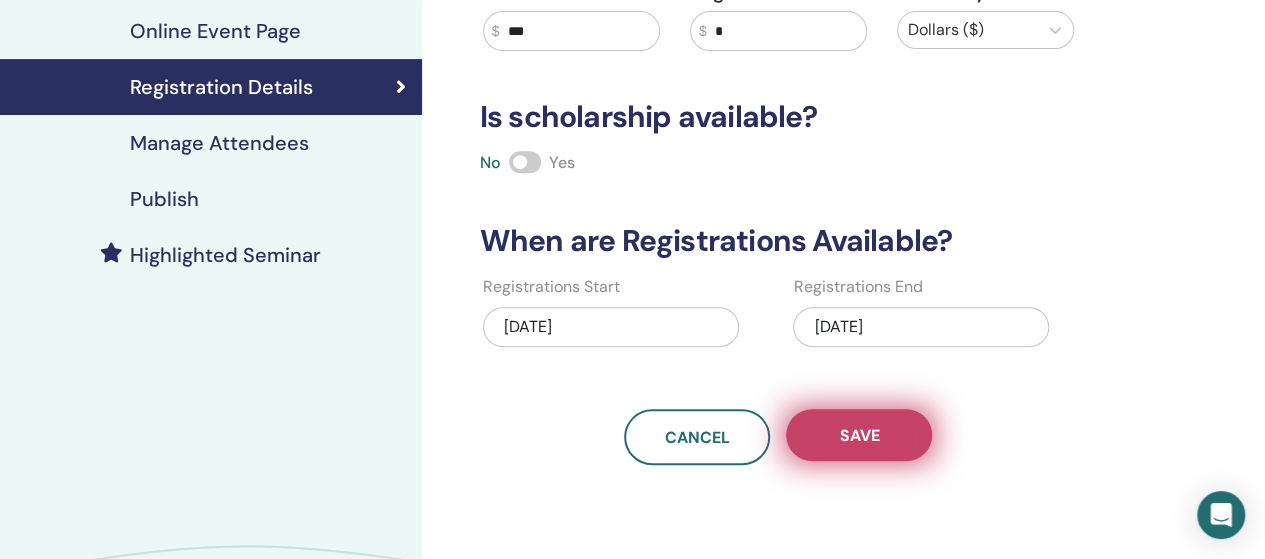 click on "Save" at bounding box center (859, 435) 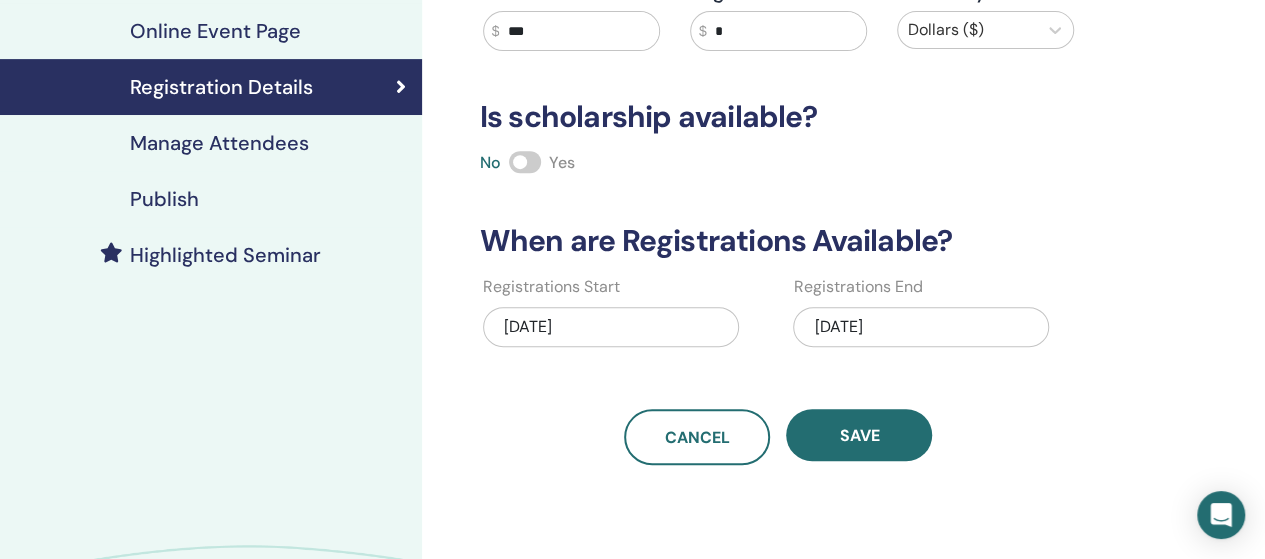 click on "Publish" at bounding box center [211, 199] 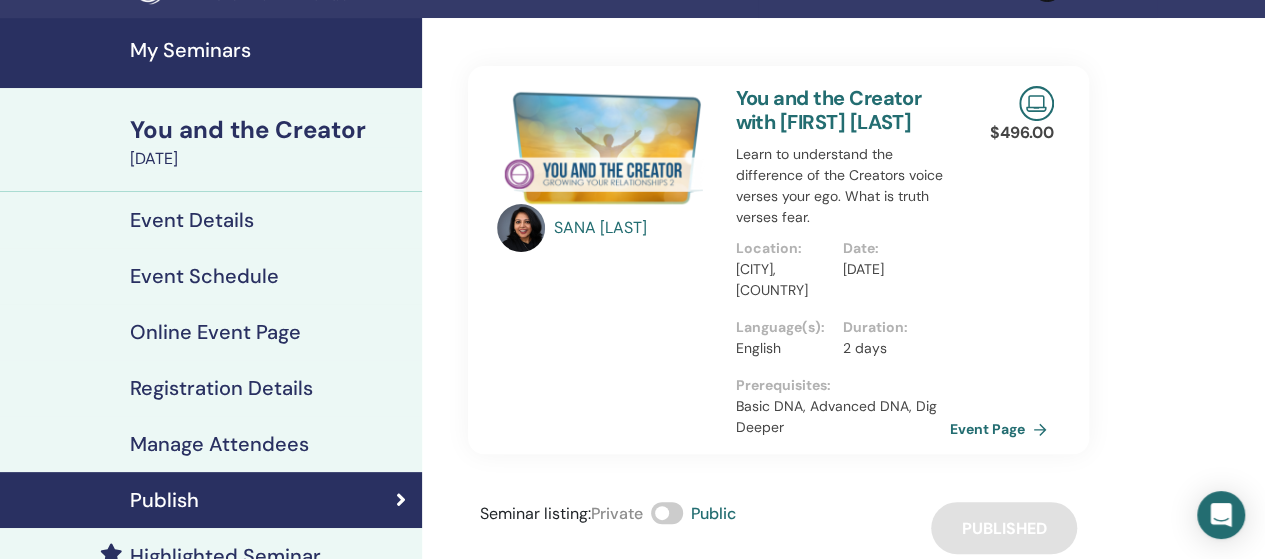 scroll, scrollTop: 0, scrollLeft: 0, axis: both 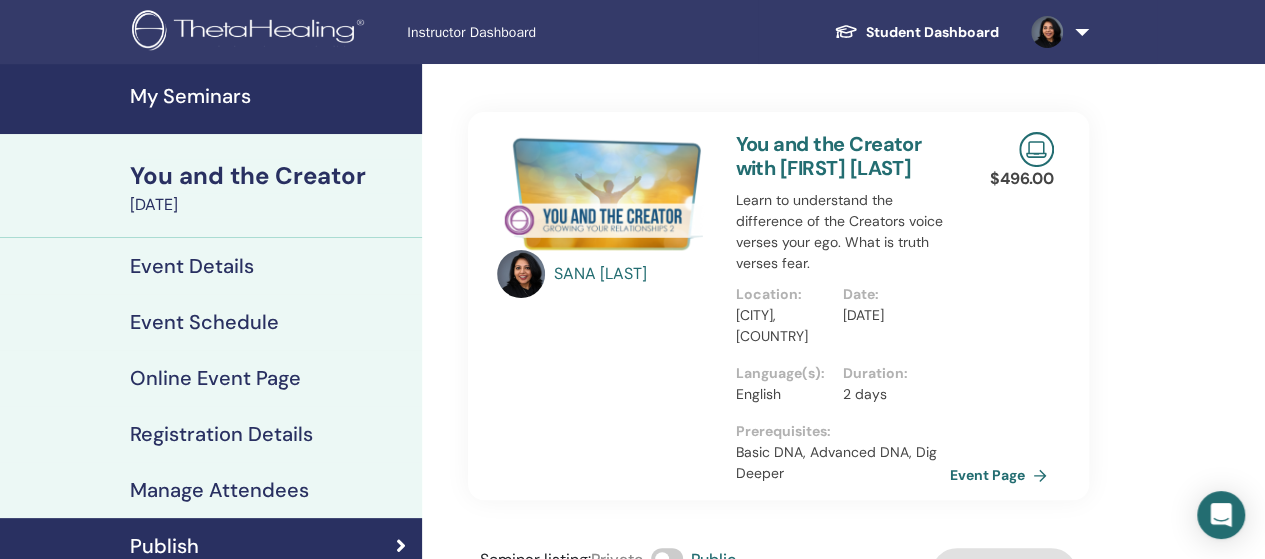click on "My Seminars" at bounding box center (211, 99) 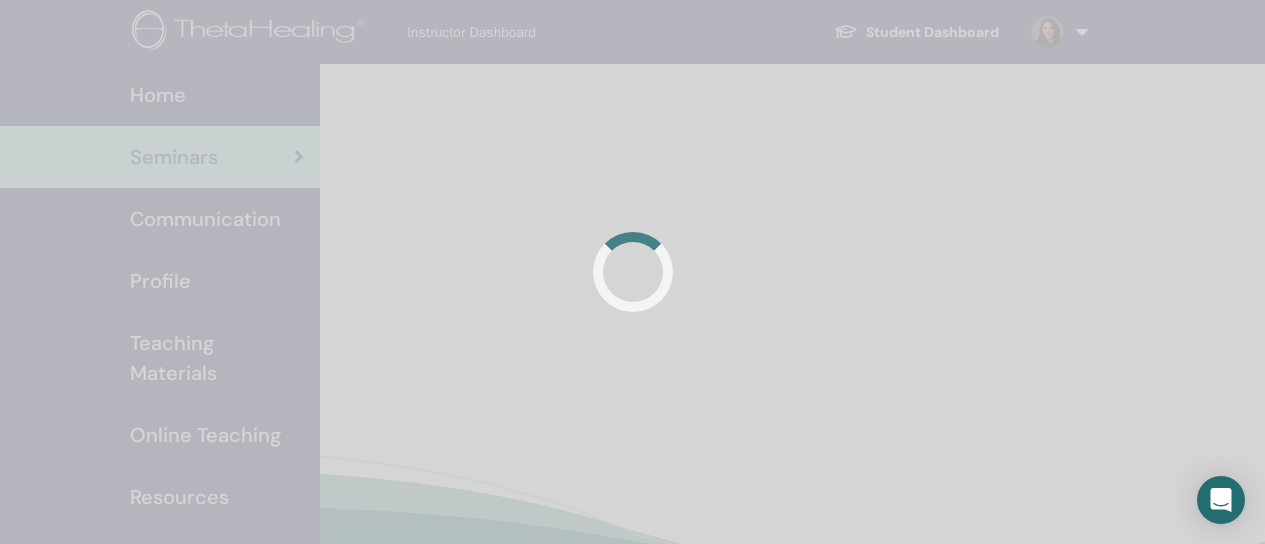 scroll, scrollTop: 0, scrollLeft: 0, axis: both 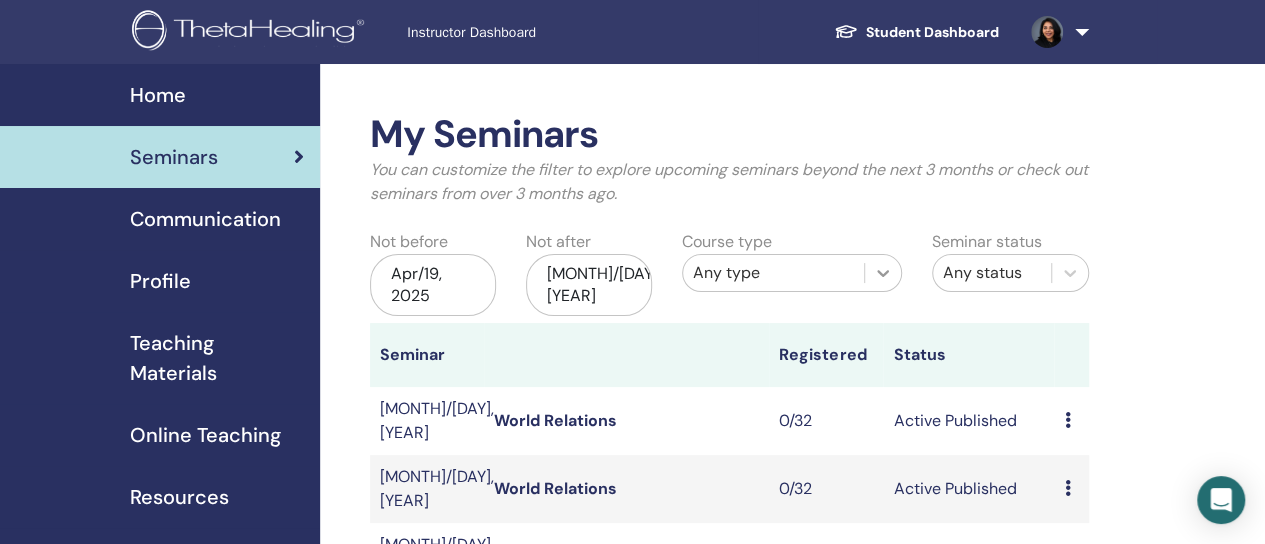 click at bounding box center (883, 273) 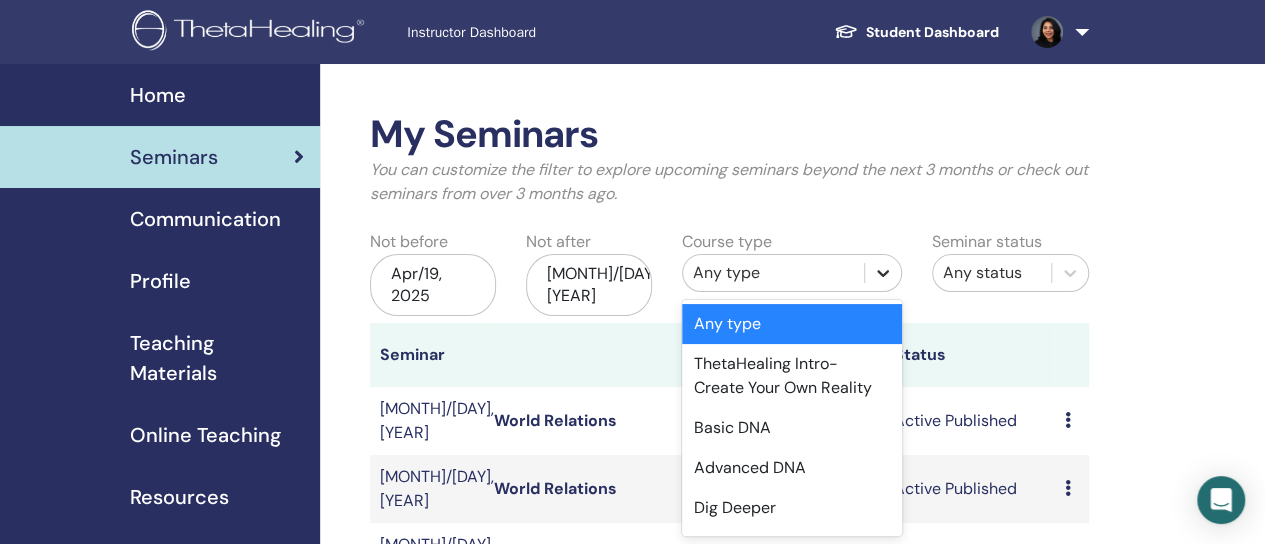 scroll, scrollTop: 48, scrollLeft: 0, axis: vertical 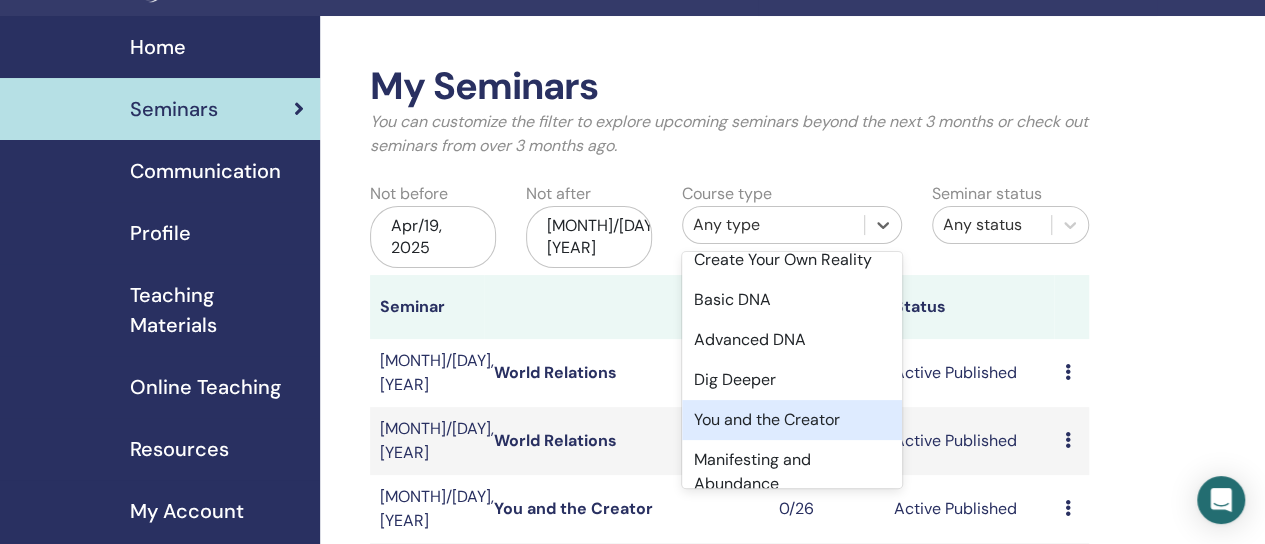 click on "You and the Creator" at bounding box center (792, 420) 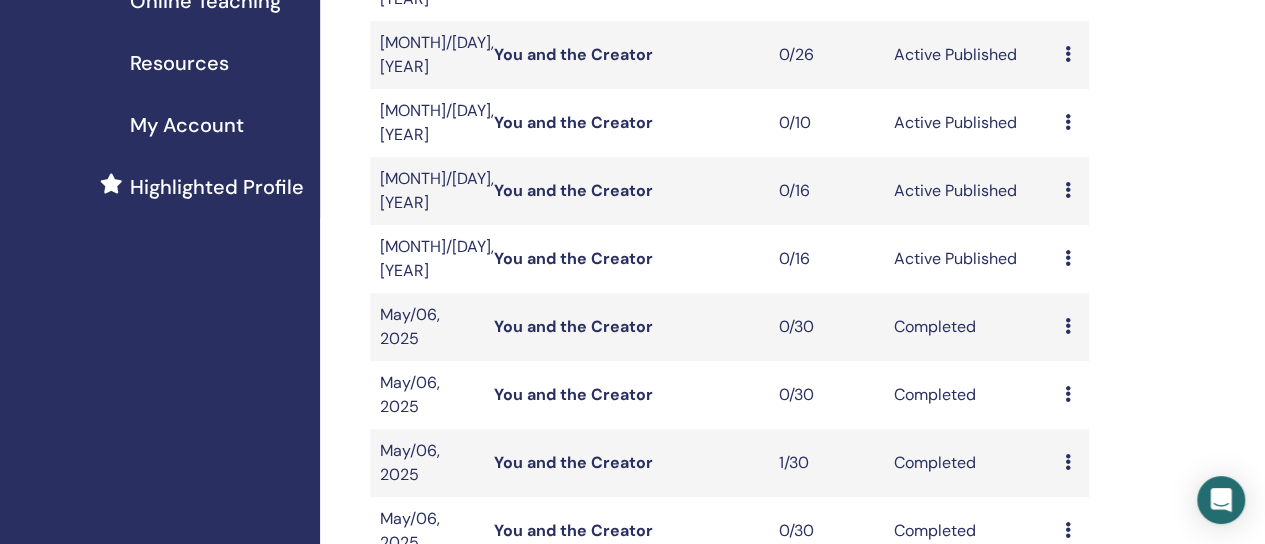 scroll, scrollTop: 434, scrollLeft: 0, axis: vertical 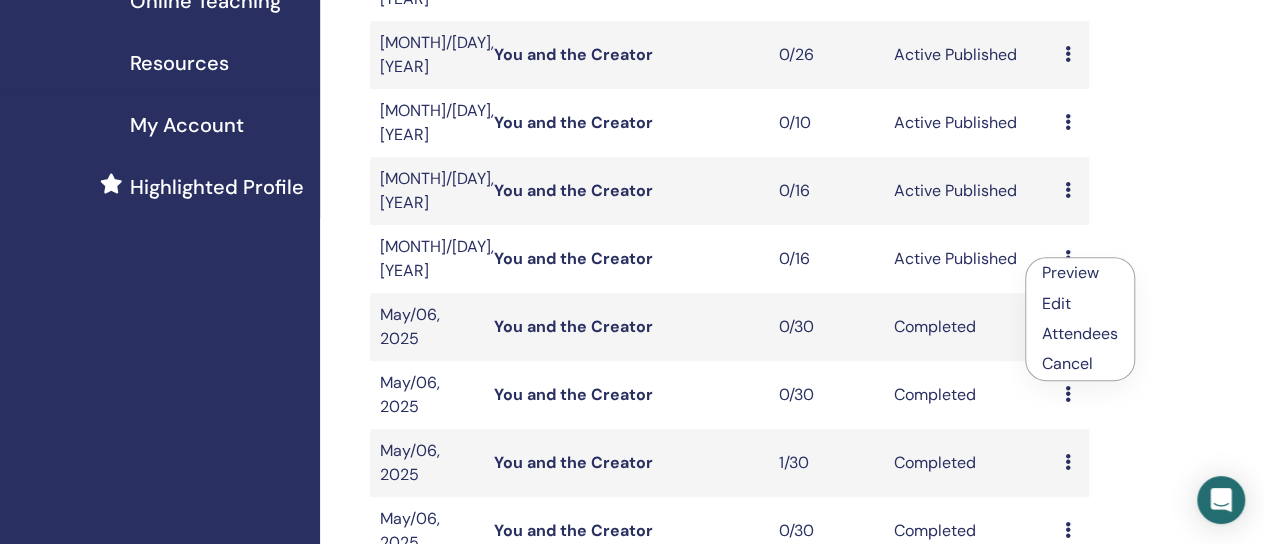 click on "Edit" at bounding box center [1056, 303] 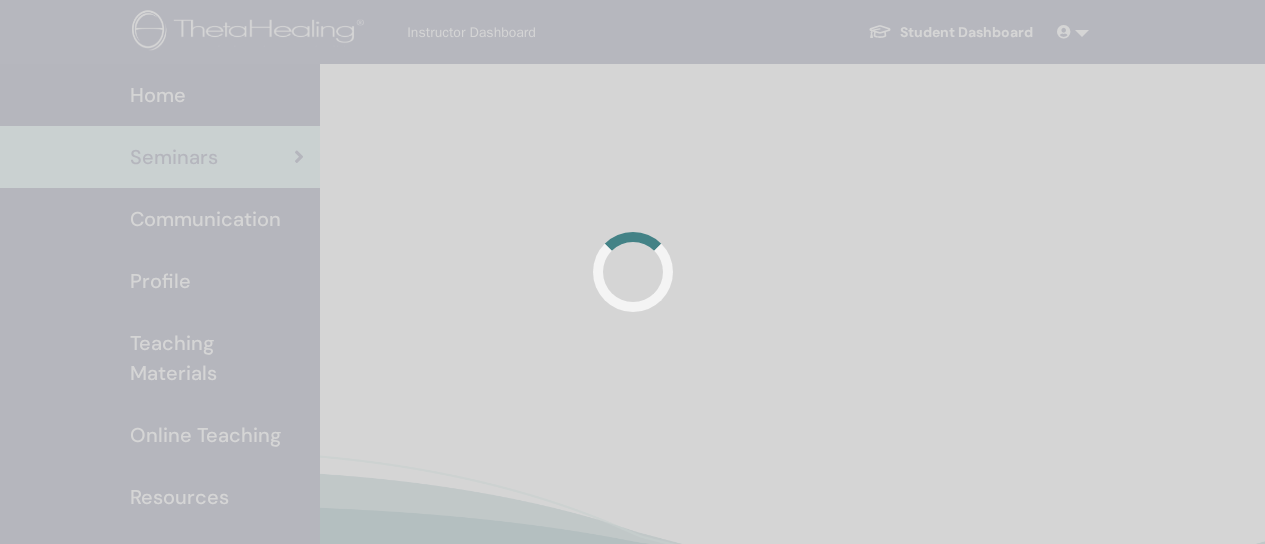 scroll, scrollTop: 0, scrollLeft: 0, axis: both 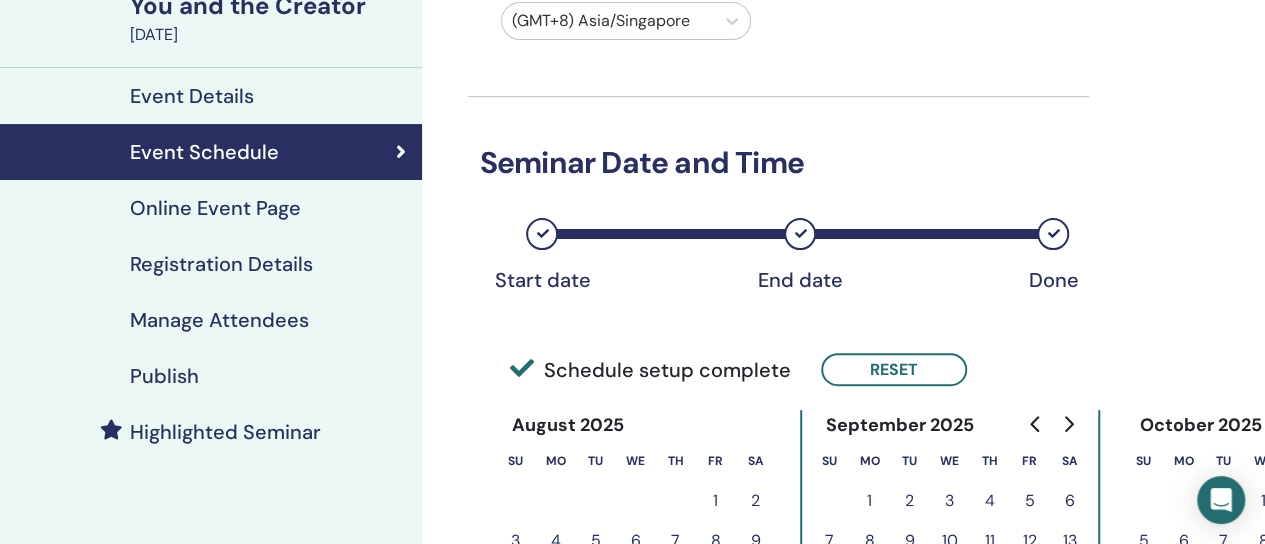 click on "Publish" at bounding box center [164, 376] 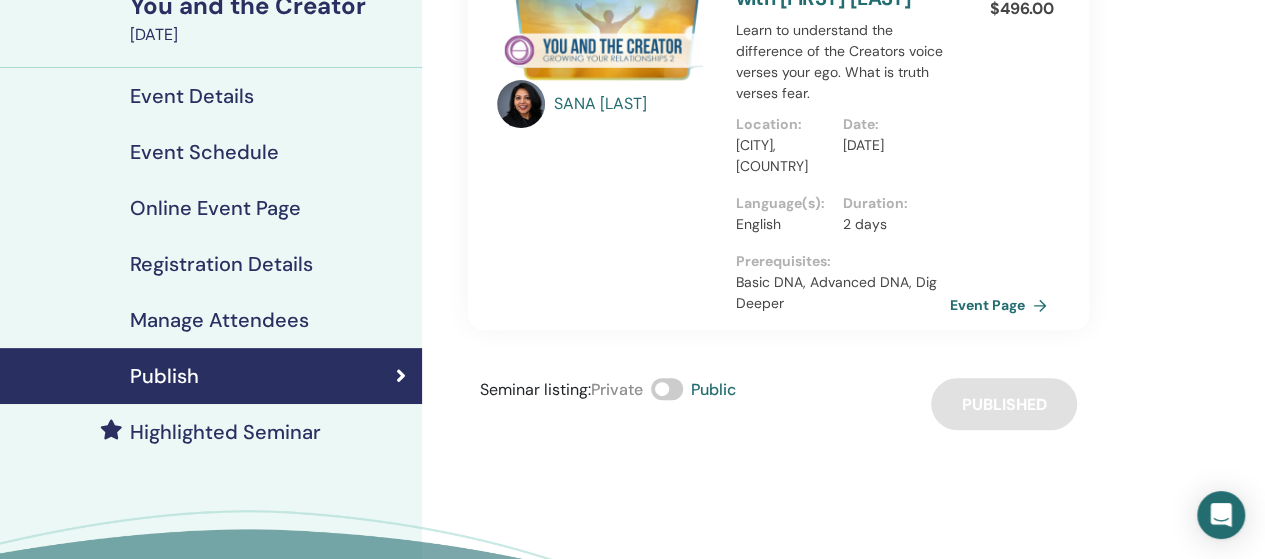 click on "Registration Details" at bounding box center (221, 264) 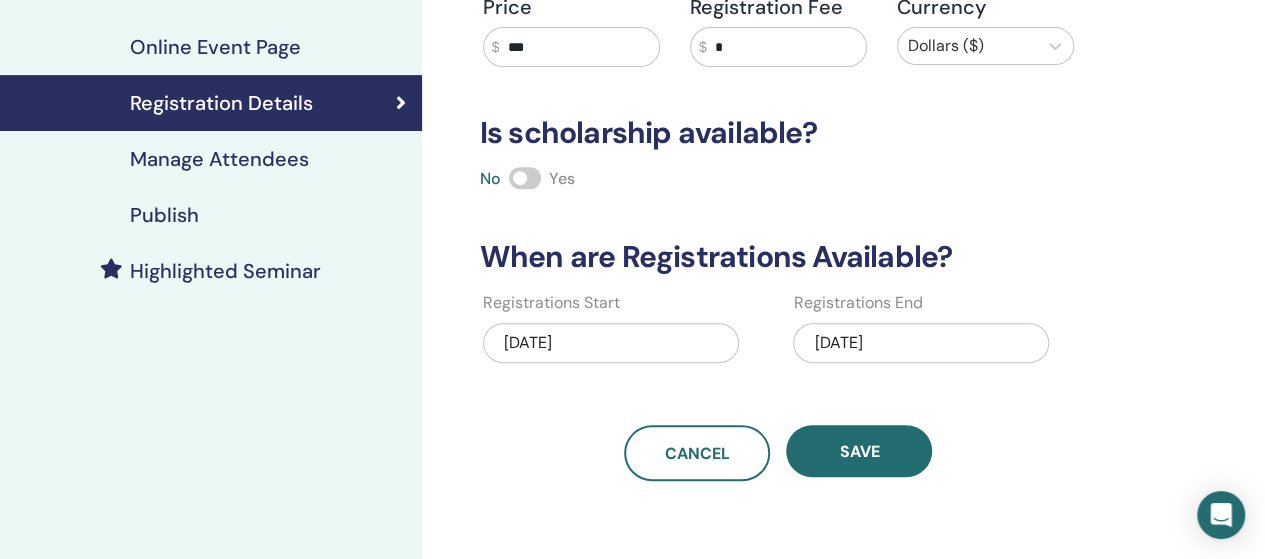 scroll, scrollTop: 336, scrollLeft: 0, axis: vertical 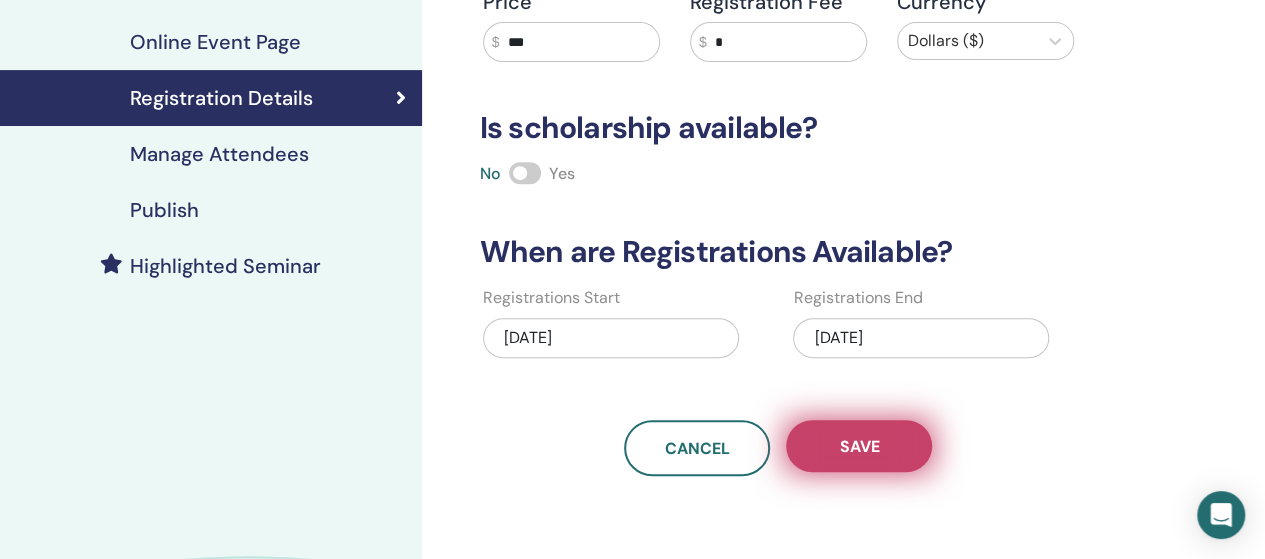 click on "Save" at bounding box center (859, 446) 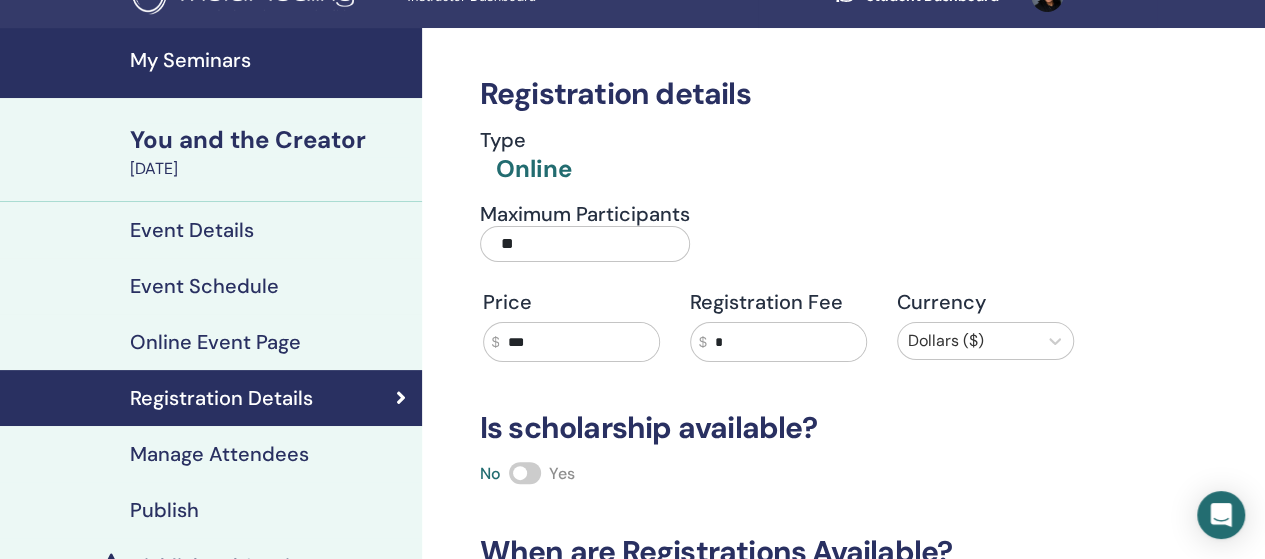 scroll, scrollTop: 0, scrollLeft: 0, axis: both 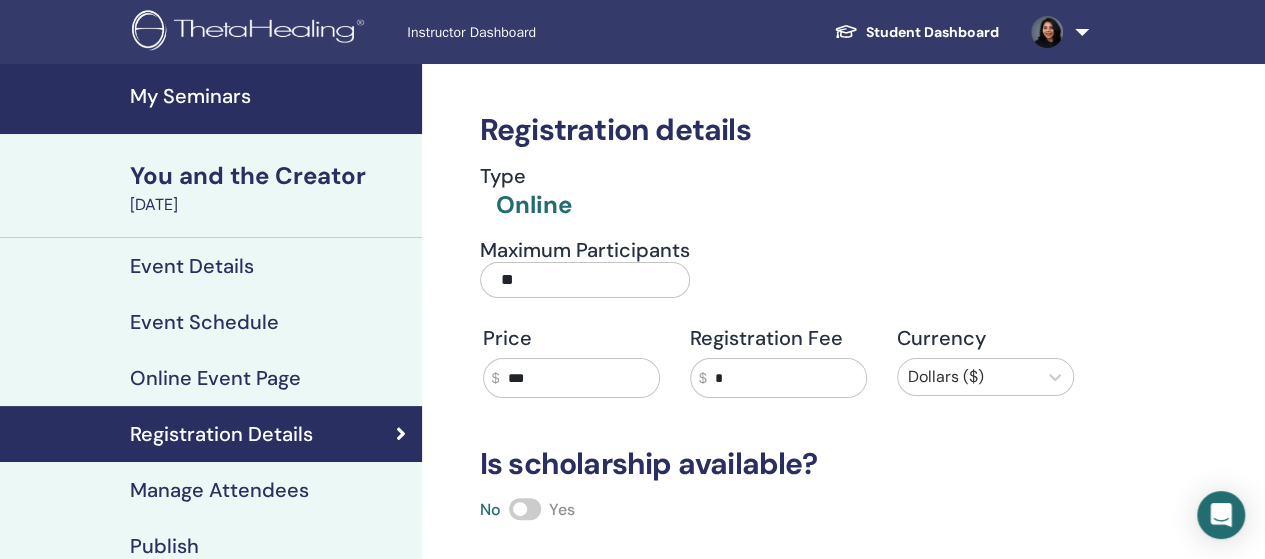 click on "My Seminars" at bounding box center (211, 99) 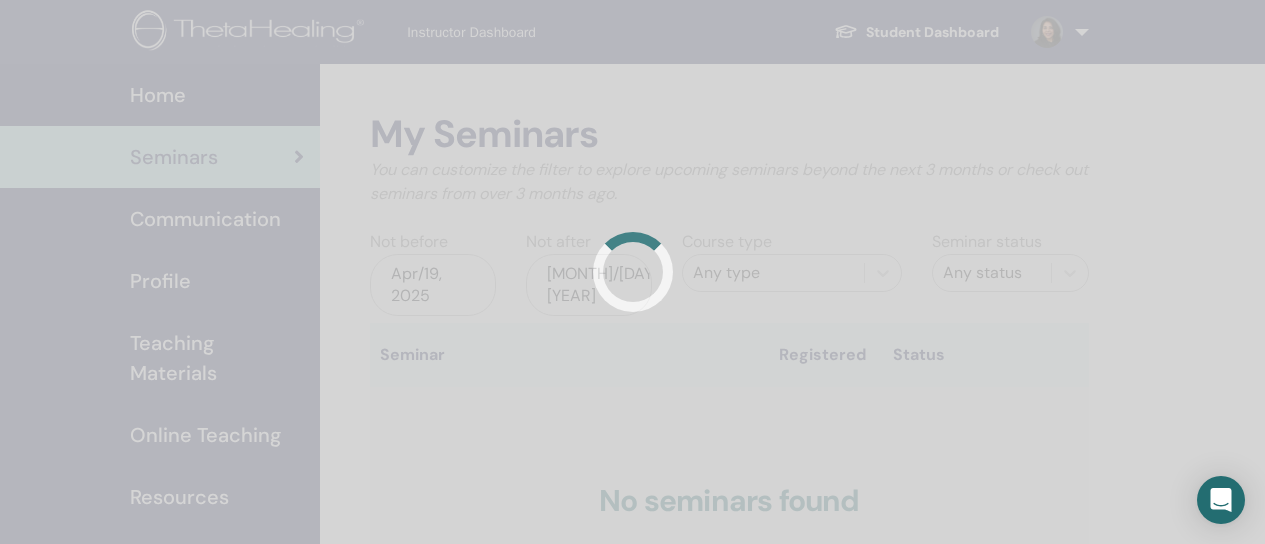 scroll, scrollTop: 0, scrollLeft: 0, axis: both 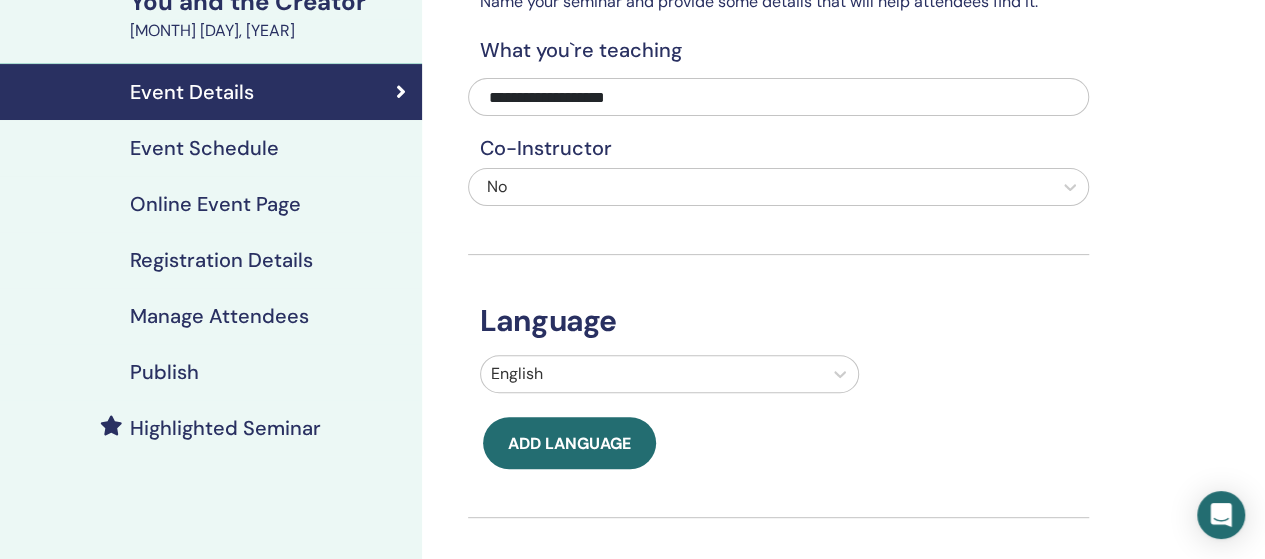 click on "Event Schedule" at bounding box center [204, 148] 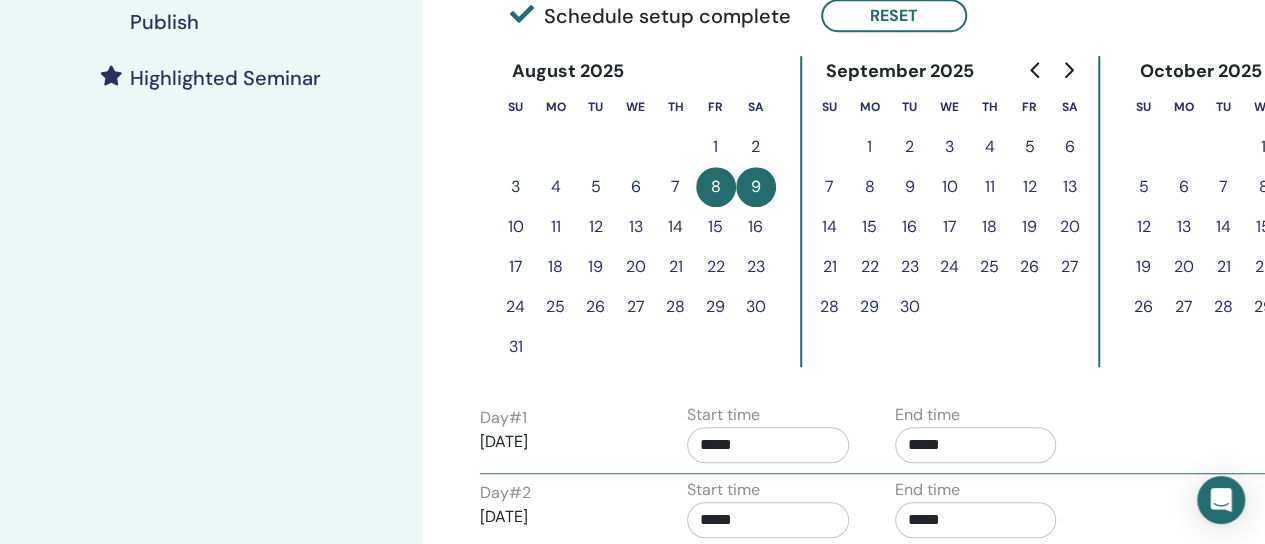 scroll, scrollTop: 537, scrollLeft: 0, axis: vertical 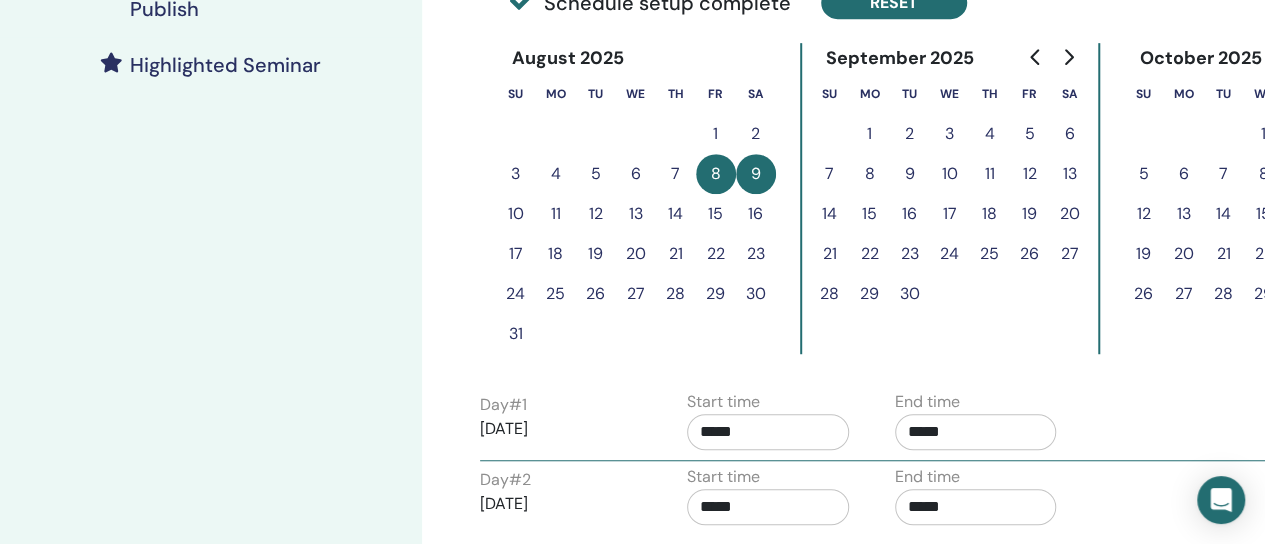 click on "Reset" at bounding box center (894, 2) 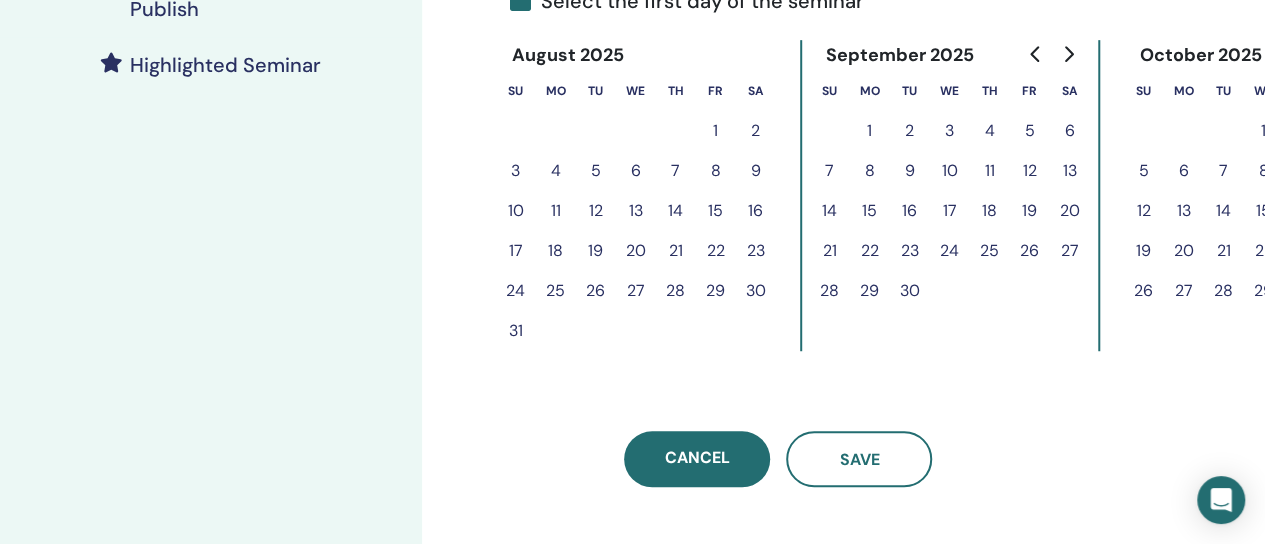 click on "12" at bounding box center (596, 211) 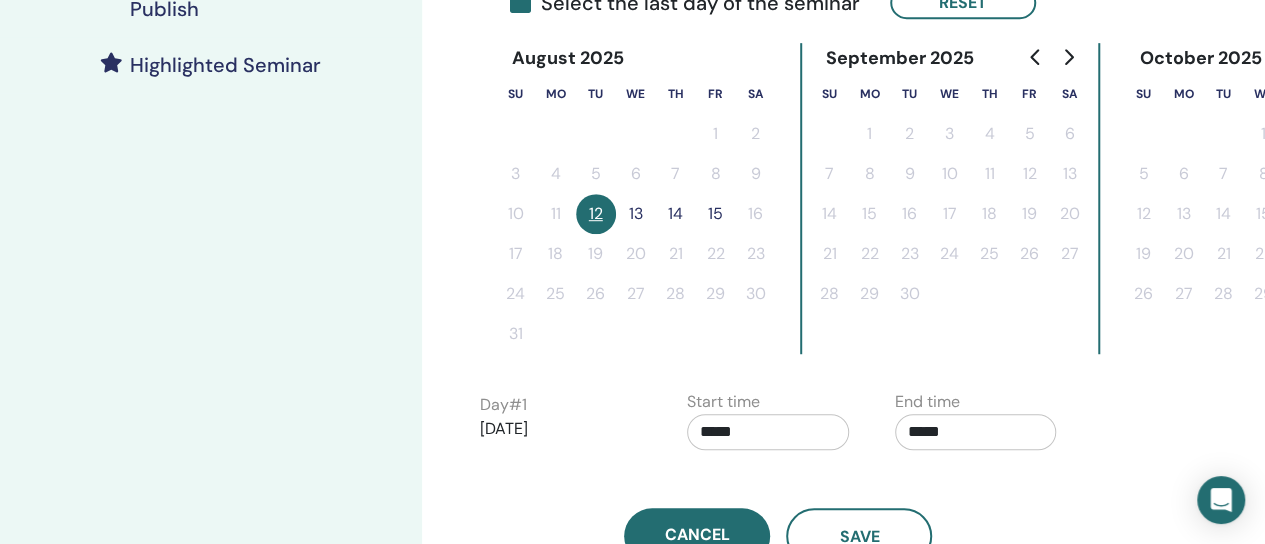 click on "13" at bounding box center [636, 214] 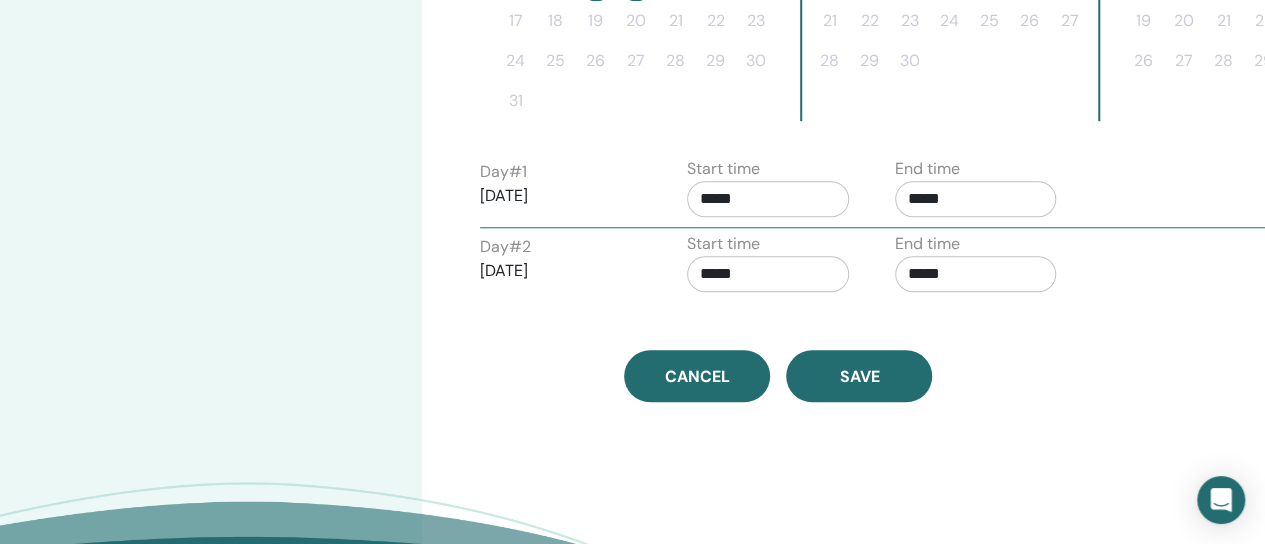 scroll, scrollTop: 782, scrollLeft: 0, axis: vertical 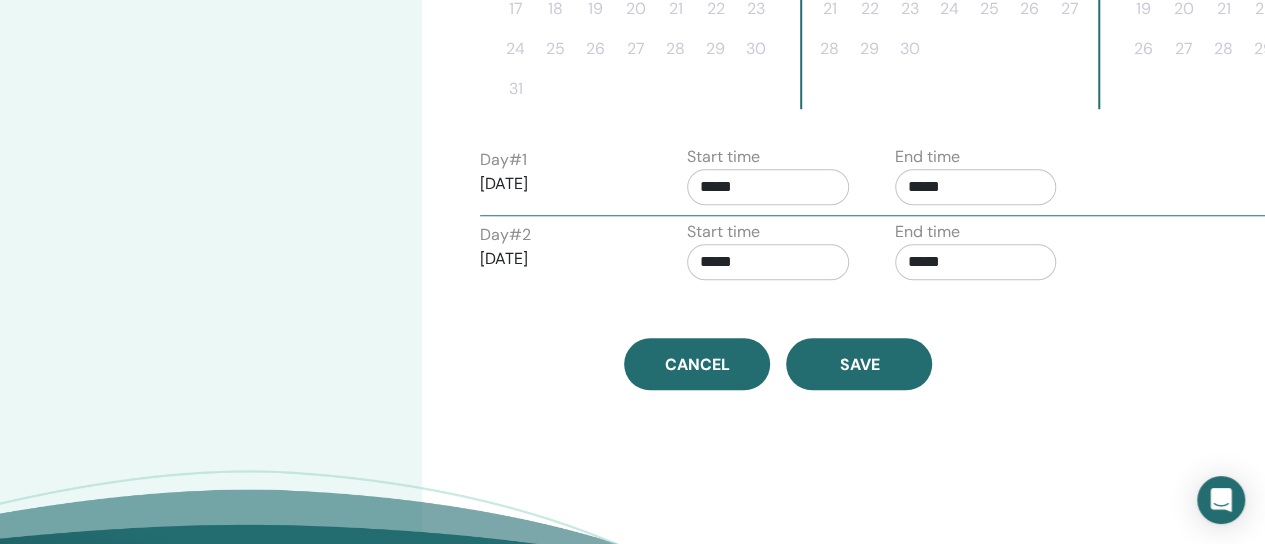 click on "*****" at bounding box center (768, 187) 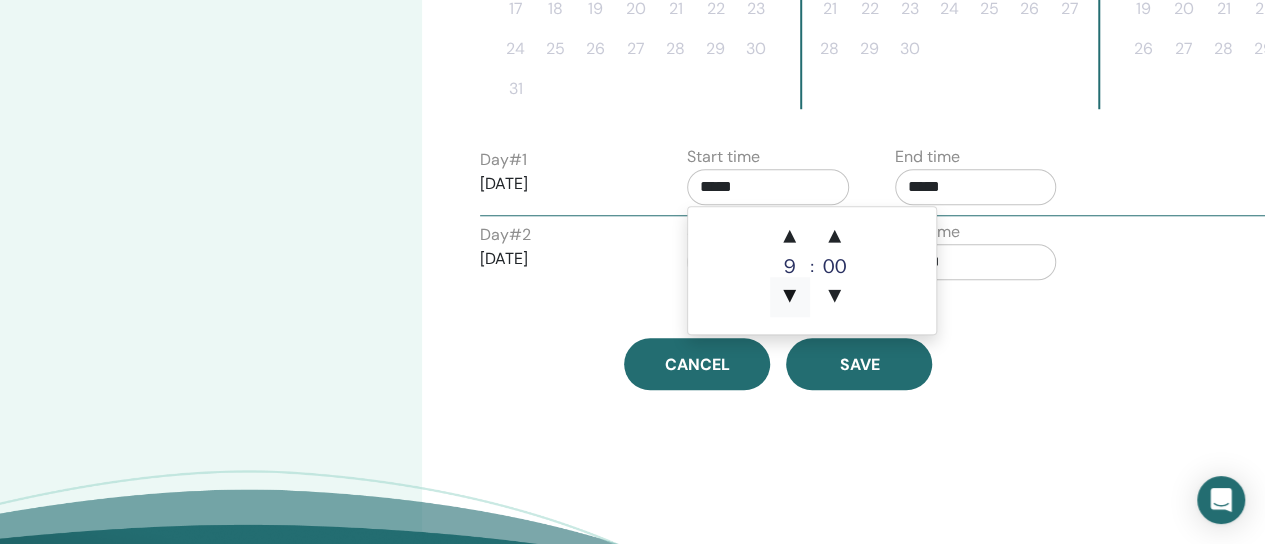 click on "▼" at bounding box center [790, 297] 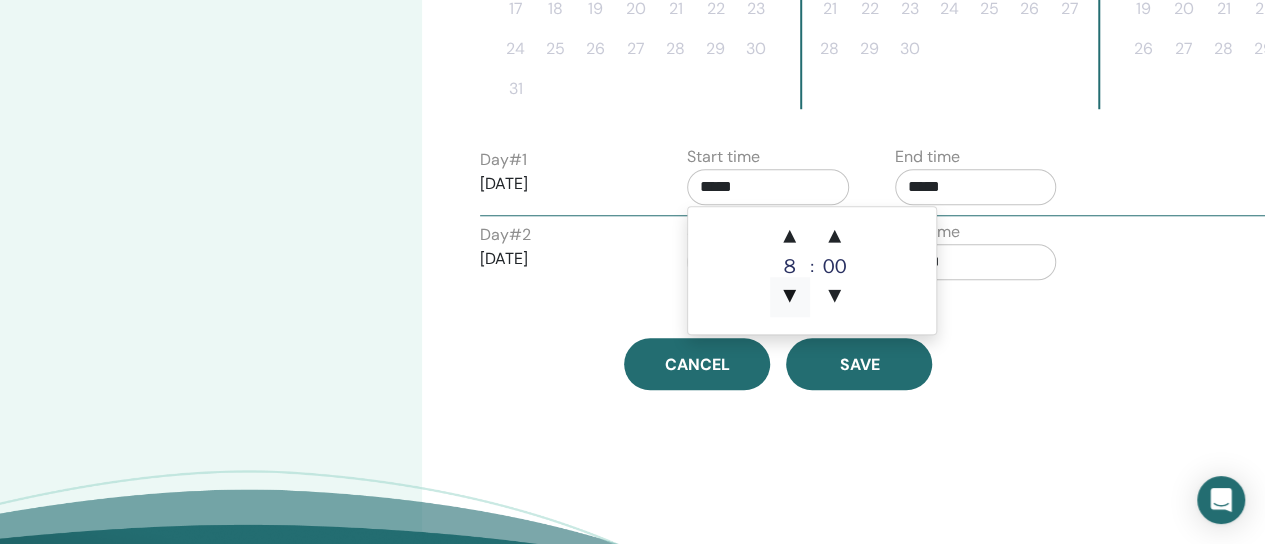 click on "▼" at bounding box center [790, 297] 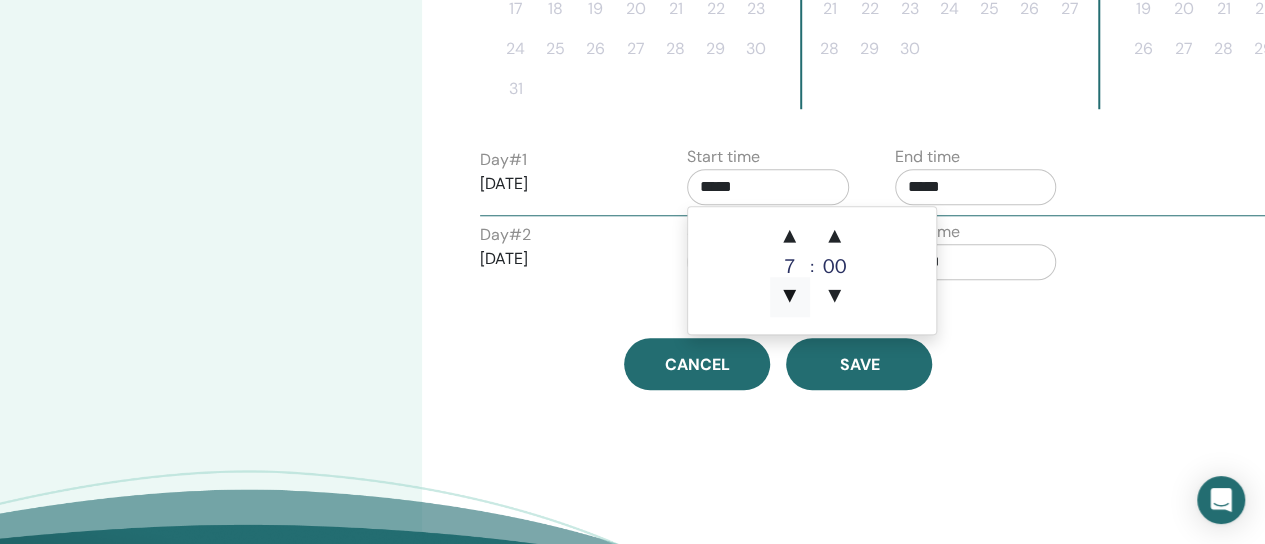 click on "▼" at bounding box center (790, 297) 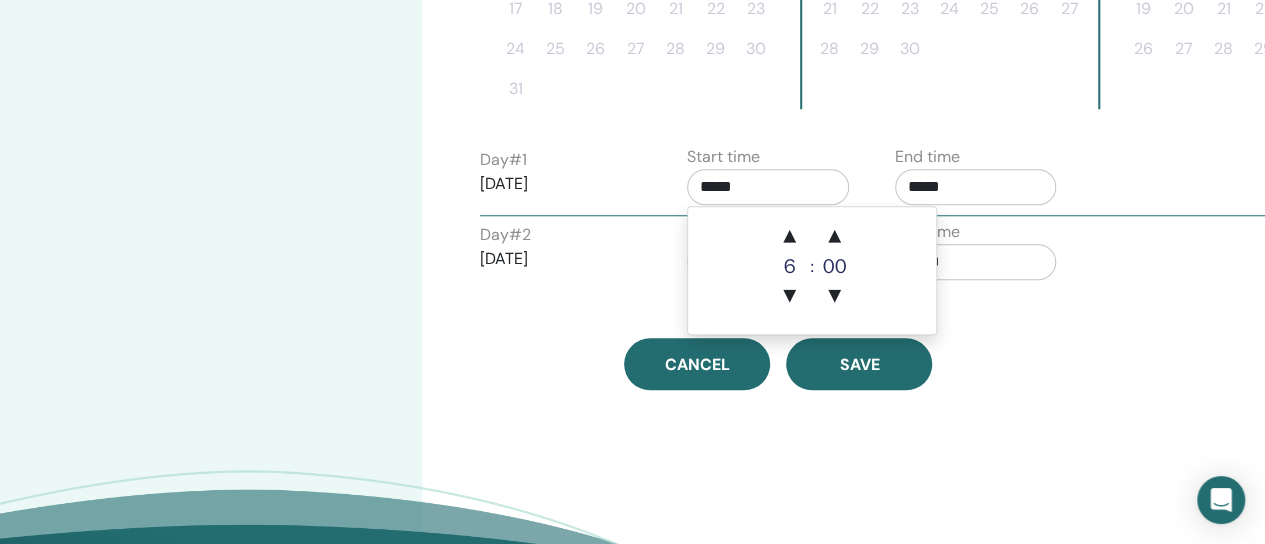 click on "*****" at bounding box center (976, 187) 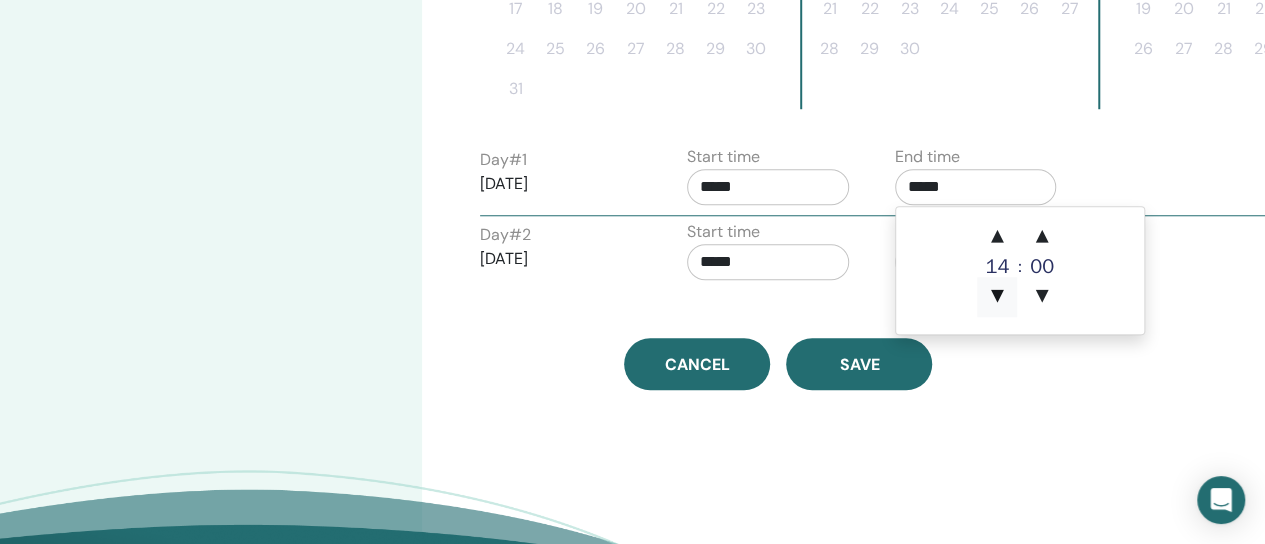 click on "▼" at bounding box center (997, 297) 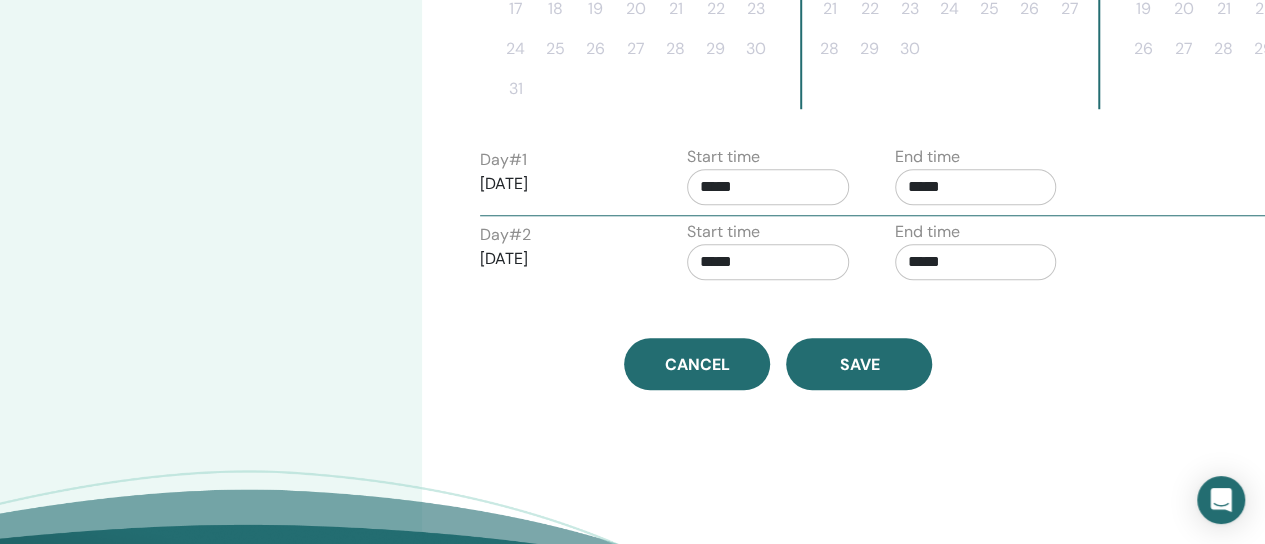 click on "Cancel Save" at bounding box center (778, 364) 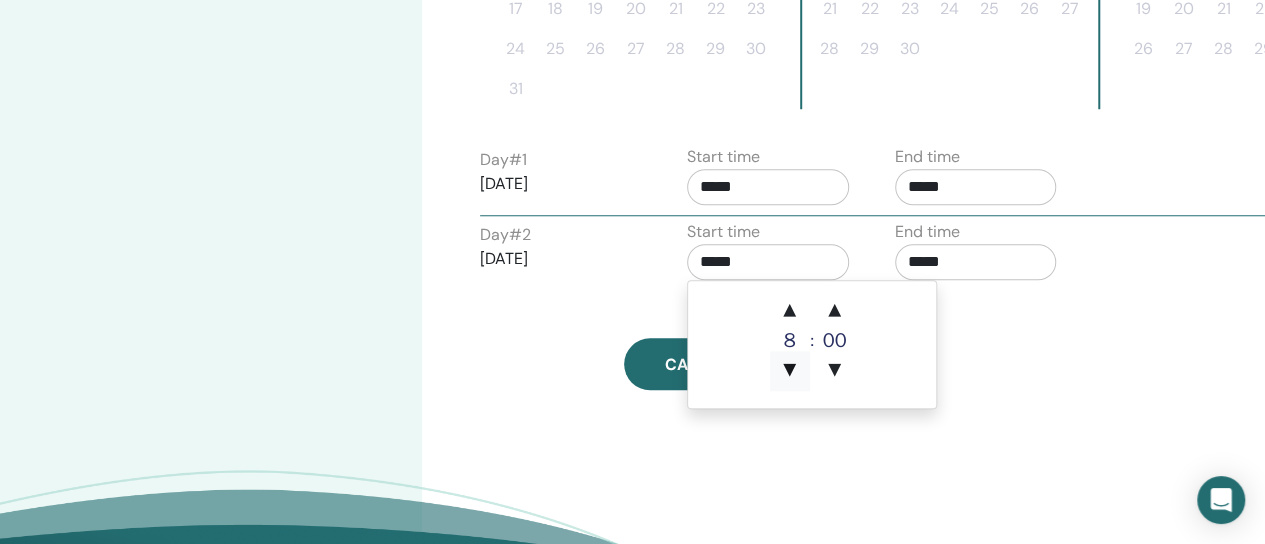 click on "▼" at bounding box center (790, 371) 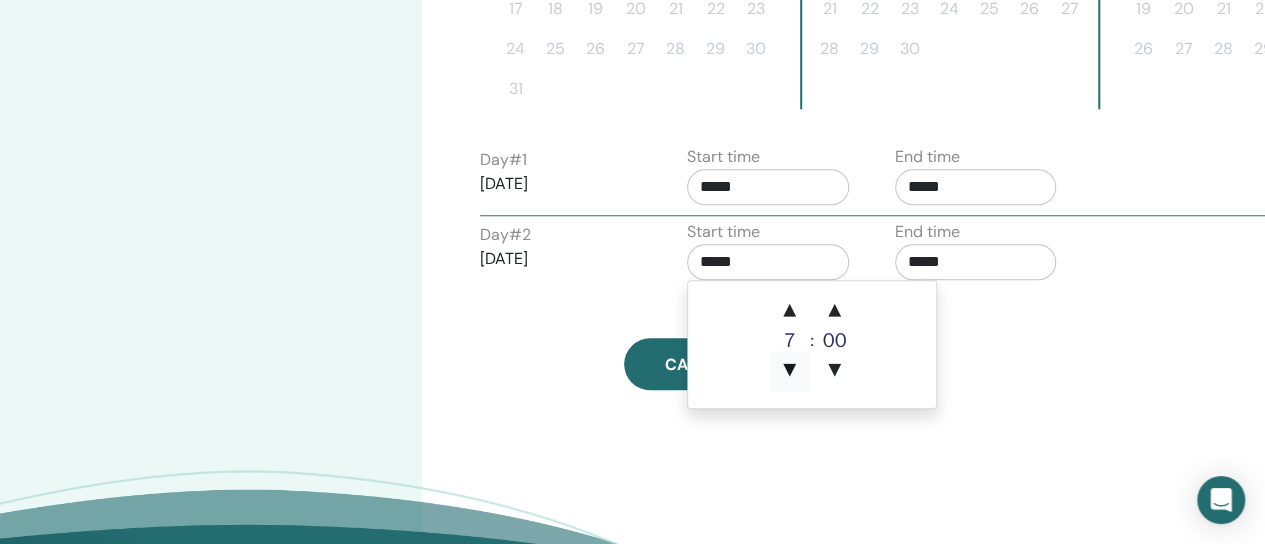 click on "▼" at bounding box center [790, 371] 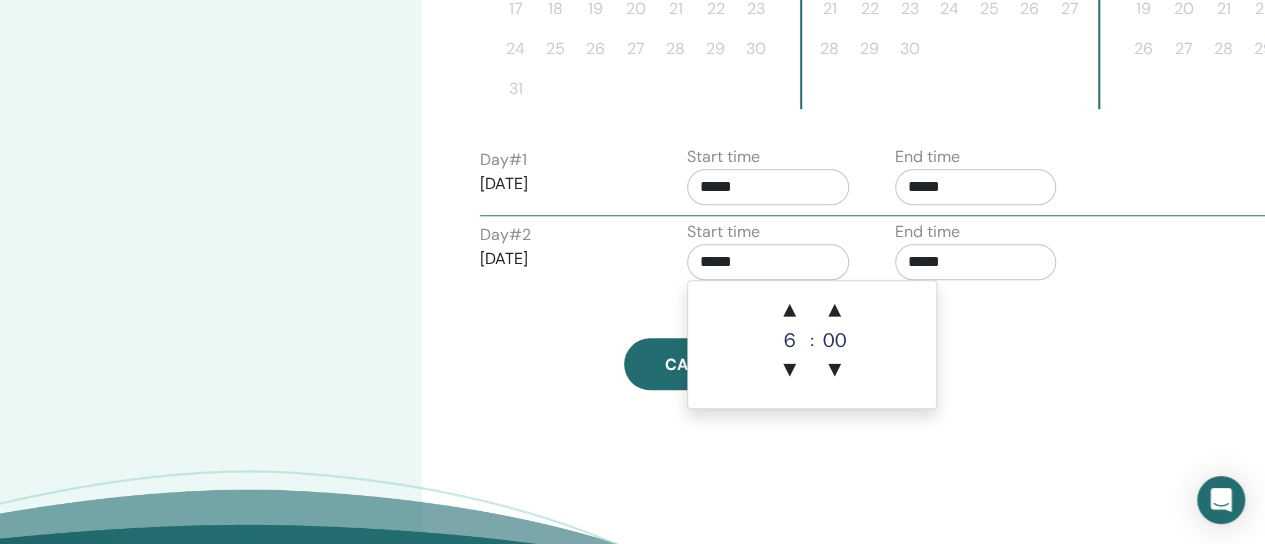 click on "End time *****" at bounding box center [976, 255] 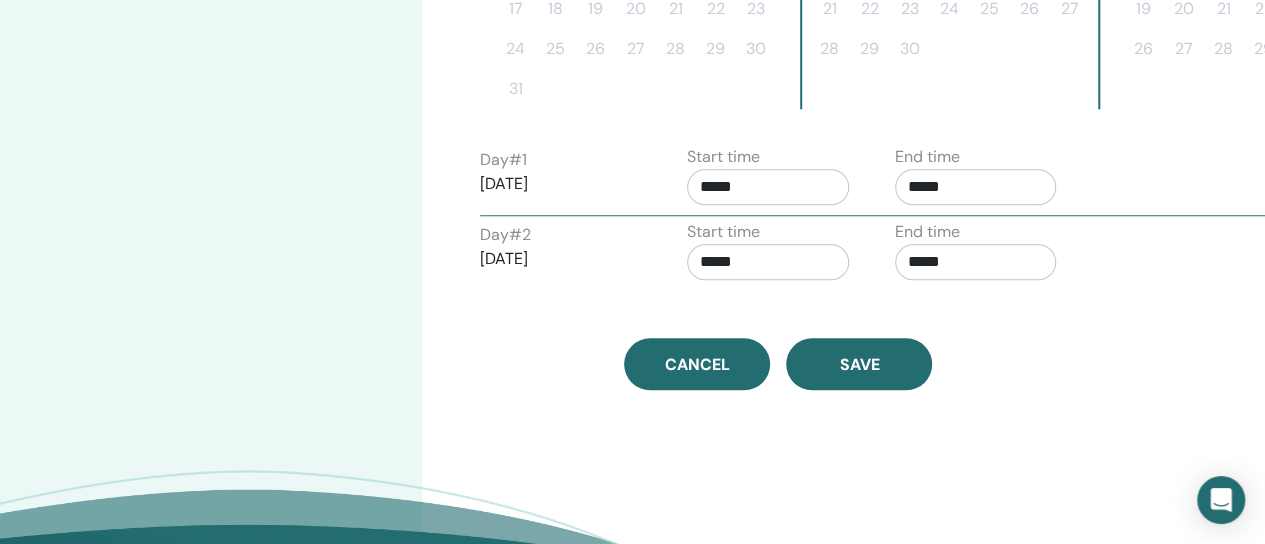 click on "*****" at bounding box center [976, 262] 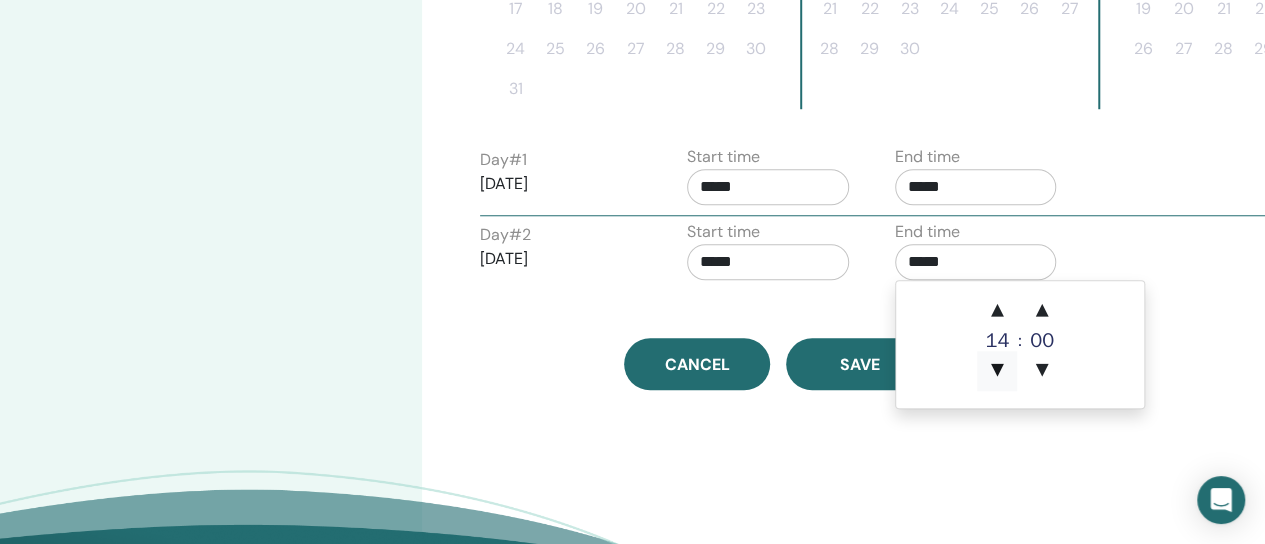 click on "▼" at bounding box center (997, 371) 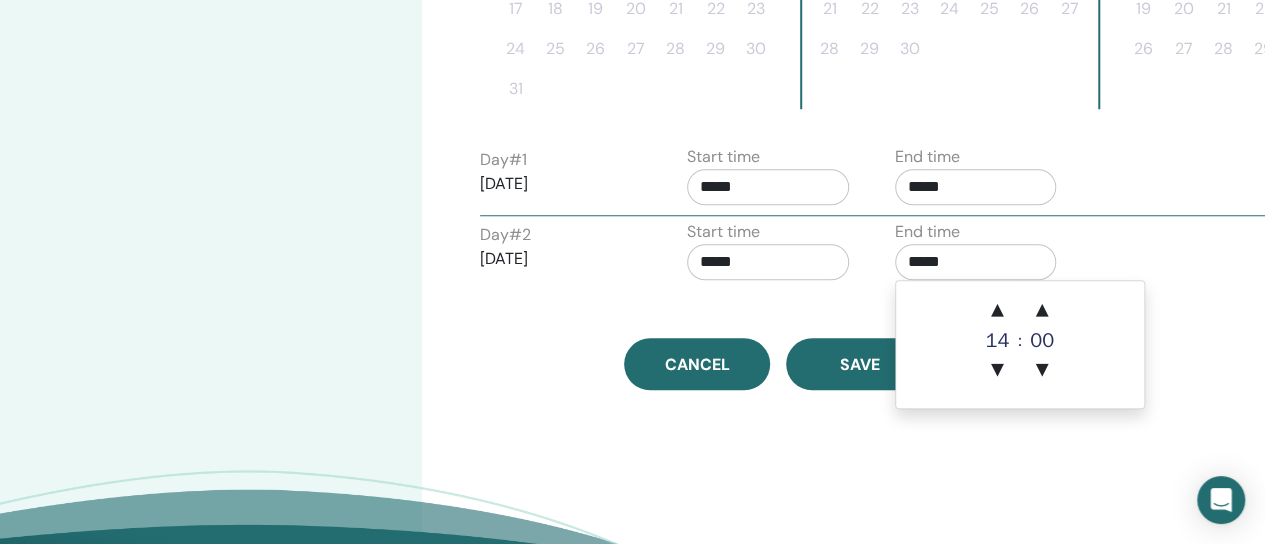 click on "Time Zone (GMT+1) Europe/London Seminar Date and Time Start date End date Done Schedule setup complete Reset August 2025 Su Mo Tu We Th Fr Sa 1 2 3 4 5 6 7 8 9 10 11 12 13 14 15 16 17 18 19 20 21 22 23 24 25 26 27 28 29 30 31 September 2025 Su Mo Tu We Th Fr Sa 1 2 3 4 5 6 7 8 9 10 11 12 13 14 15 16 17 18 19 20 21 22 23 24 25 26 27 28 29 30 October 2025 Su Mo Tu We Th Fr Sa 1 2 3 4 5 6 7 8 9 10 11 12 13 14 15 16 17 18 19 20 21 22 23 24 25 26 27 28 29 30 31 Day  # 1 2025/08/12 Start time ***** End time ***** Day  # 2 2025/08/13 Start time ***** End time ***** Cancel Save" at bounding box center [843, -24] 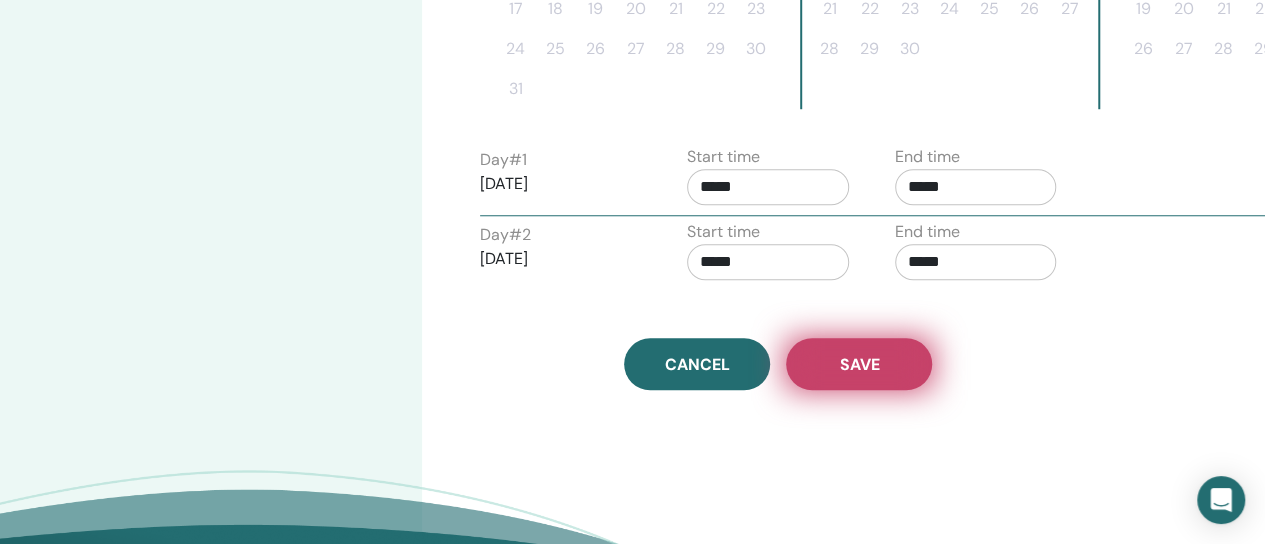click on "Save" at bounding box center [859, 364] 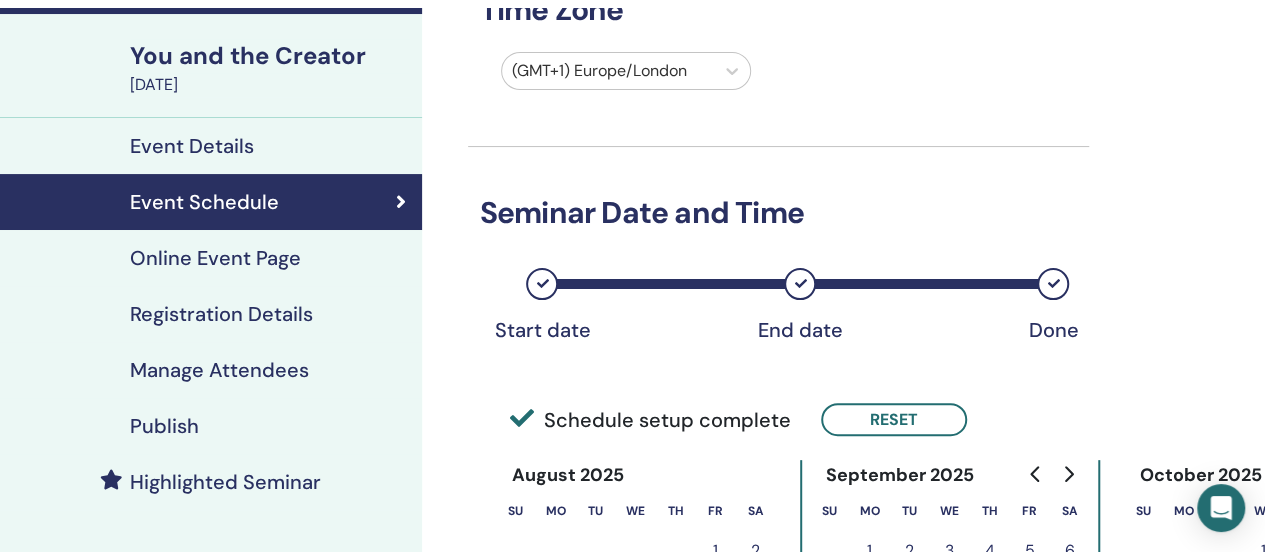 scroll, scrollTop: 216, scrollLeft: 0, axis: vertical 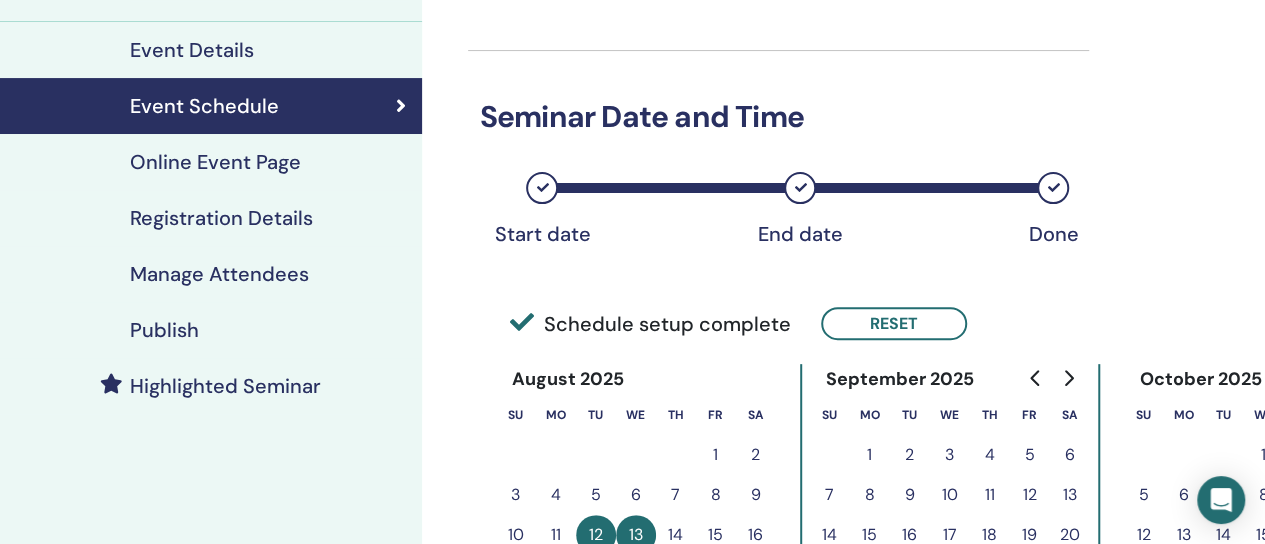 click on "Manage Attendees" at bounding box center (219, 274) 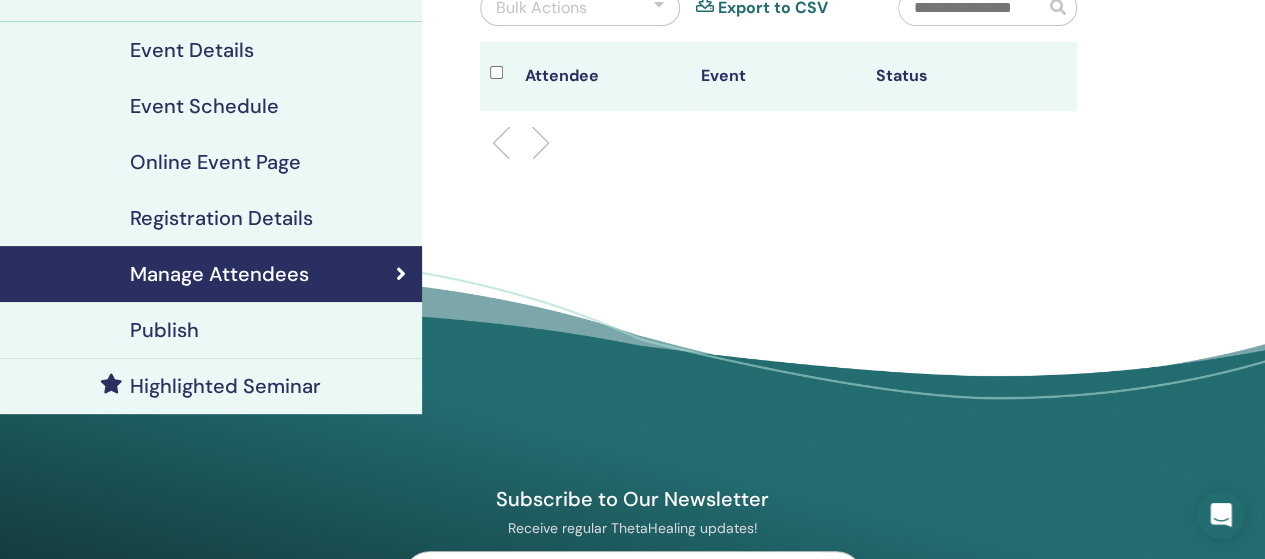 click on "Publish" at bounding box center [164, 330] 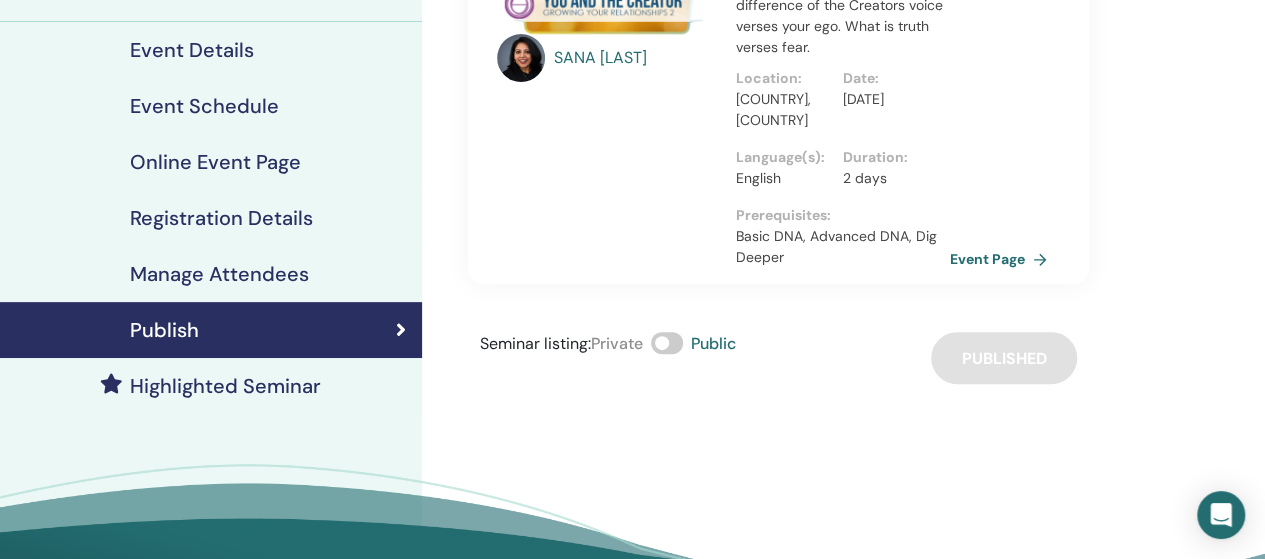 click on "Registration Details" at bounding box center [221, 218] 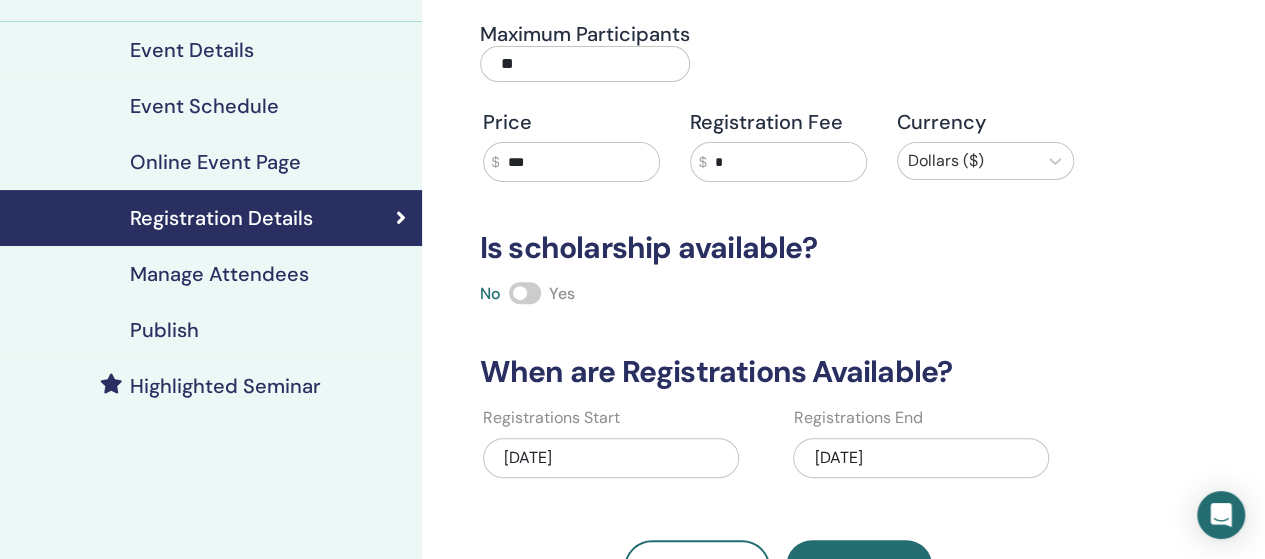click on "08/07/2025" at bounding box center [921, 458] 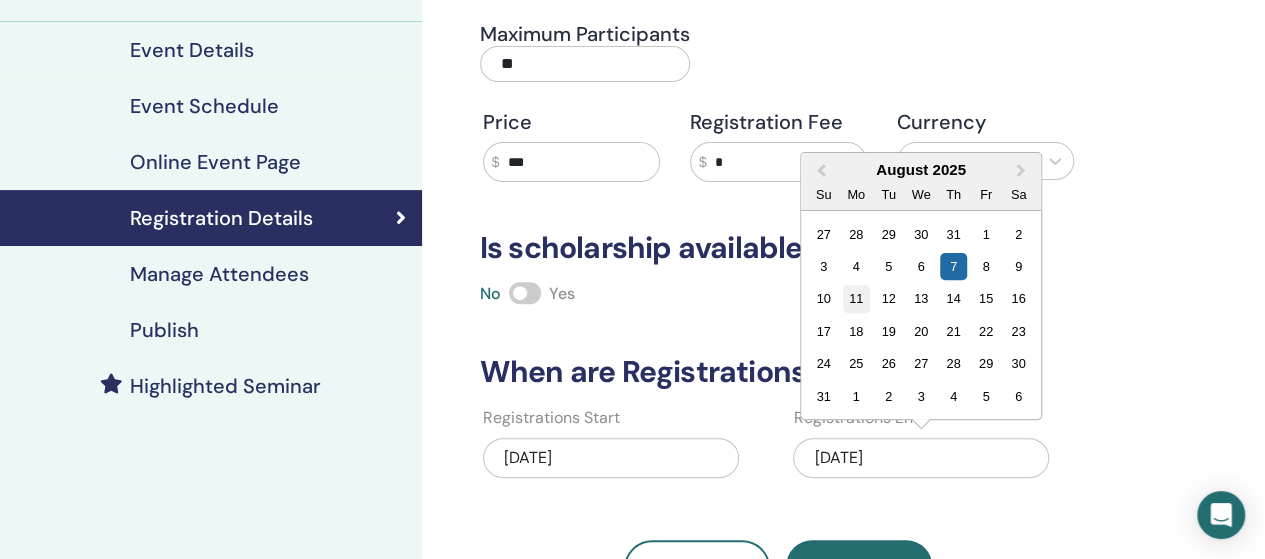 click on "11" at bounding box center (856, 299) 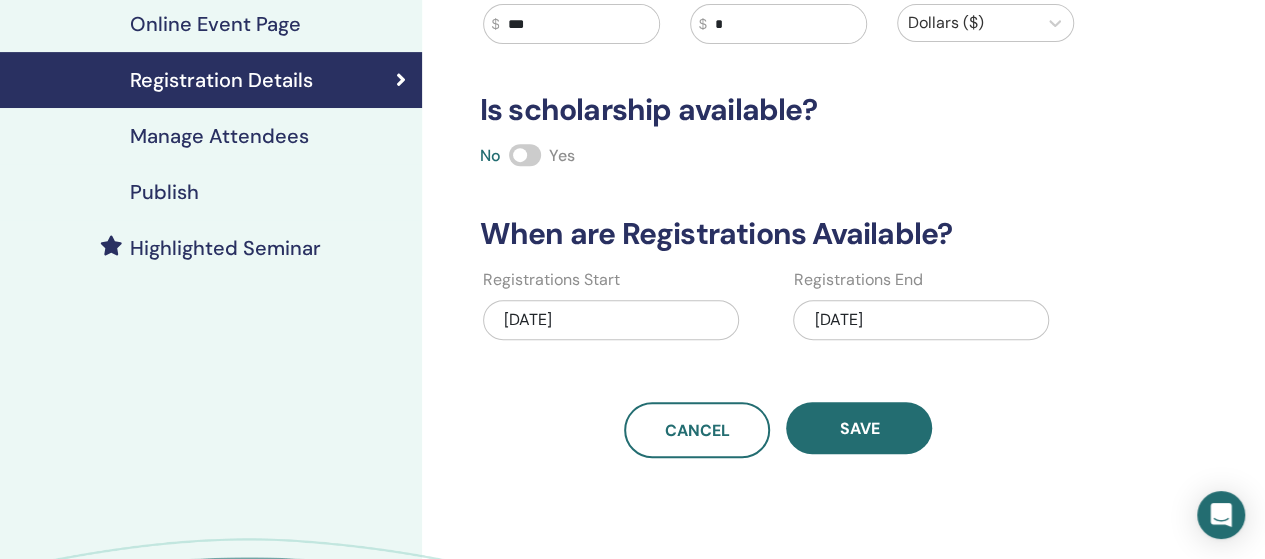 scroll, scrollTop: 355, scrollLeft: 0, axis: vertical 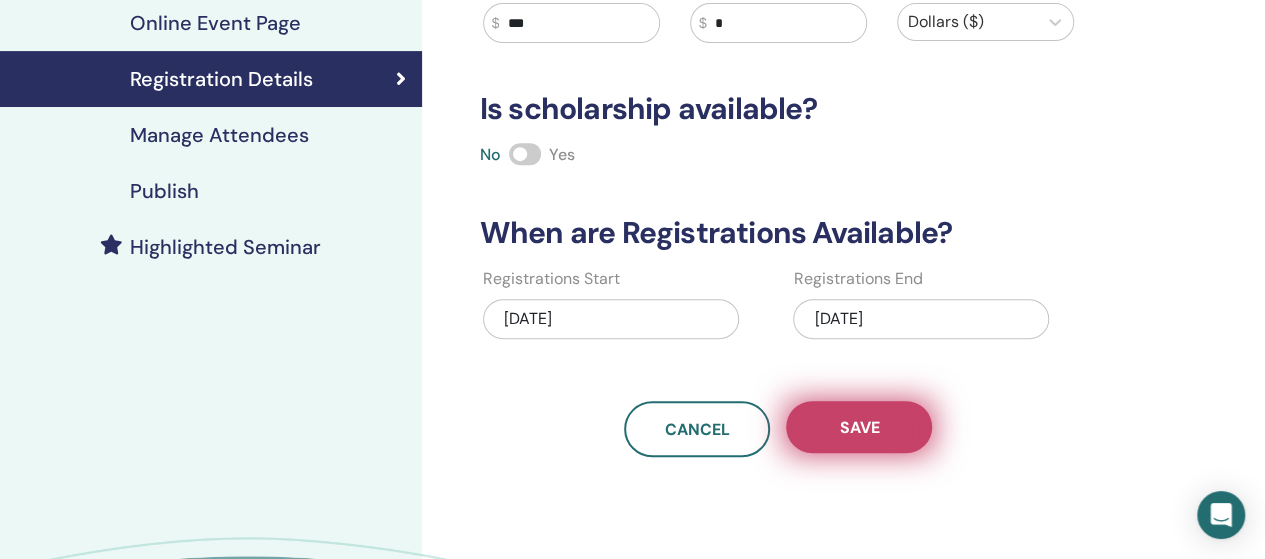 click on "Save" at bounding box center [859, 427] 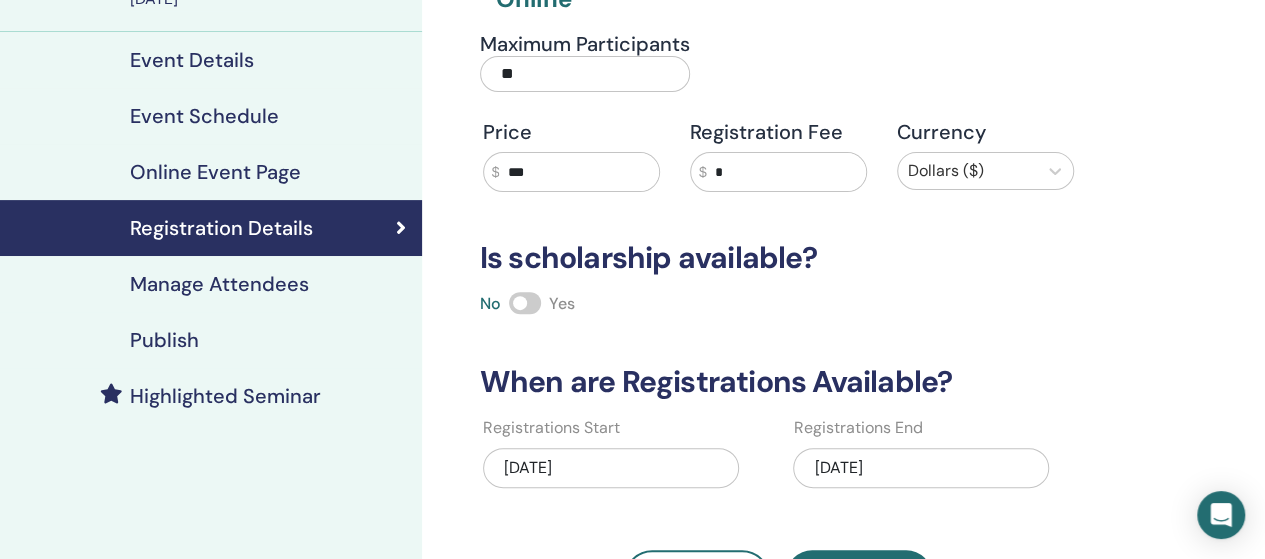 scroll, scrollTop: 194, scrollLeft: 0, axis: vertical 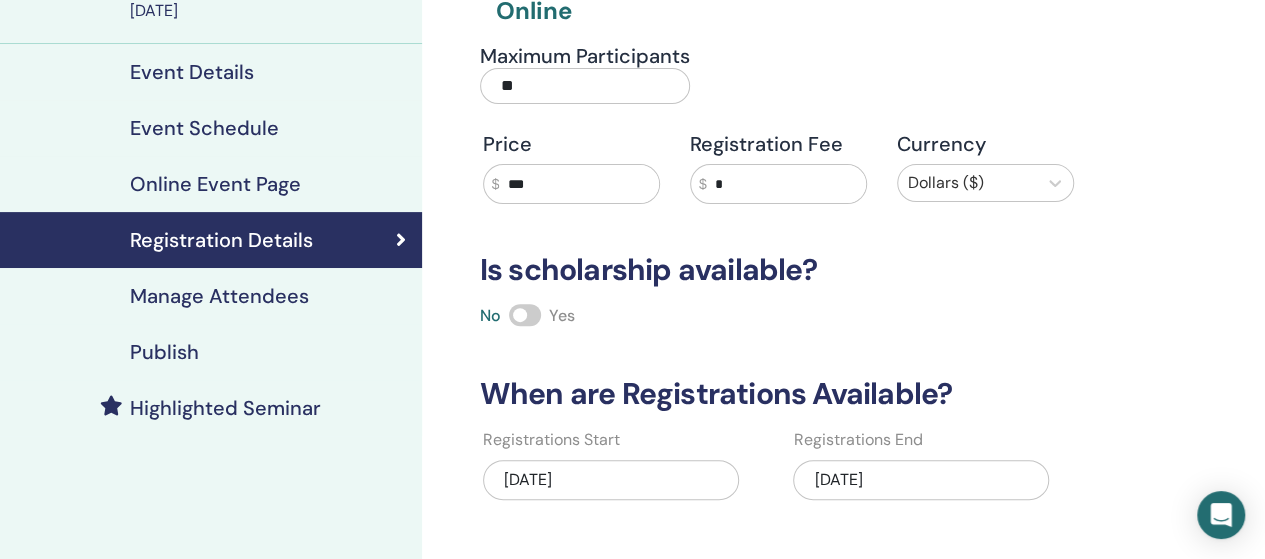 click on "Publish" at bounding box center (211, 352) 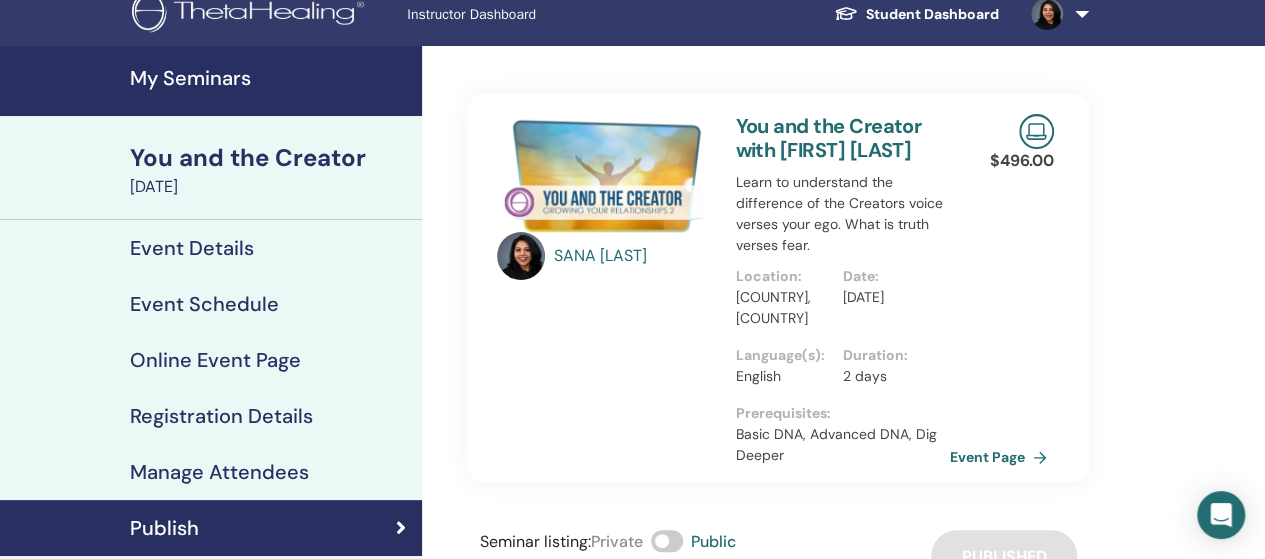 scroll, scrollTop: 0, scrollLeft: 0, axis: both 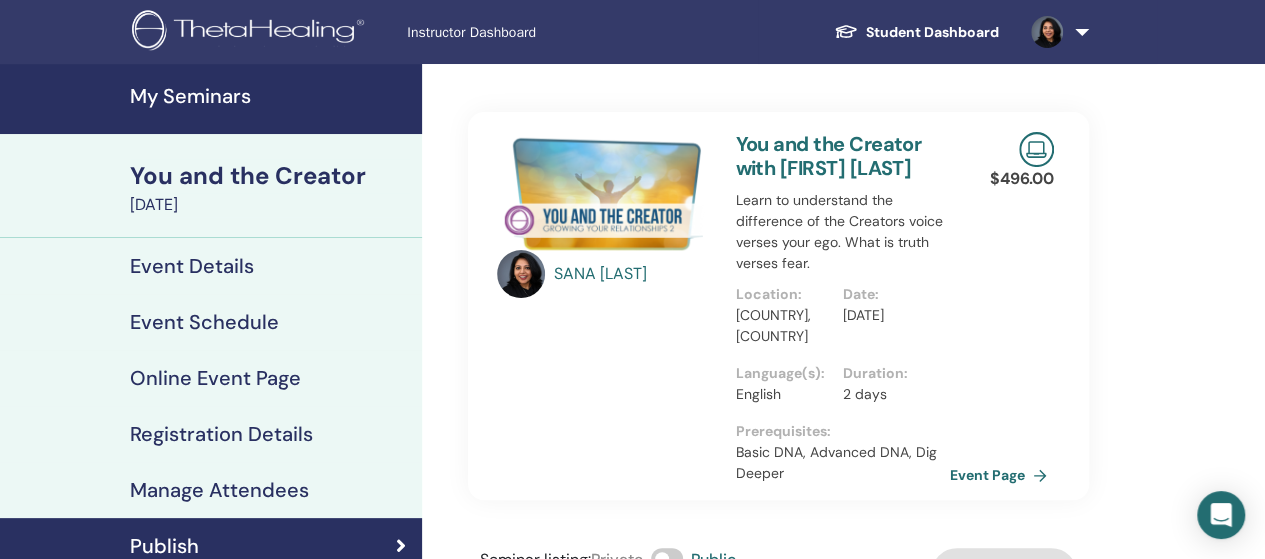 click on "My Seminars" at bounding box center (270, 96) 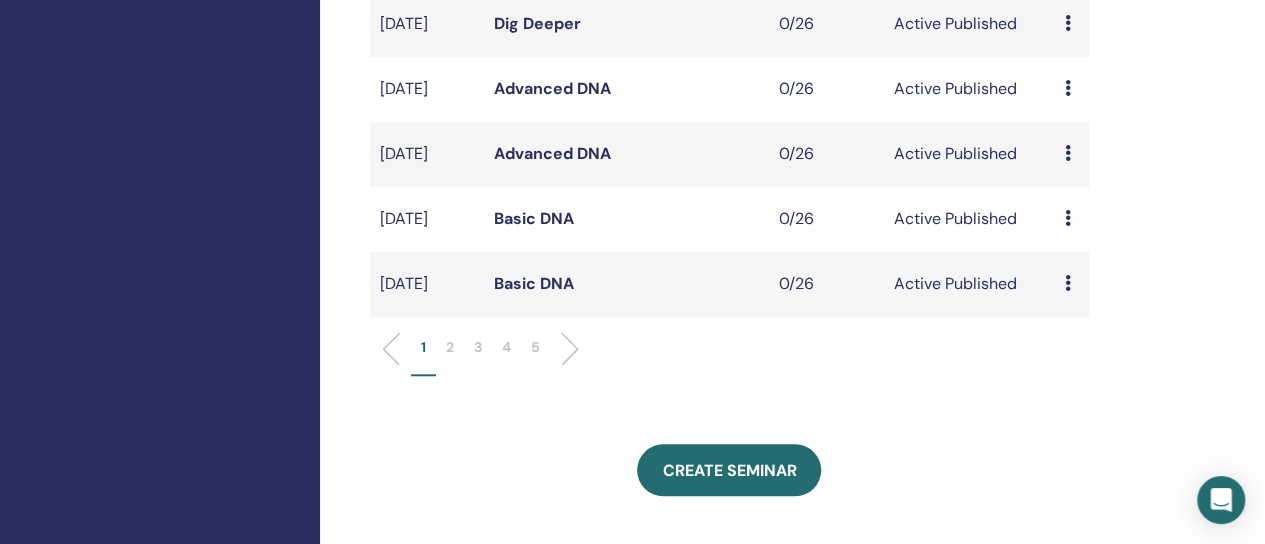 scroll, scrollTop: 736, scrollLeft: 0, axis: vertical 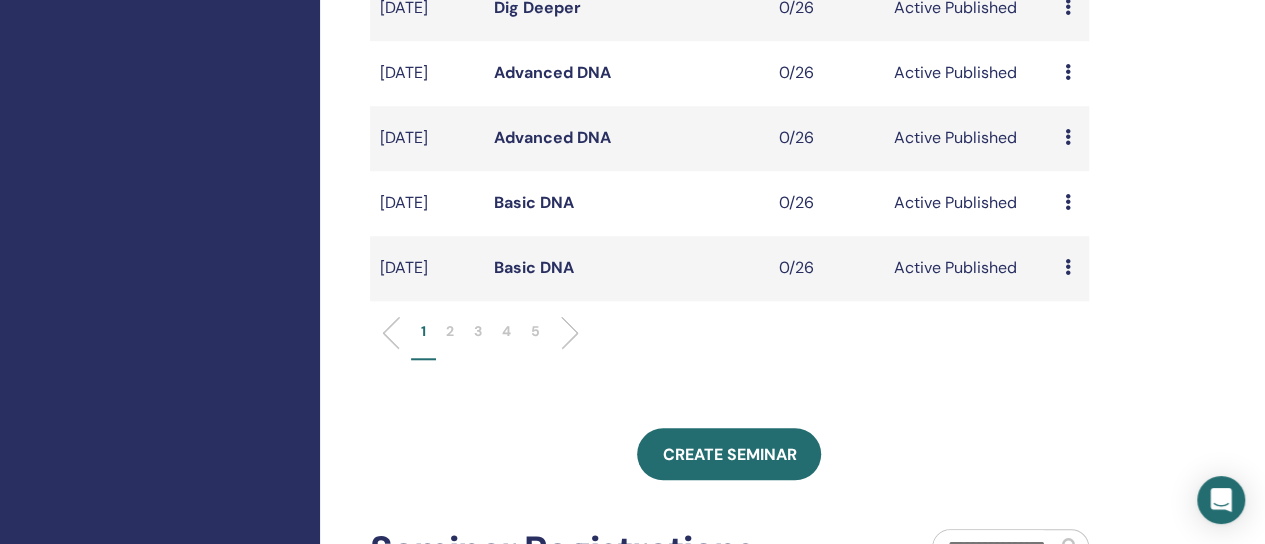 click on "3" at bounding box center [478, 331] 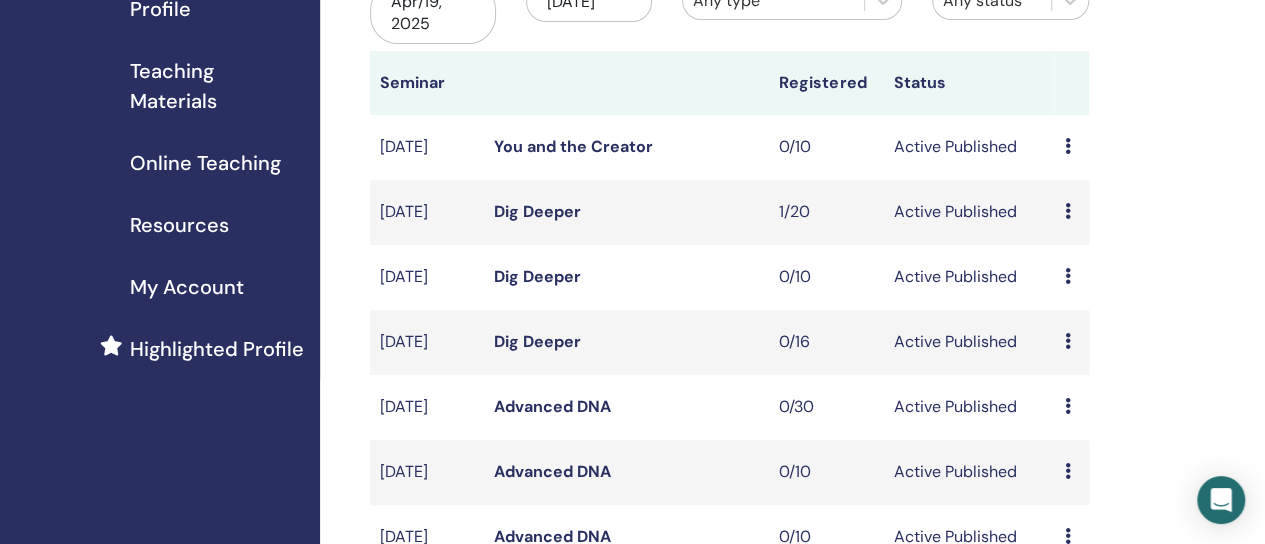 scroll, scrollTop: 272, scrollLeft: 0, axis: vertical 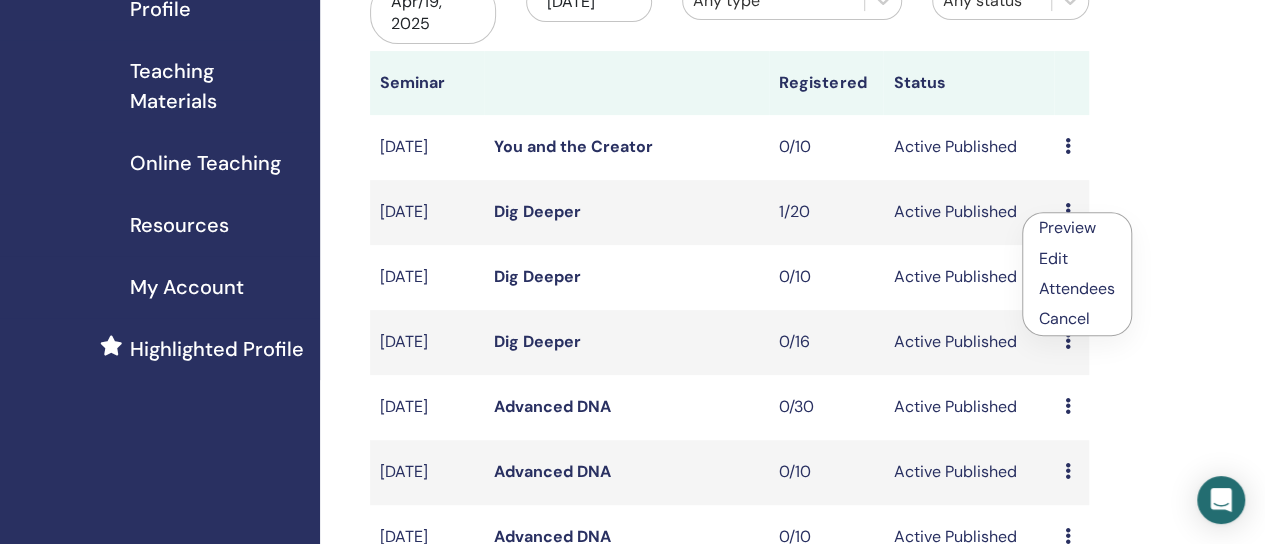 click on "Attendees" at bounding box center (1077, 289) 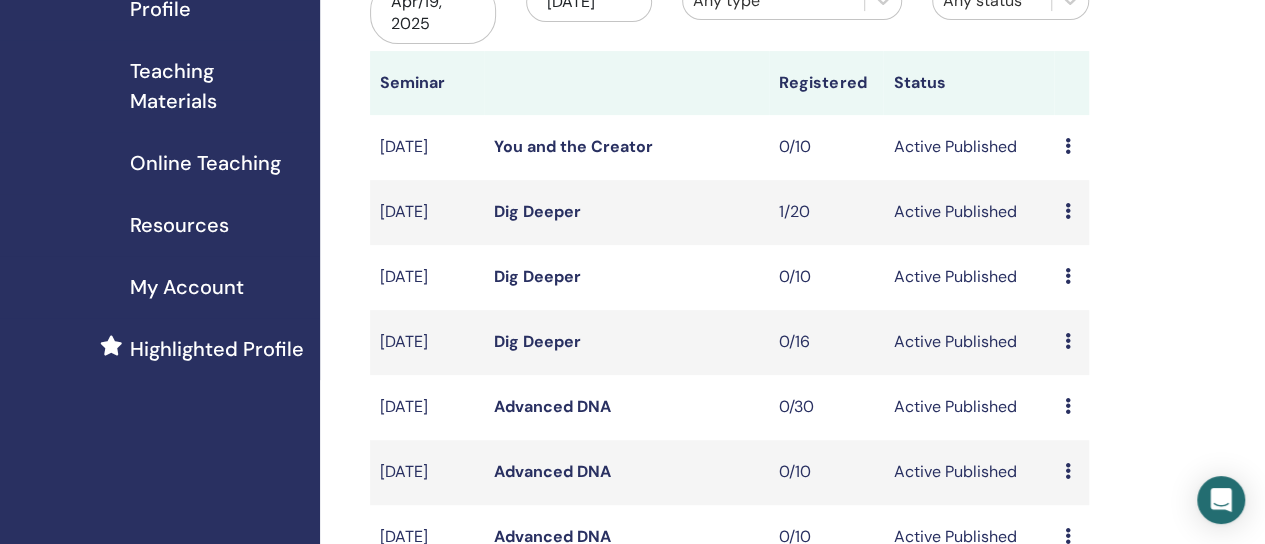 click at bounding box center [1067, 211] 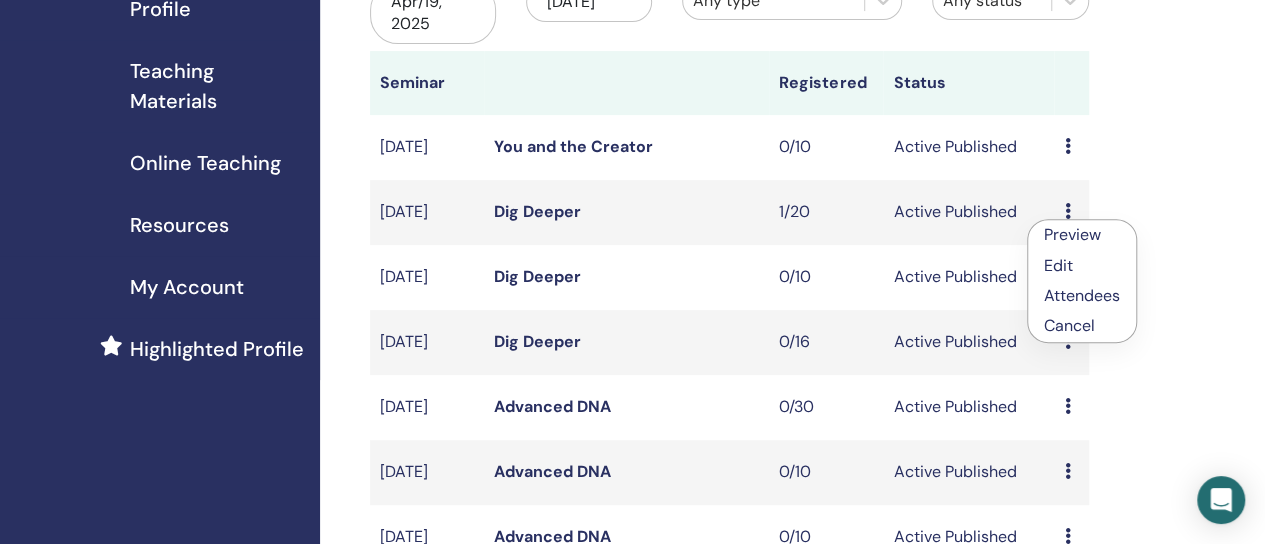 click on "Attendees" at bounding box center (1082, 295) 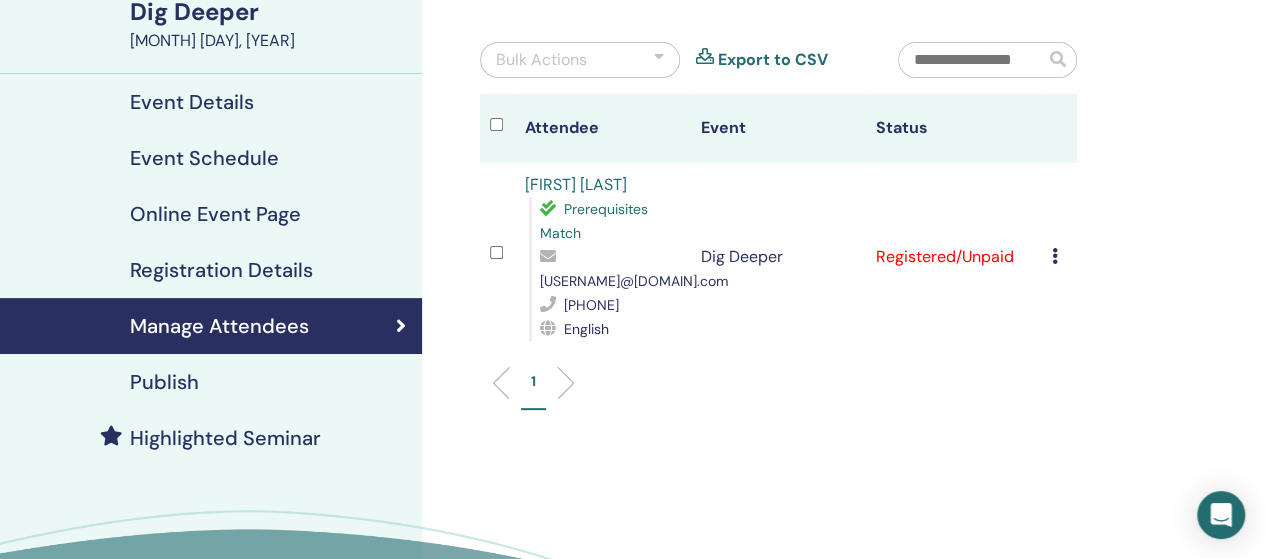 scroll, scrollTop: 165, scrollLeft: 0, axis: vertical 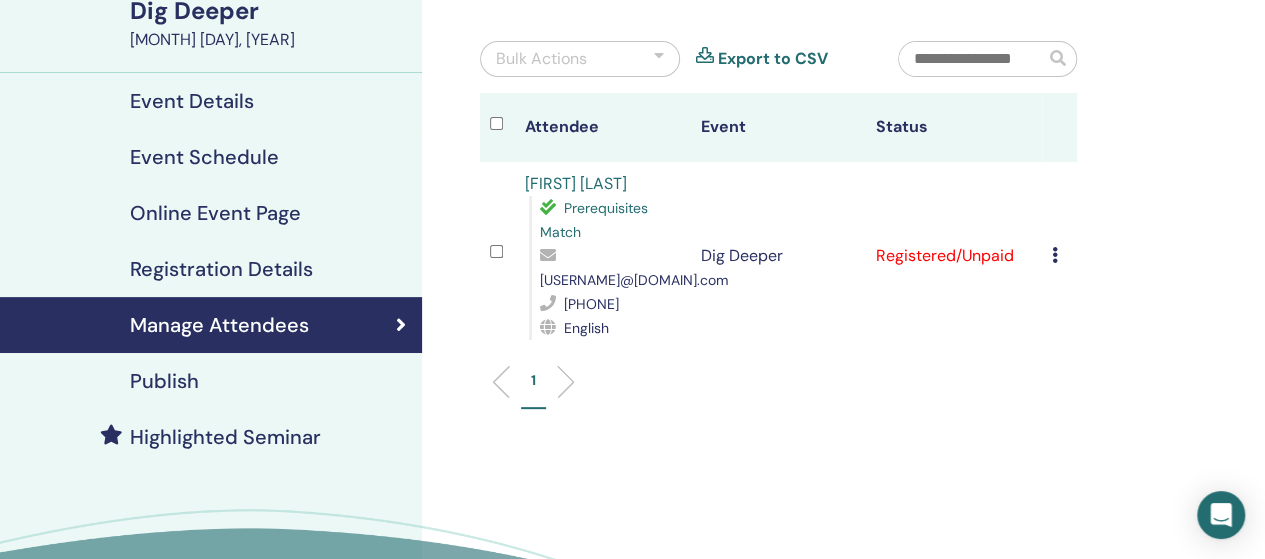 click on "[FIRST] [LAST]" at bounding box center (576, 183) 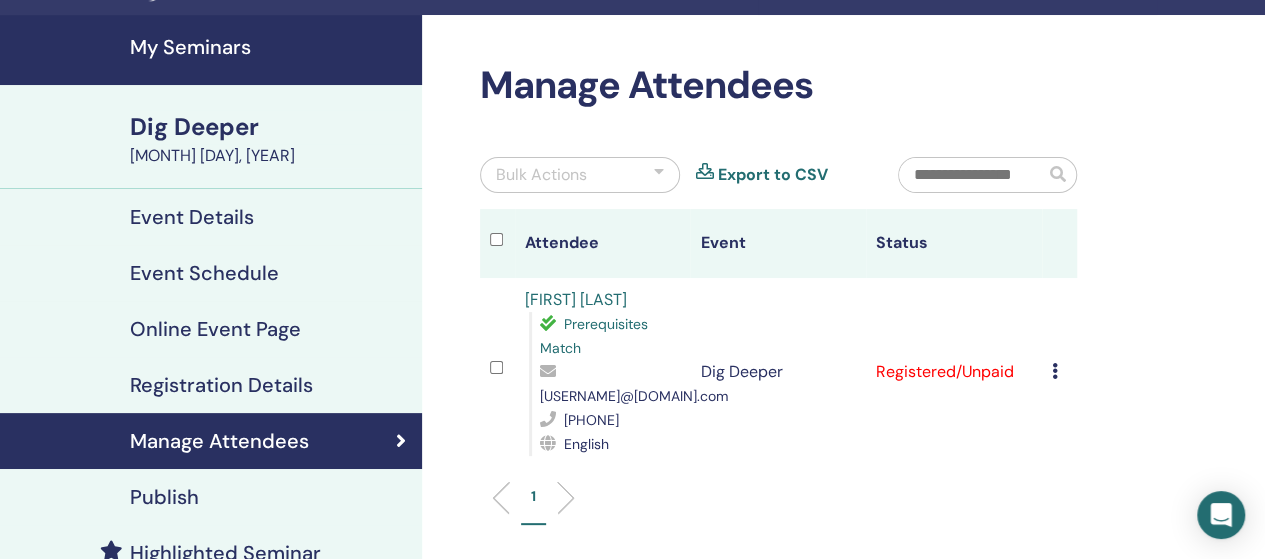 scroll, scrollTop: 0, scrollLeft: 0, axis: both 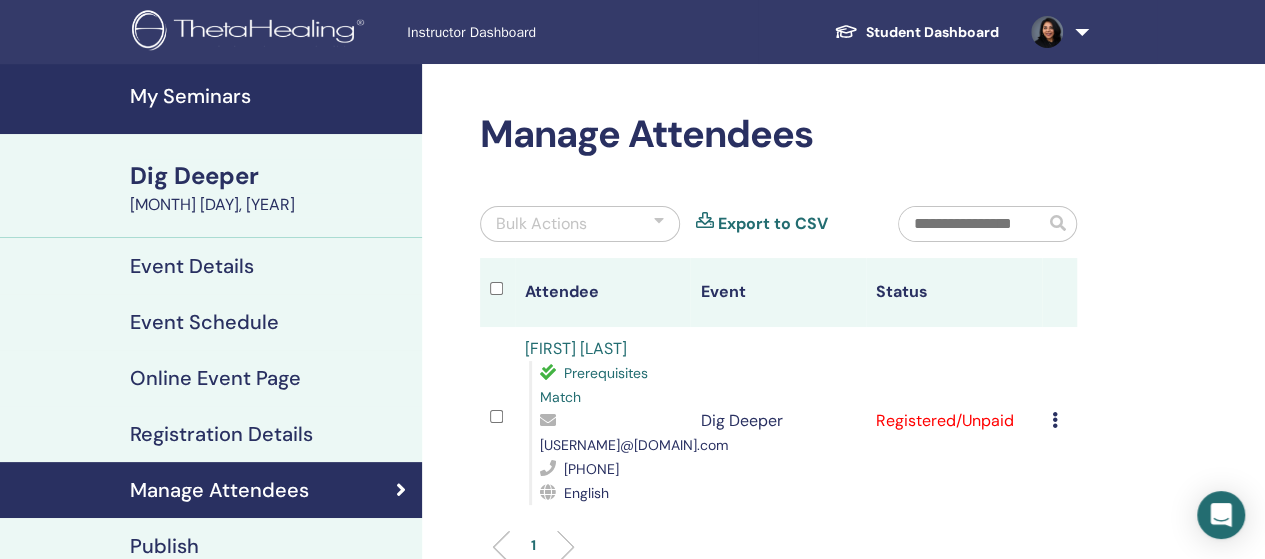click on "My Seminars" at bounding box center [270, 96] 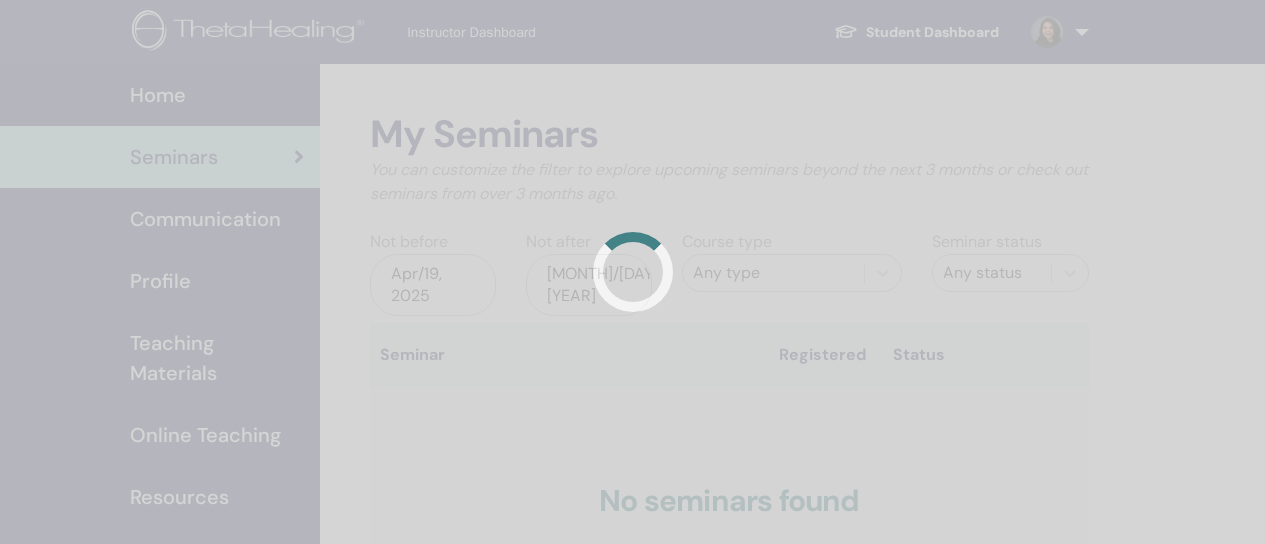 scroll, scrollTop: 0, scrollLeft: 0, axis: both 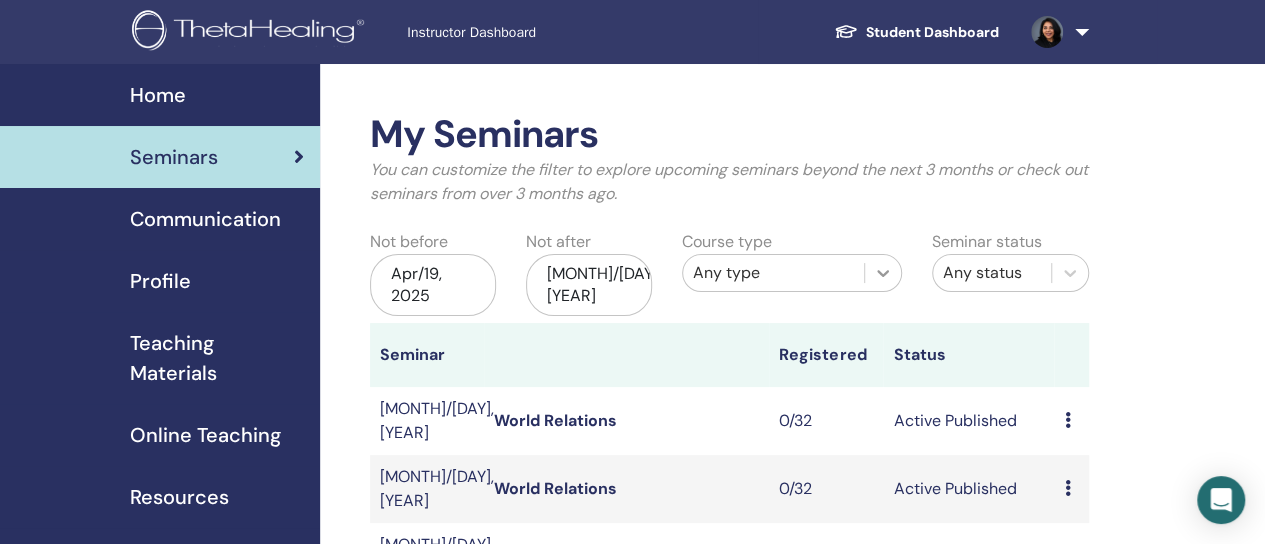 click 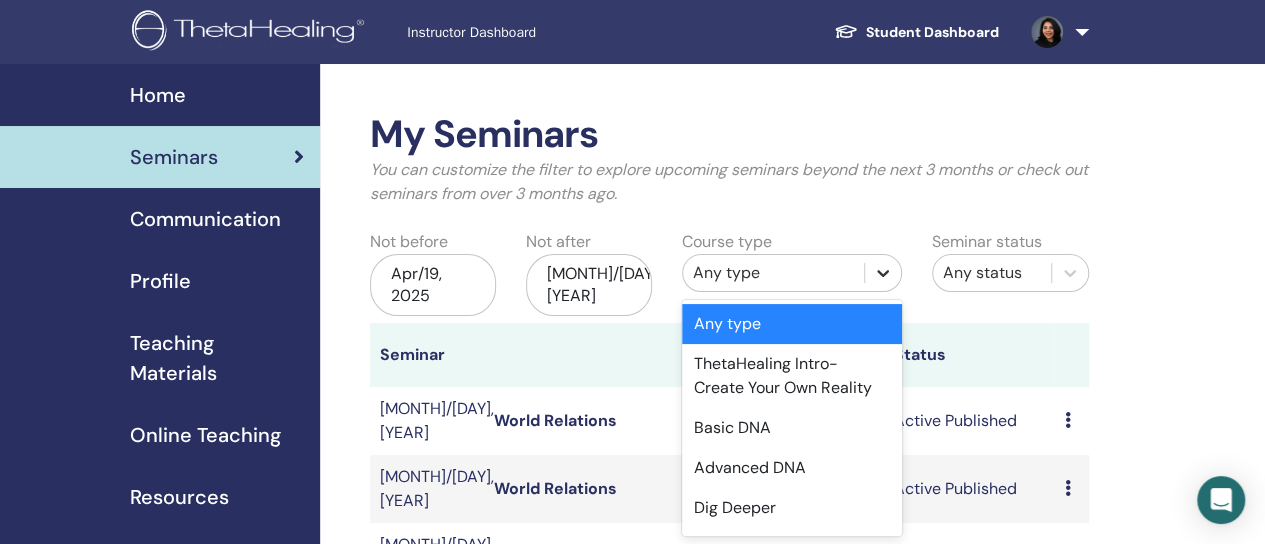 scroll, scrollTop: 48, scrollLeft: 0, axis: vertical 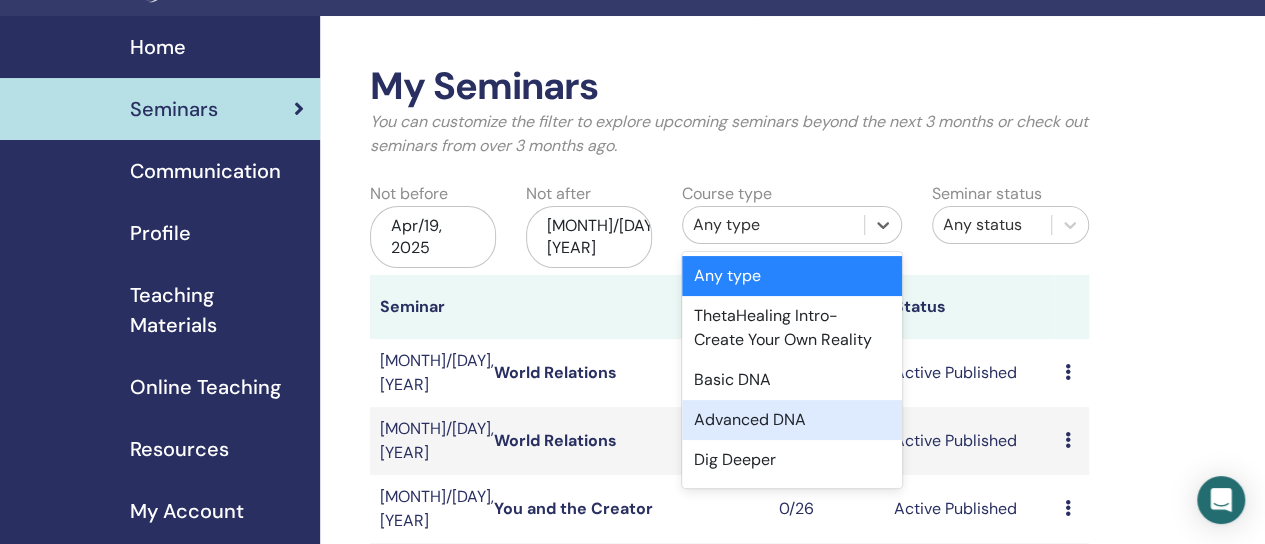 click on "Advanced DNA" at bounding box center [792, 420] 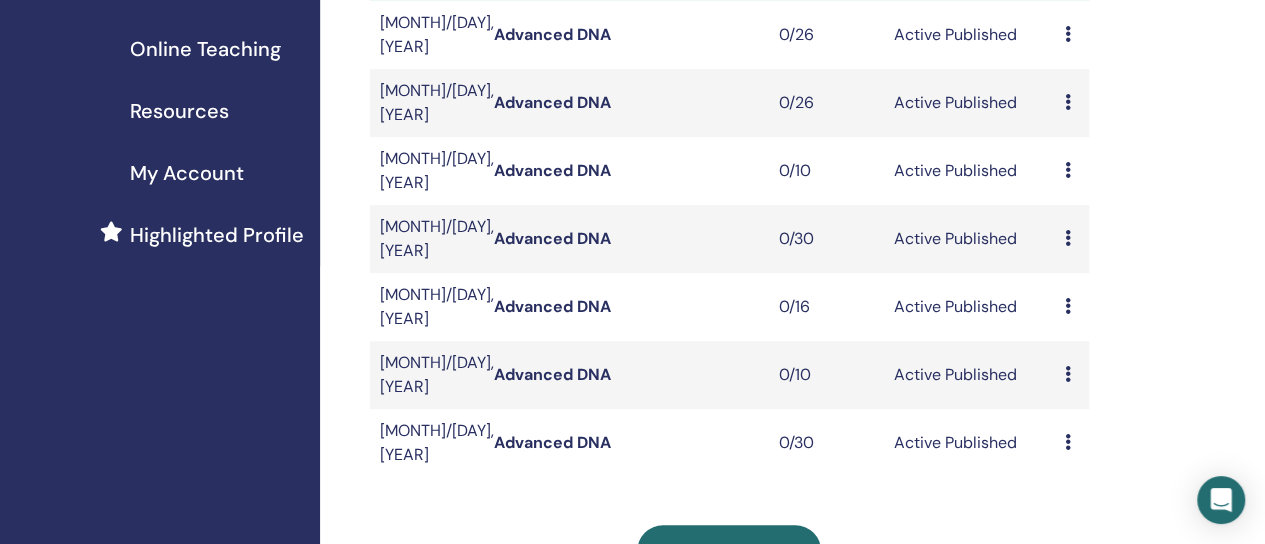 scroll, scrollTop: 388, scrollLeft: 0, axis: vertical 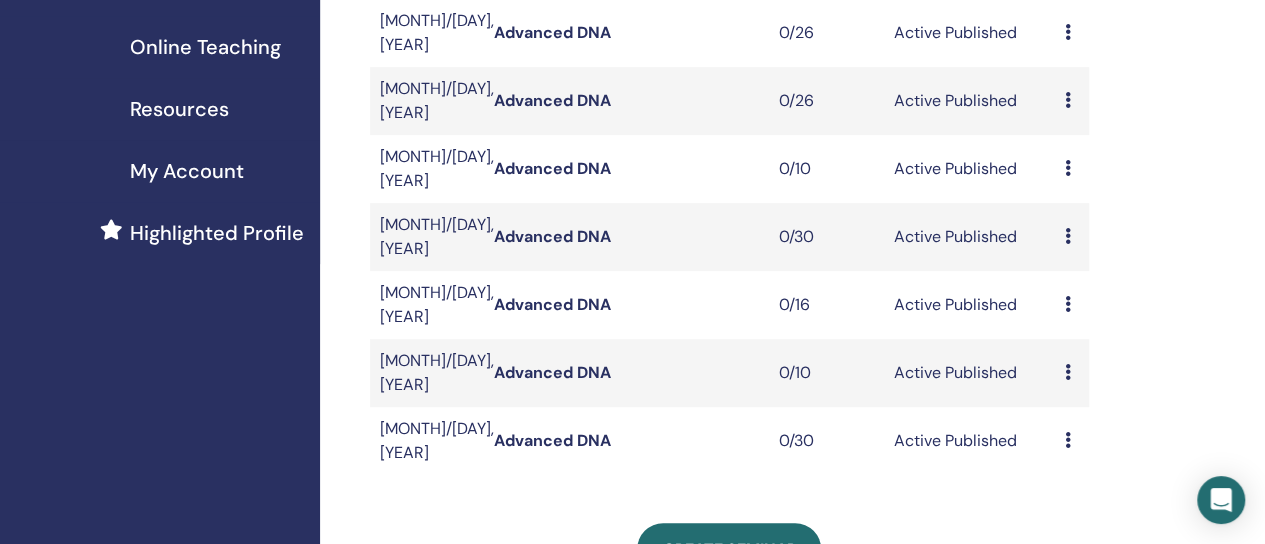 click at bounding box center (1067, 236) 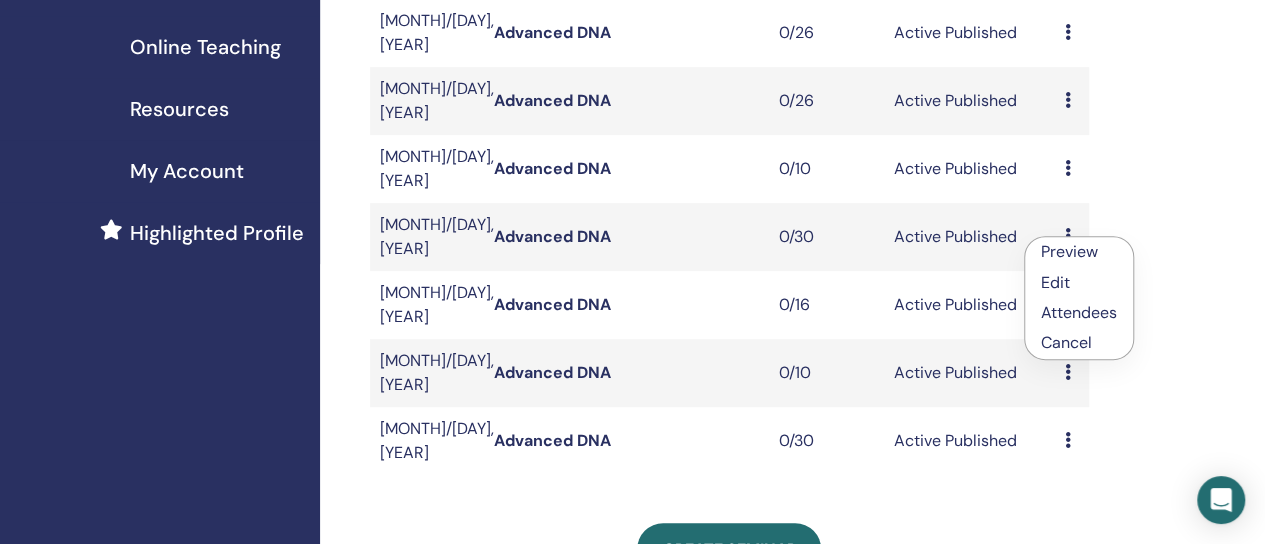 click on "Preview" at bounding box center [1069, 251] 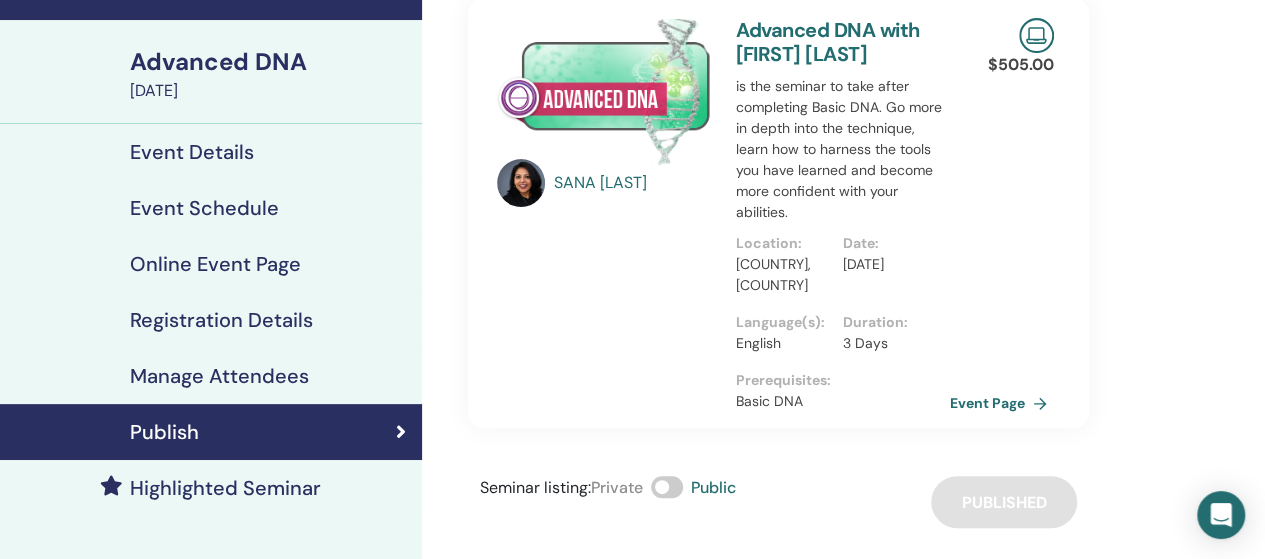 scroll, scrollTop: 115, scrollLeft: 0, axis: vertical 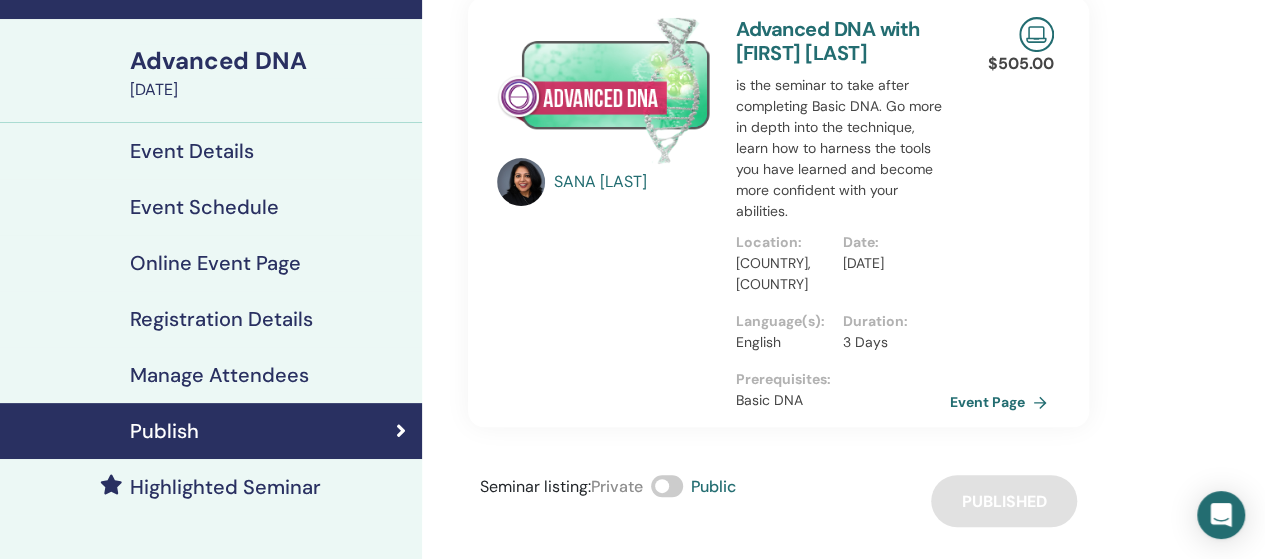 click on "[FIRST]   [LAST] Advanced DNA with [FIRST] [LAST] is the seminar to take after completing Basic DNA. Go more in depth into the technique, learn how to harness the tools you have learned and become more confident with your abilities. Location : [COUNTRY], [COUNTRY] Date : [DATE] Language(s) : English Duration : 3 Days Prerequisites : Basic DNA $ 505.00 Event Page Seminar listing :  Private Public Published" at bounding box center [843, 378] 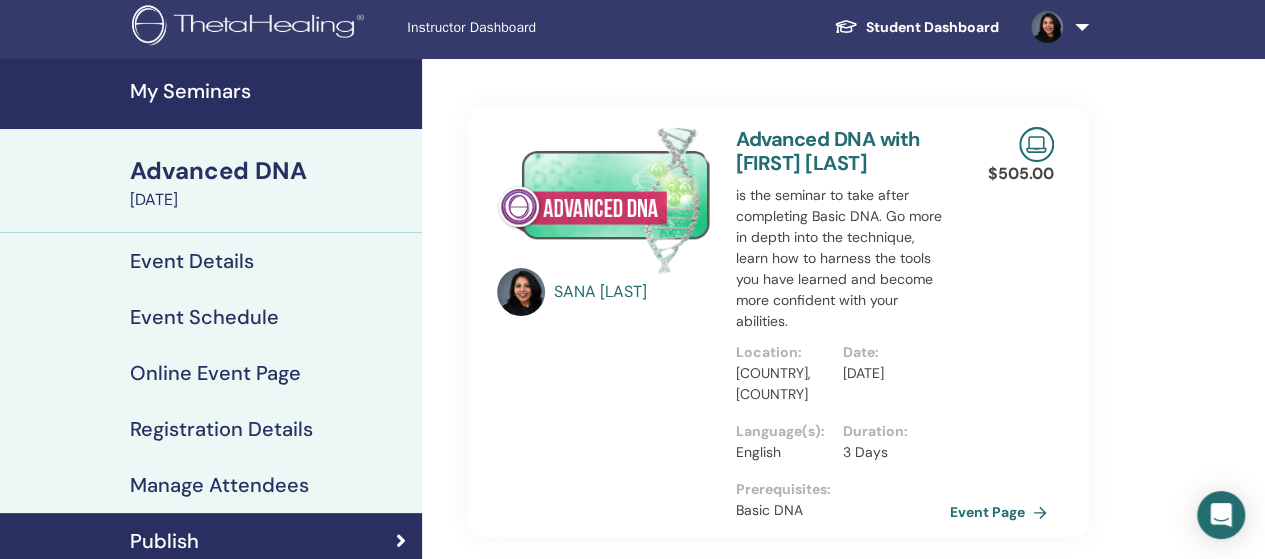 scroll, scrollTop: 0, scrollLeft: 0, axis: both 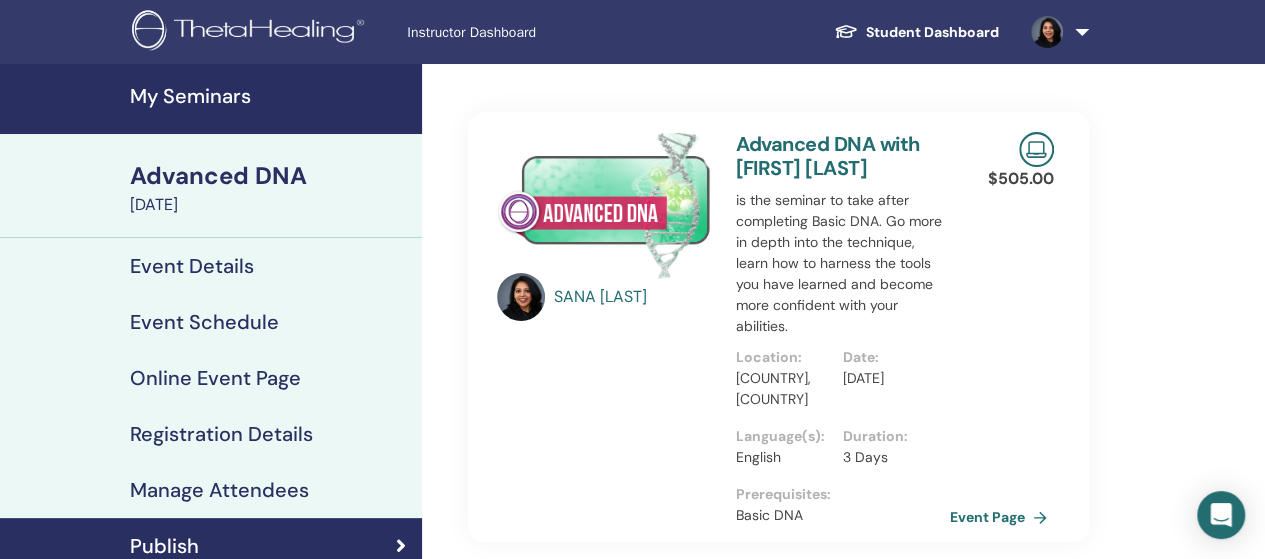 click on "My Seminars" at bounding box center [270, 96] 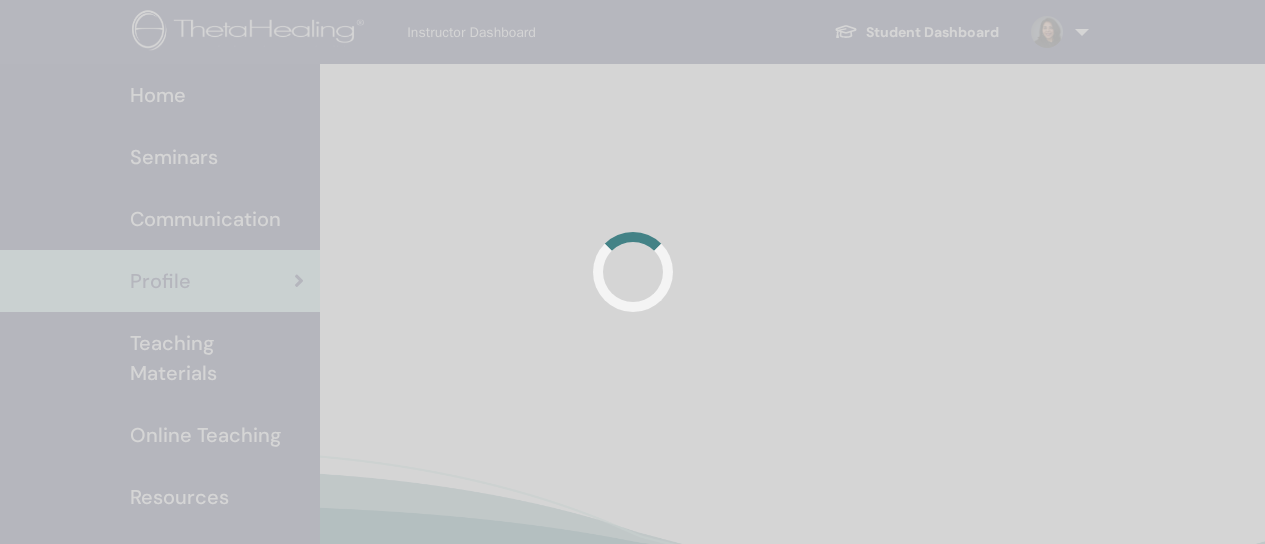 scroll, scrollTop: 0, scrollLeft: 0, axis: both 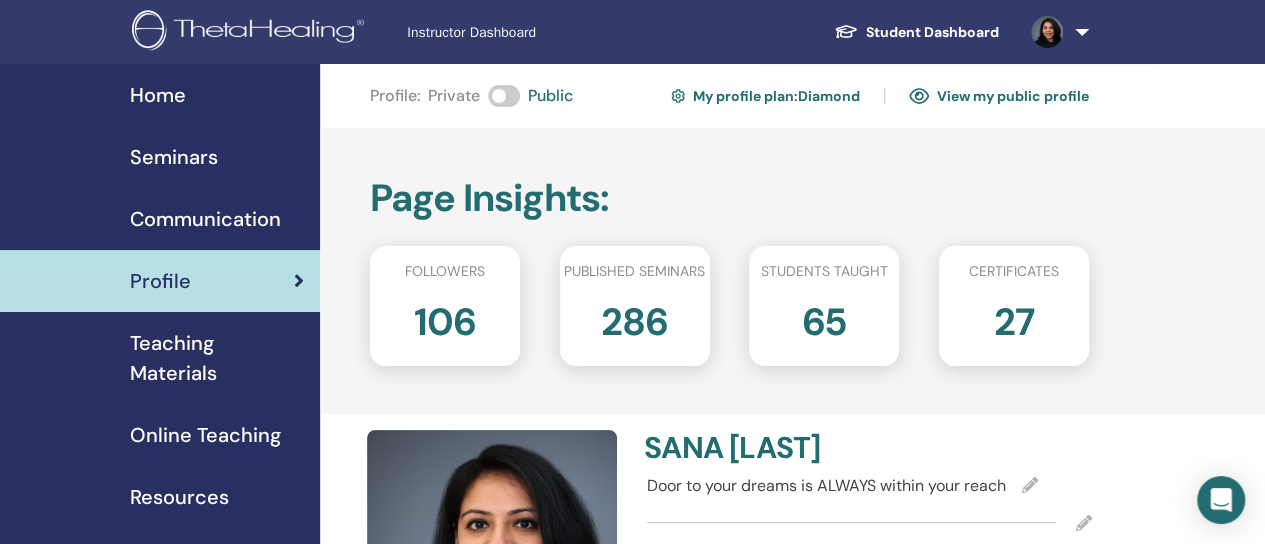 click on "Resources" at bounding box center [179, 497] 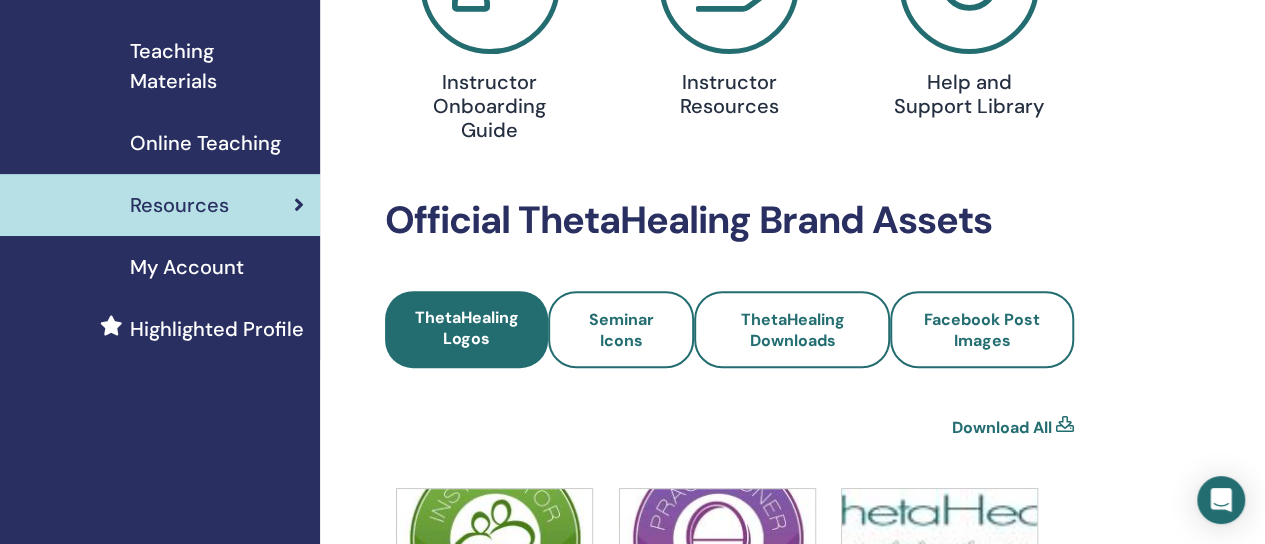 scroll, scrollTop: 306, scrollLeft: 0, axis: vertical 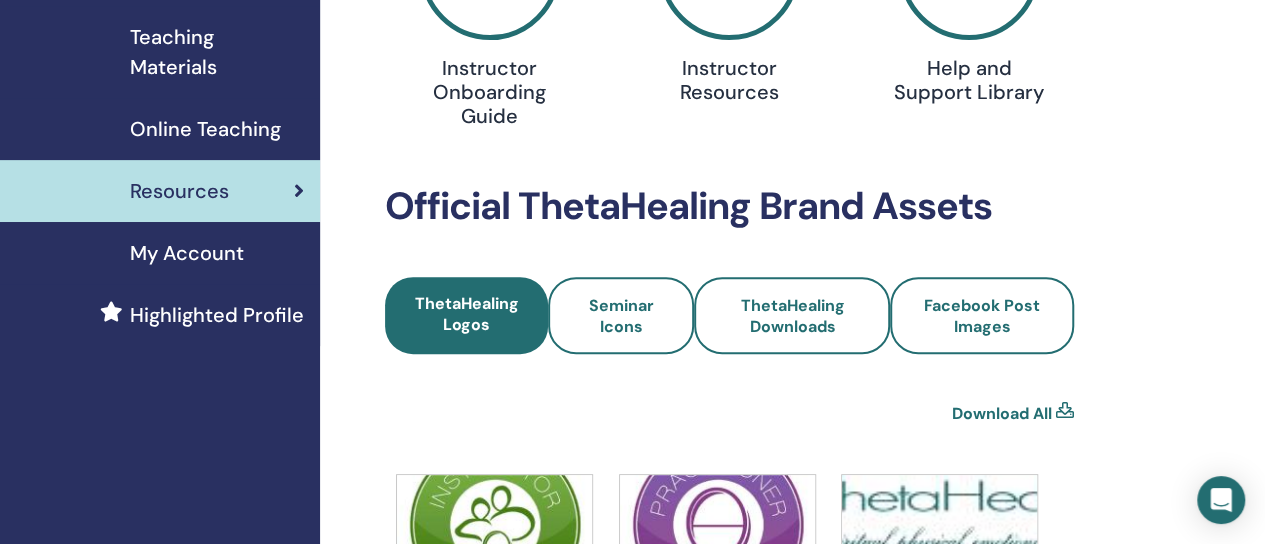 click at bounding box center (729, -30) 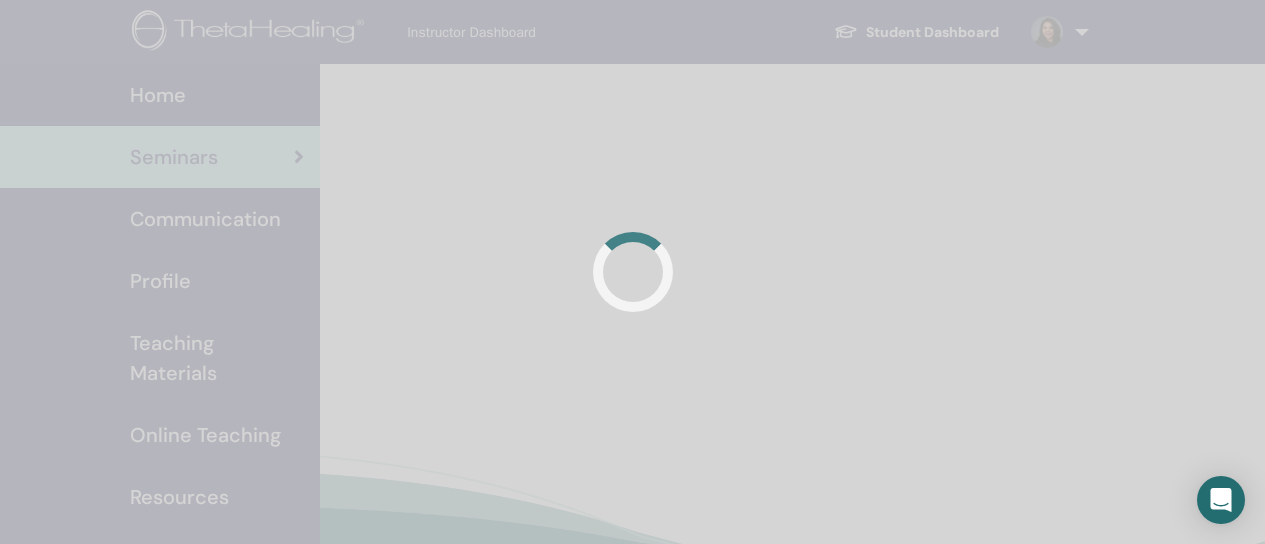 scroll, scrollTop: 0, scrollLeft: 0, axis: both 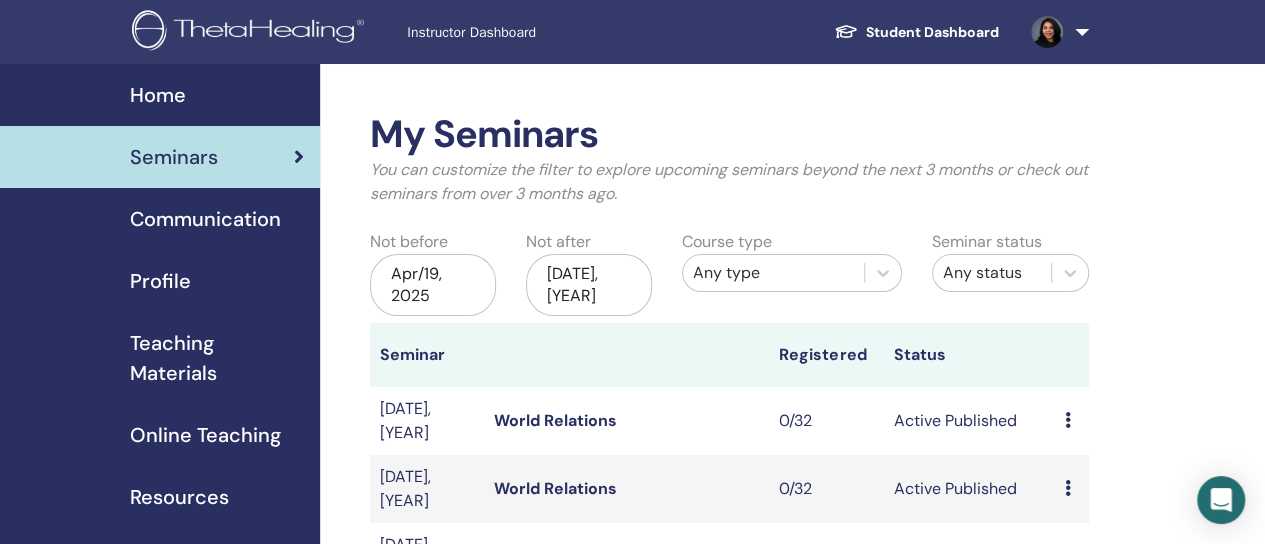 click on "Profile" at bounding box center (160, 281) 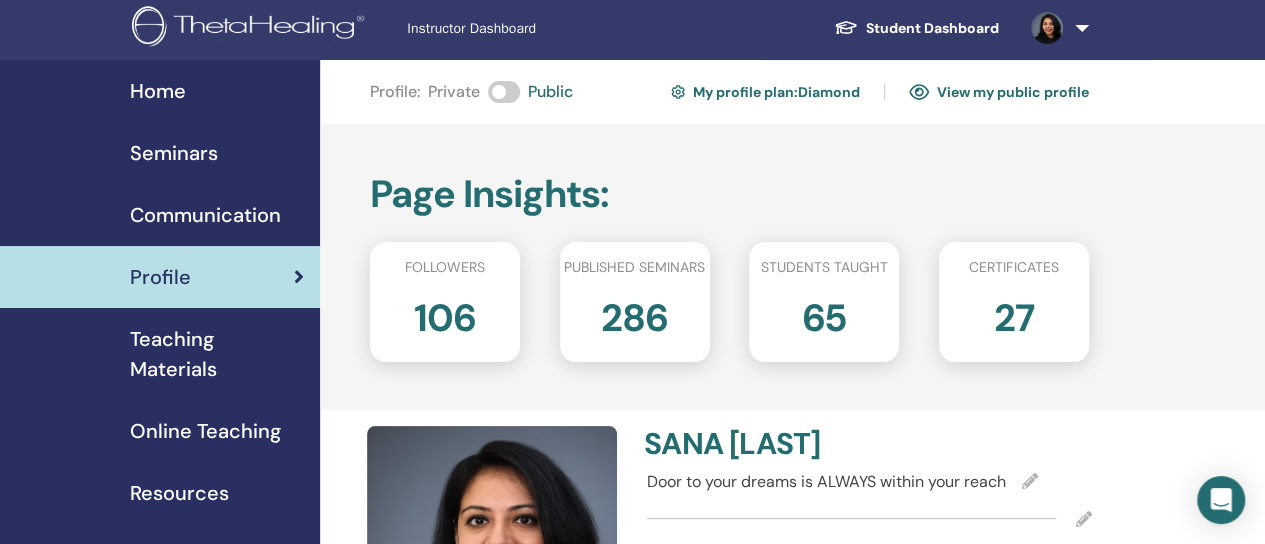 scroll, scrollTop: 0, scrollLeft: 0, axis: both 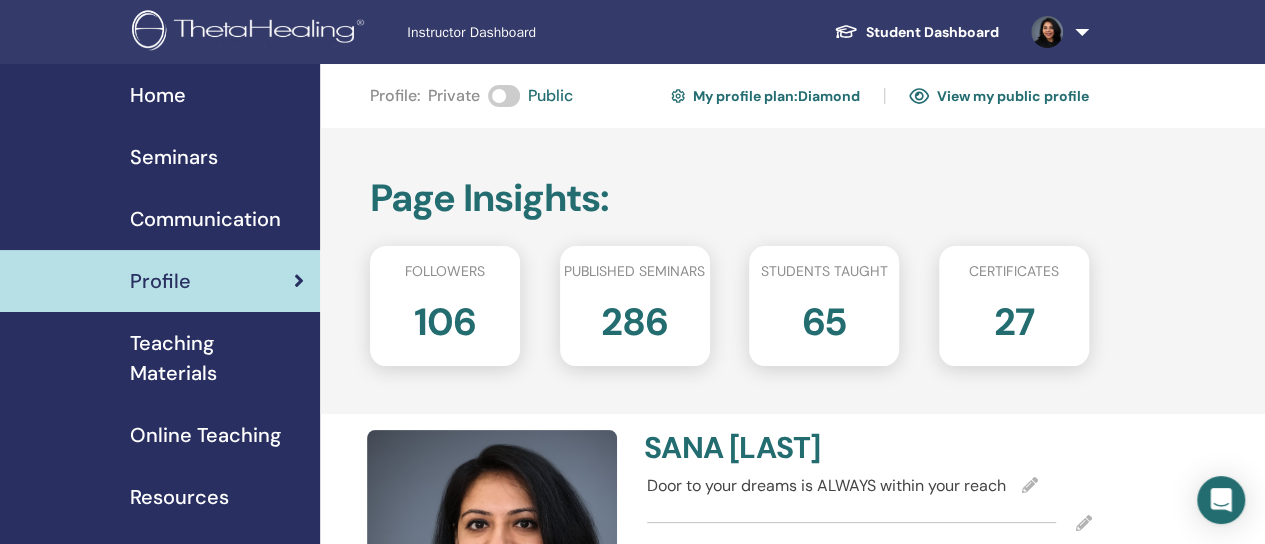click on "Student Dashboard" at bounding box center (916, 32) 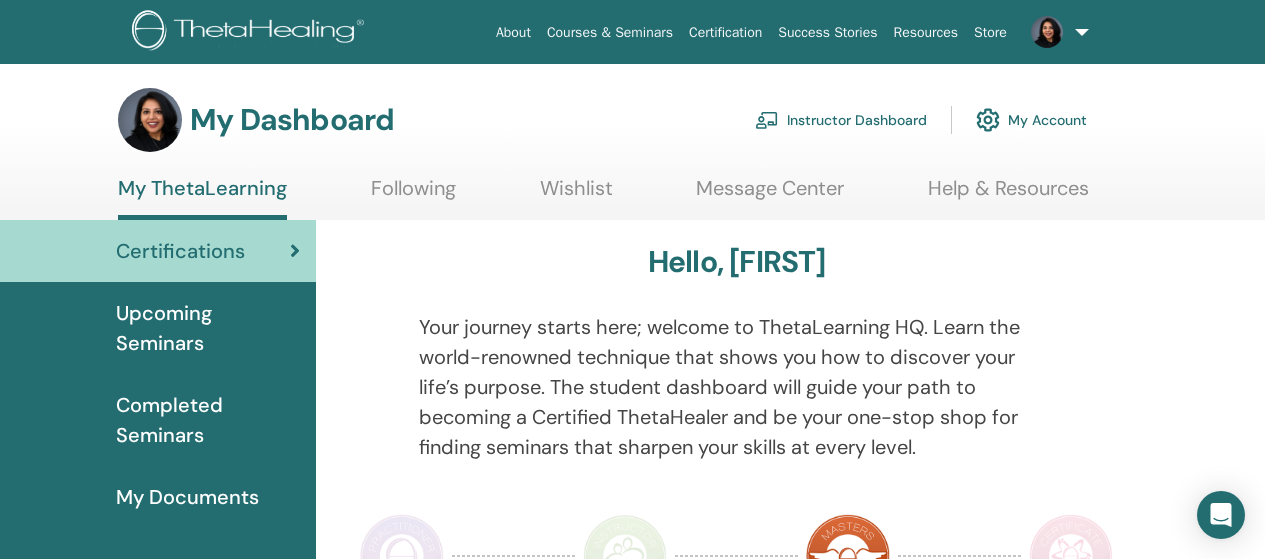 scroll, scrollTop: 0, scrollLeft: 0, axis: both 